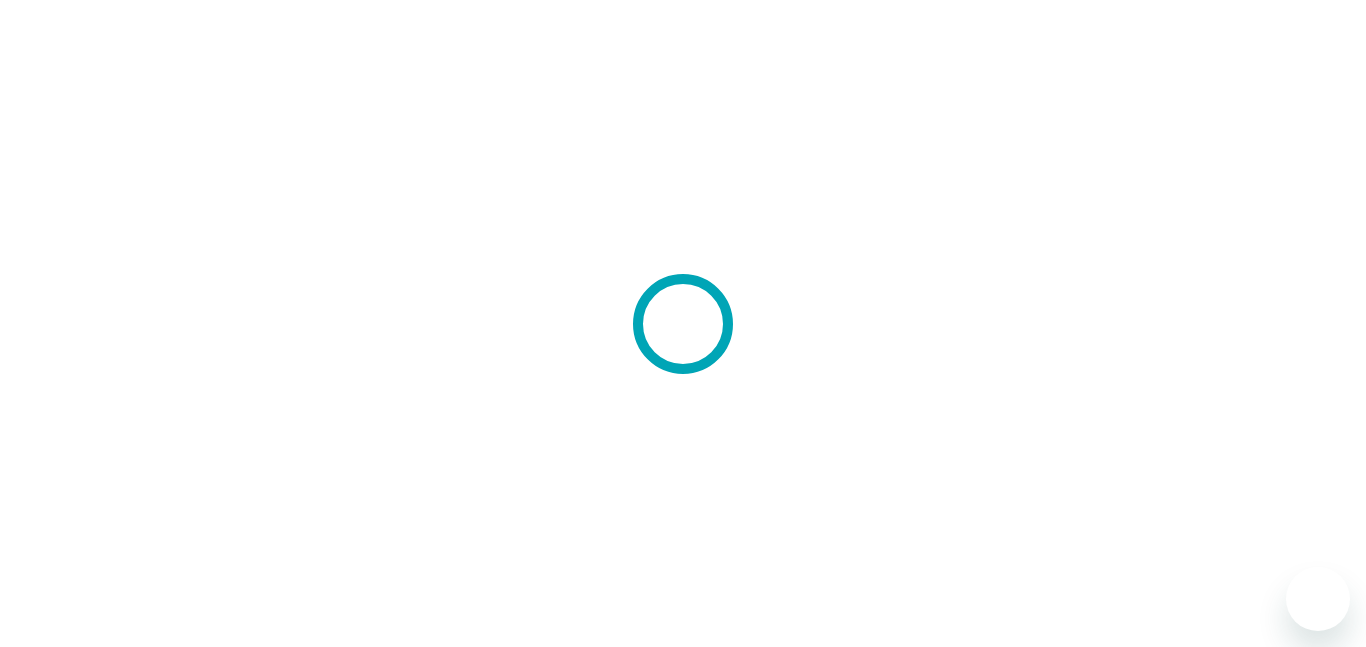 scroll, scrollTop: 0, scrollLeft: 0, axis: both 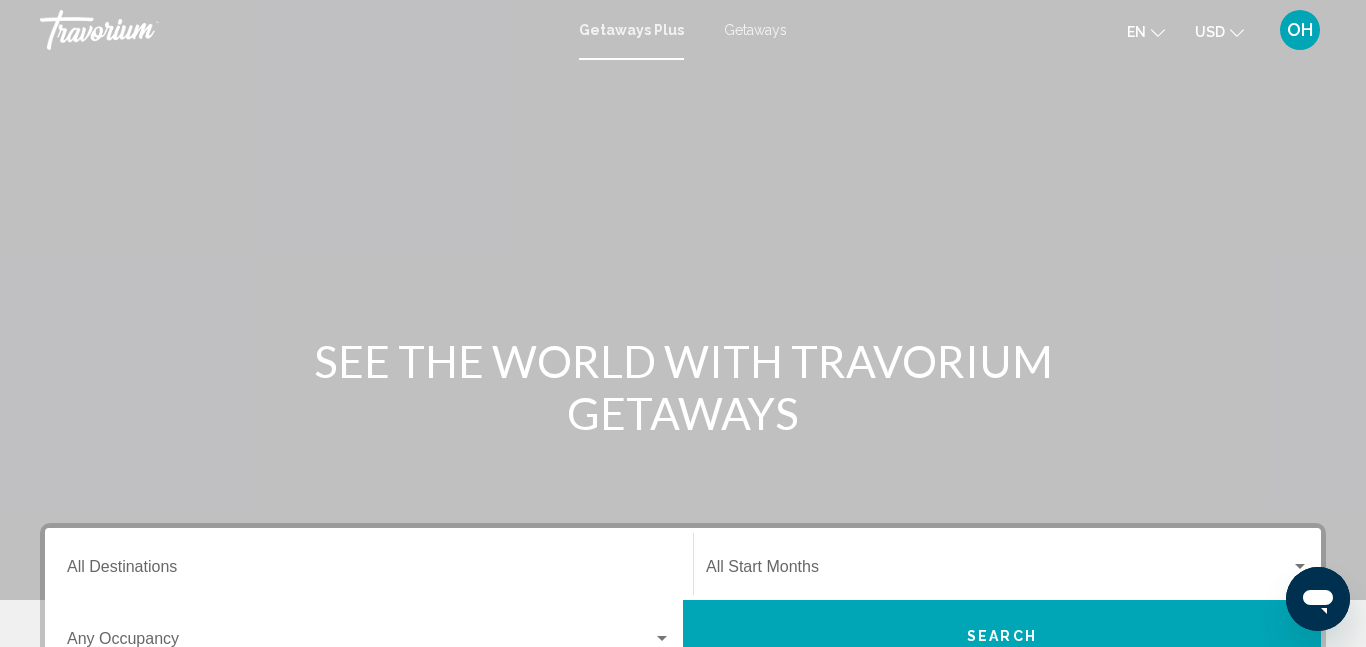 click at bounding box center (683, 300) 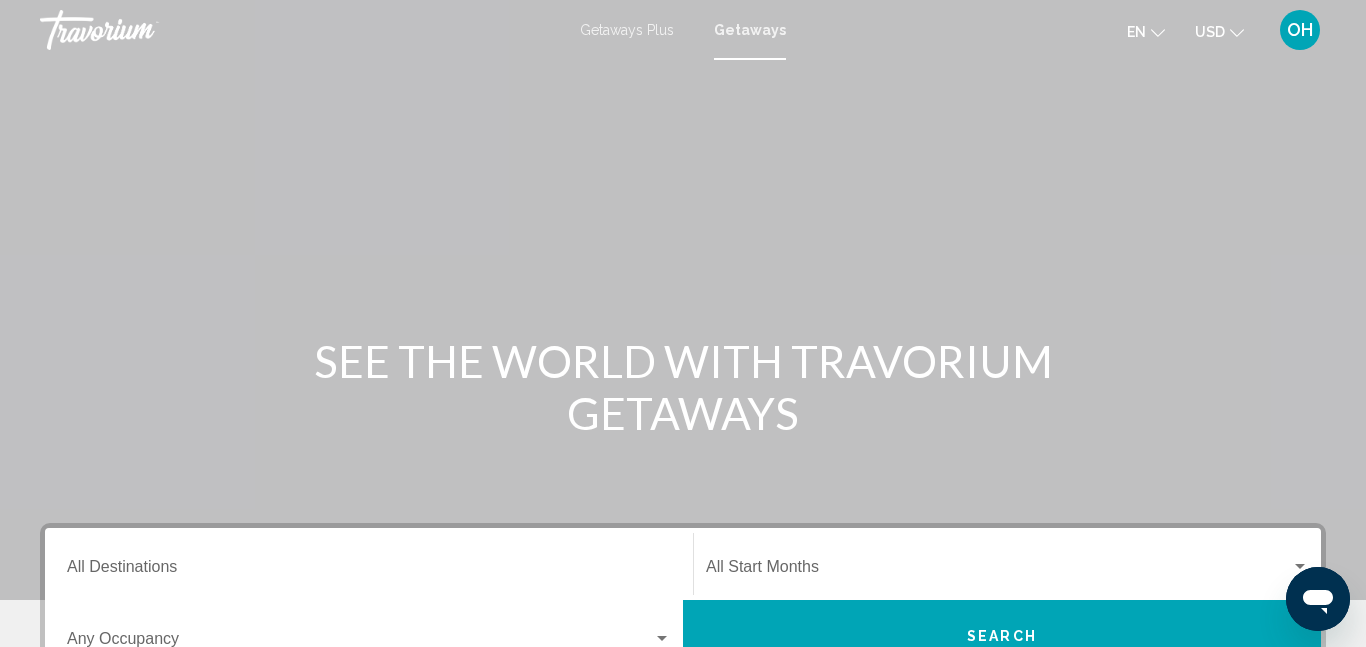 click on "Destination All Destinations" at bounding box center (369, 571) 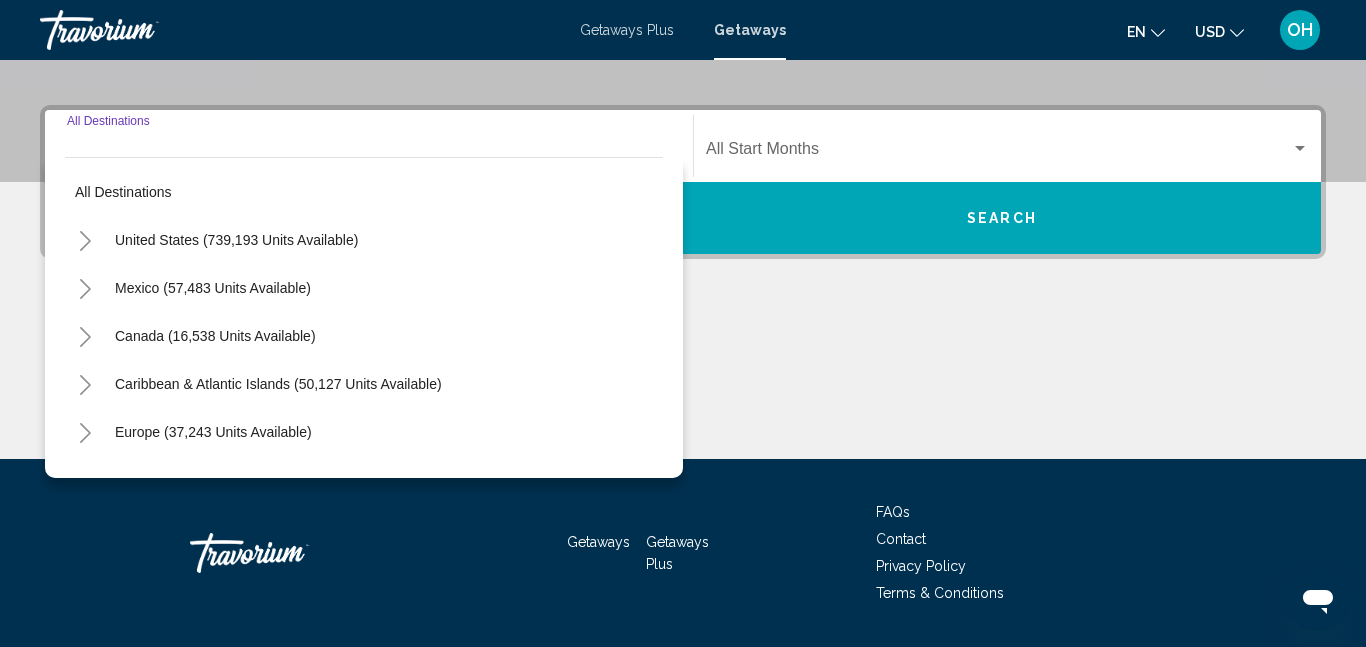 scroll, scrollTop: 458, scrollLeft: 0, axis: vertical 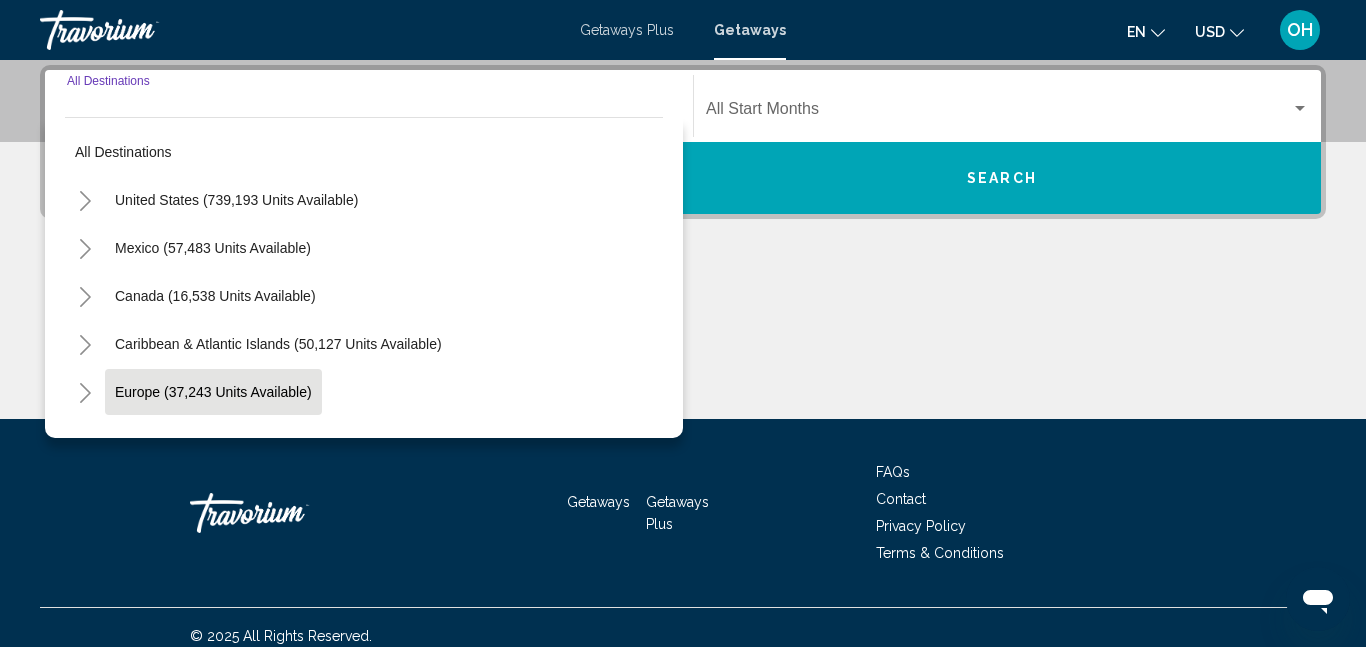 click on "Europe (37,243 units available)" at bounding box center (214, 440) 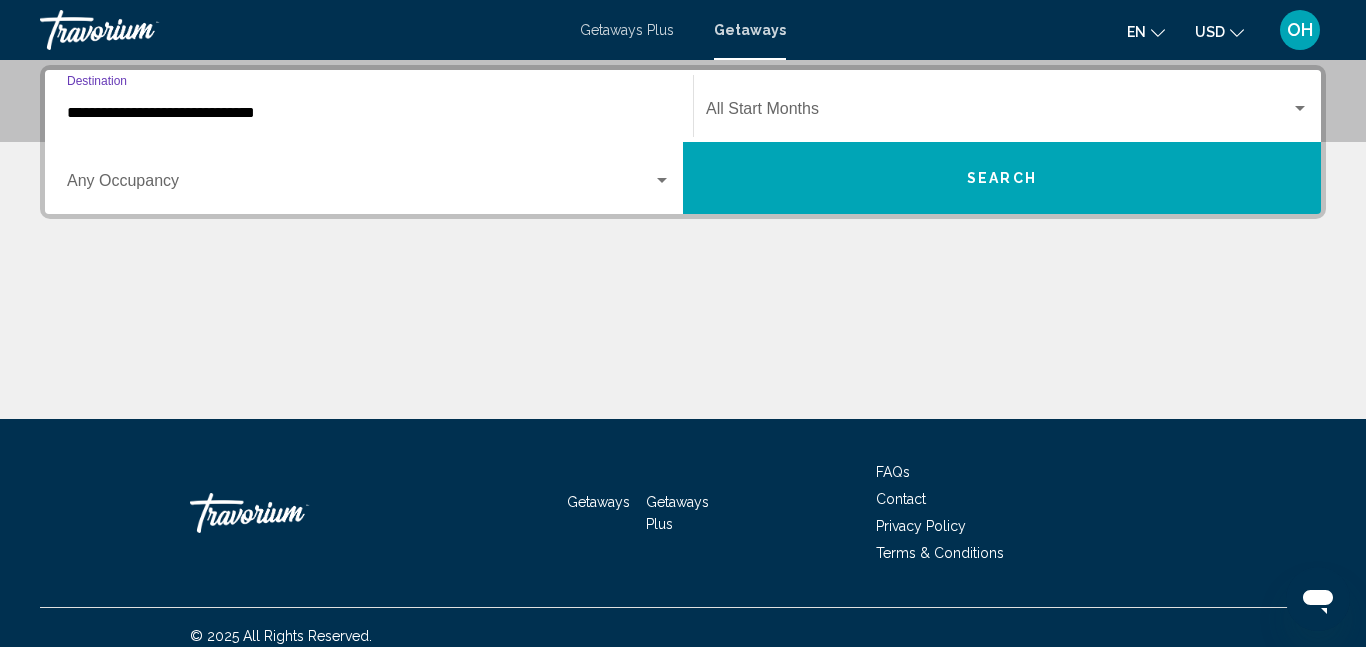 click on "**********" at bounding box center [369, 113] 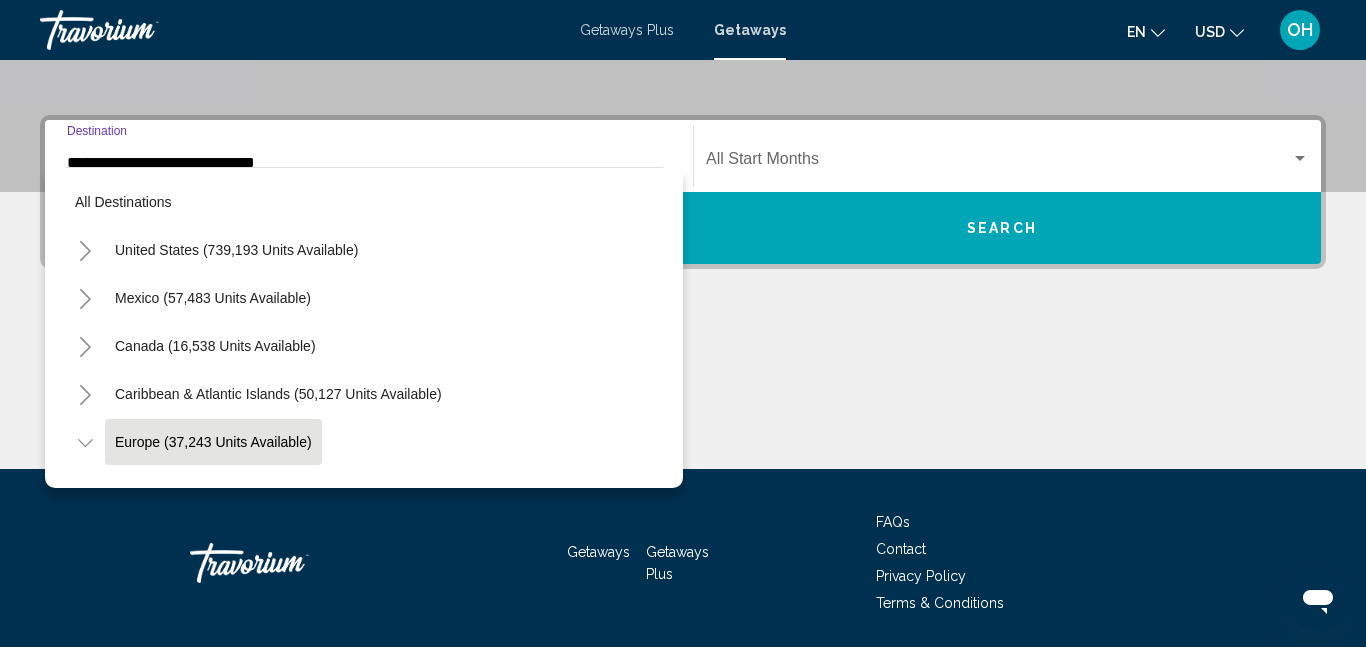 scroll, scrollTop: 119, scrollLeft: 0, axis: vertical 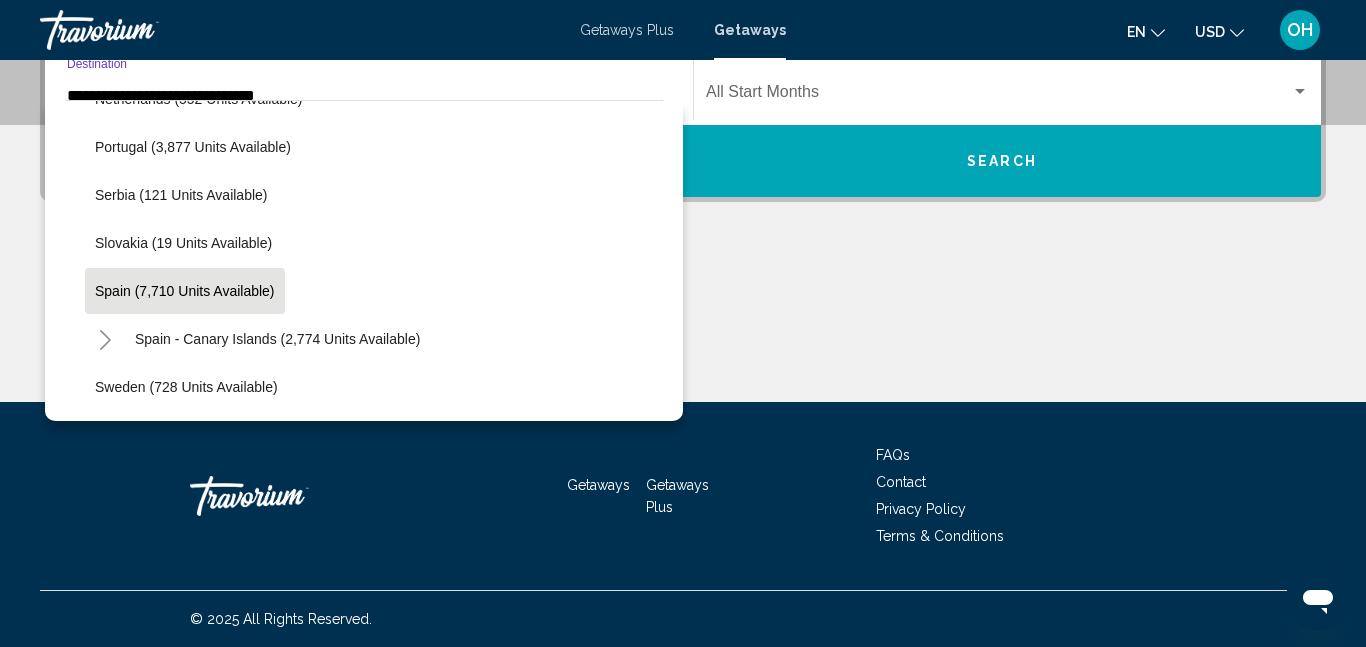 click on "Spain (7,710 units available)" 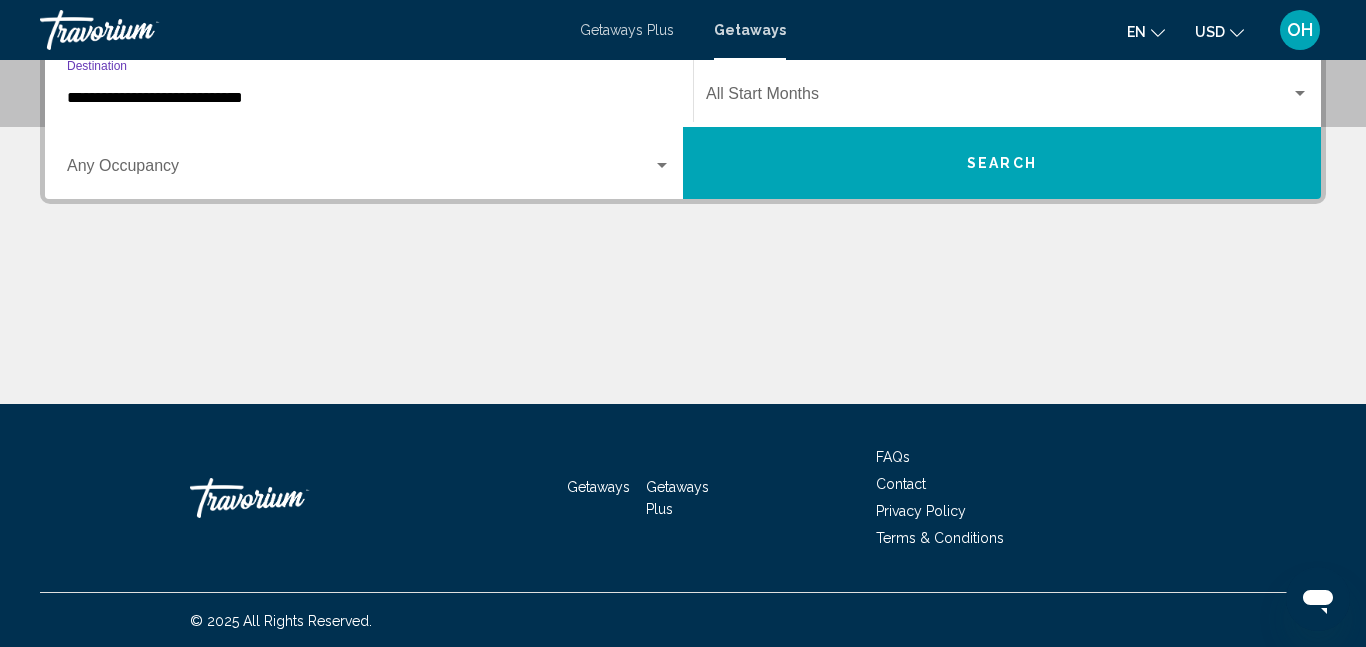 scroll, scrollTop: 458, scrollLeft: 0, axis: vertical 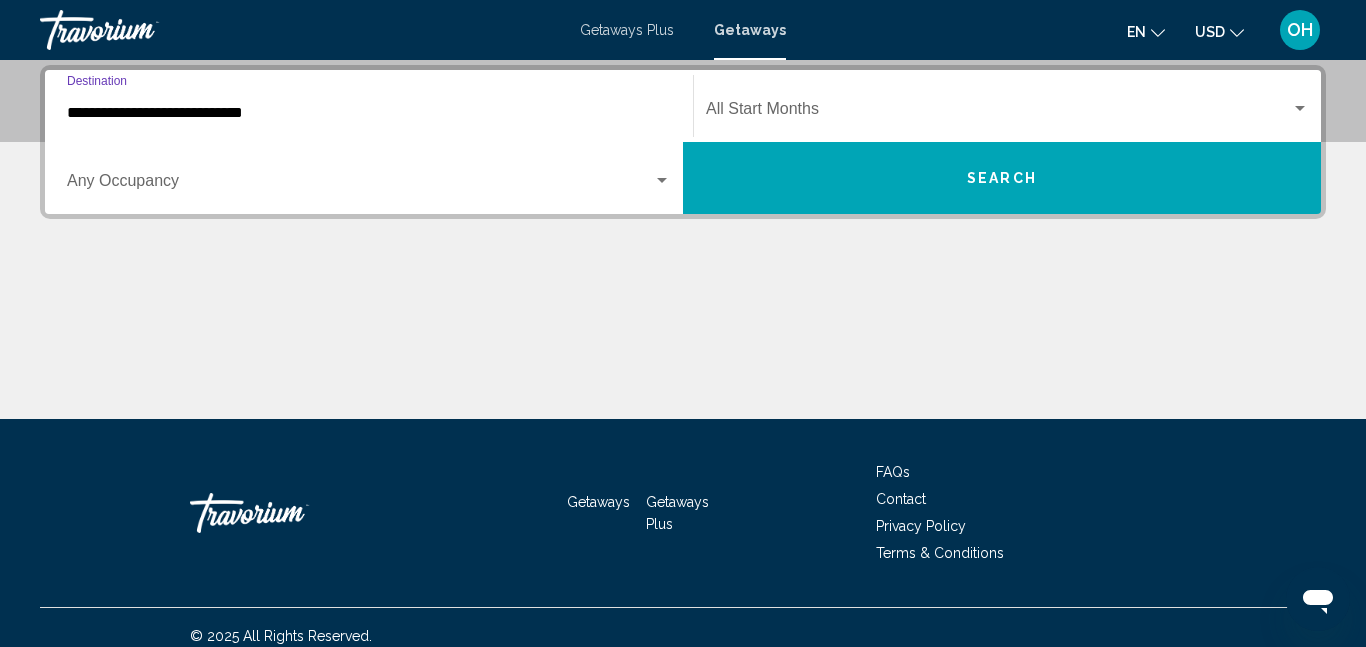click at bounding box center [683, 344] 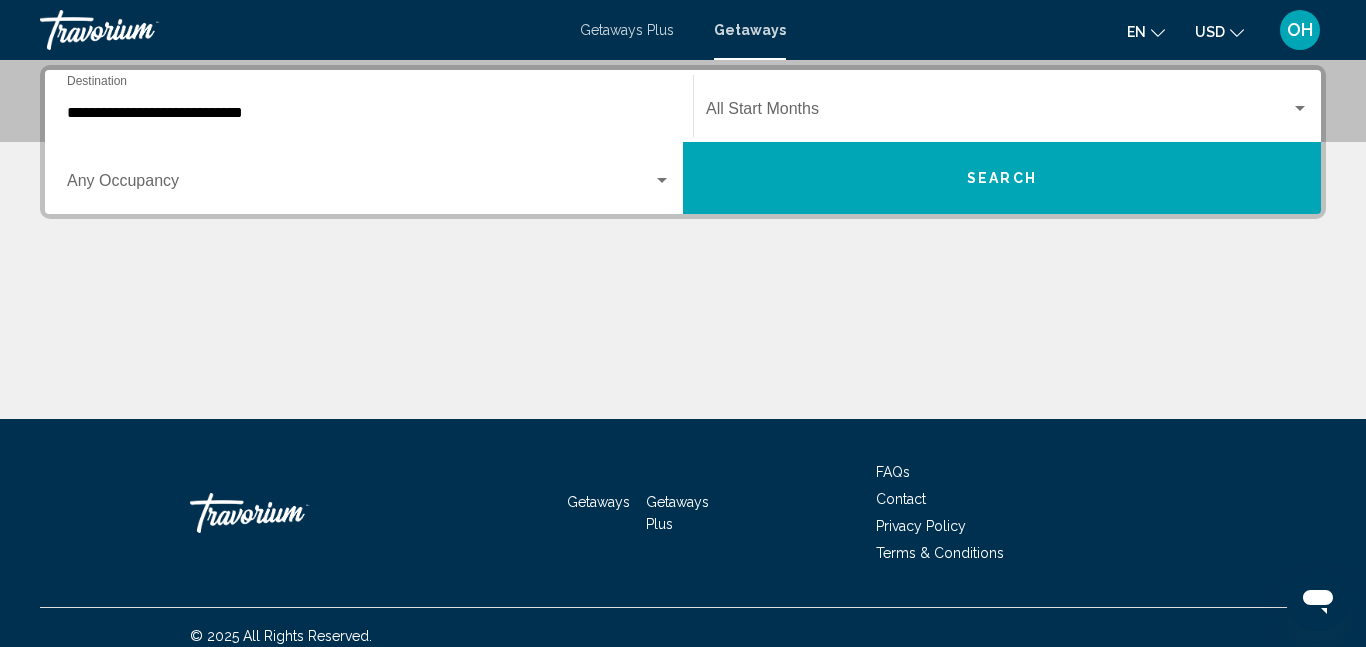click on "**********" at bounding box center (369, 113) 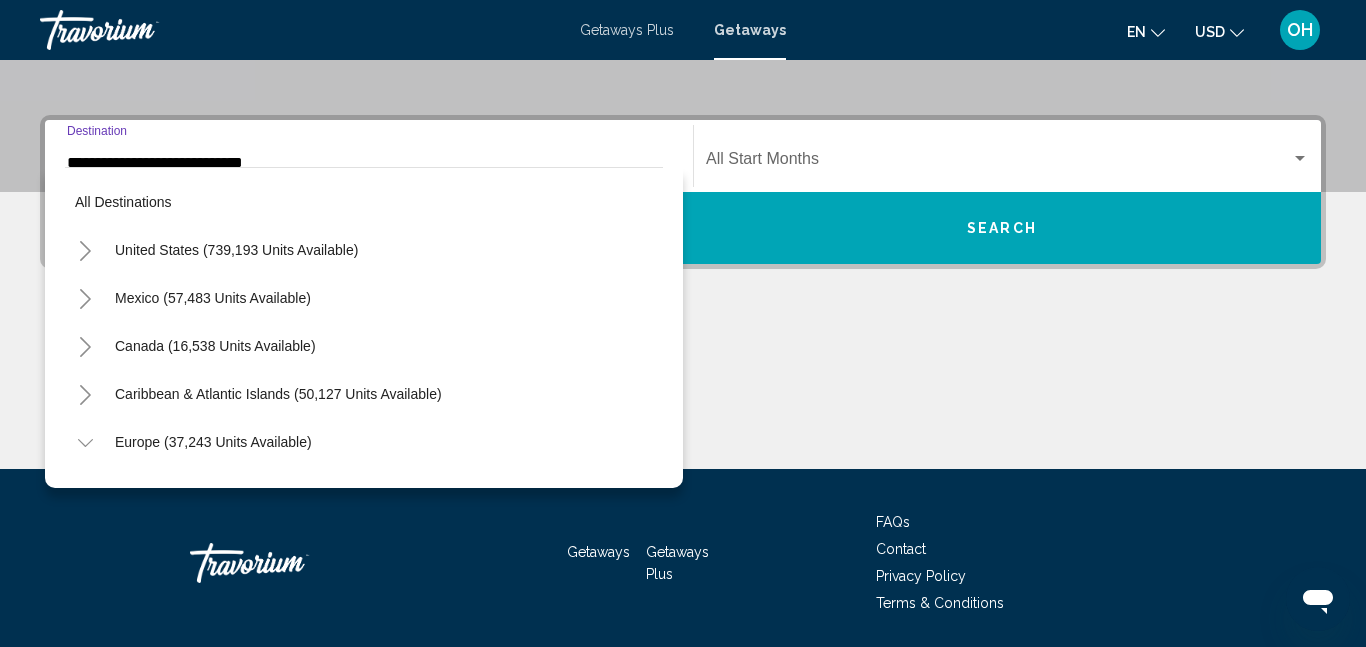 scroll, scrollTop: 935, scrollLeft: 0, axis: vertical 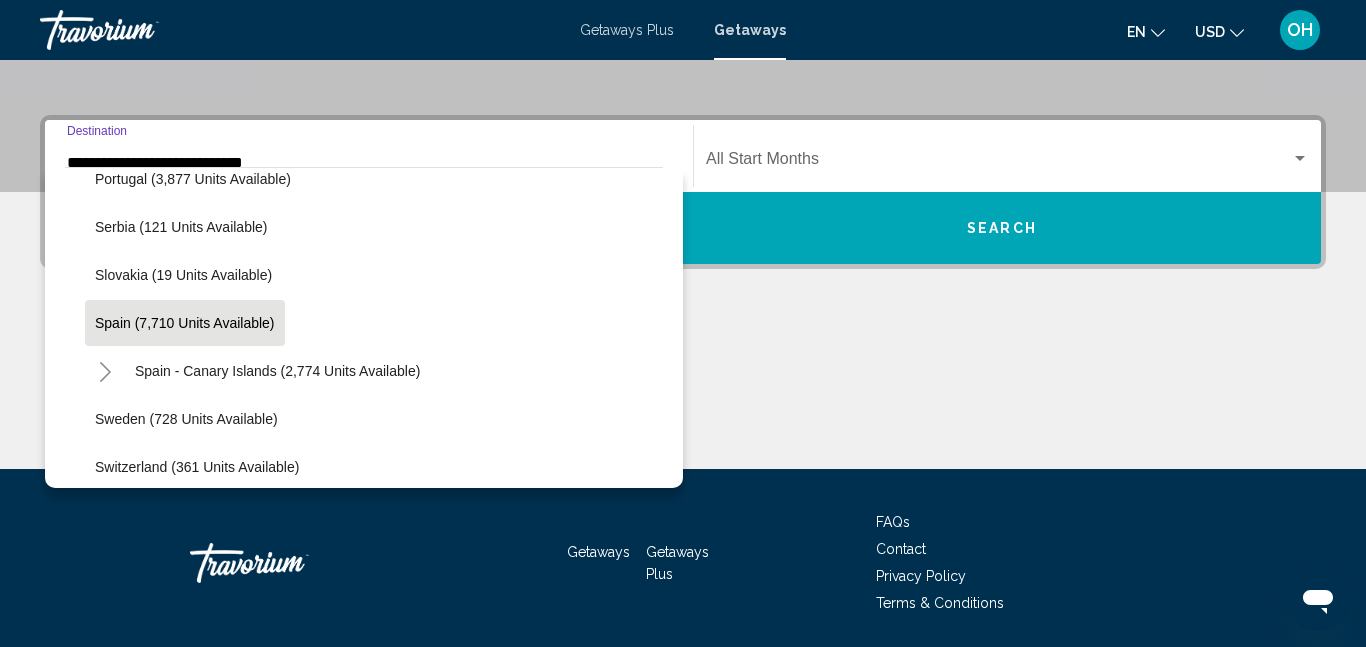 click on "Start Month All Start Months" 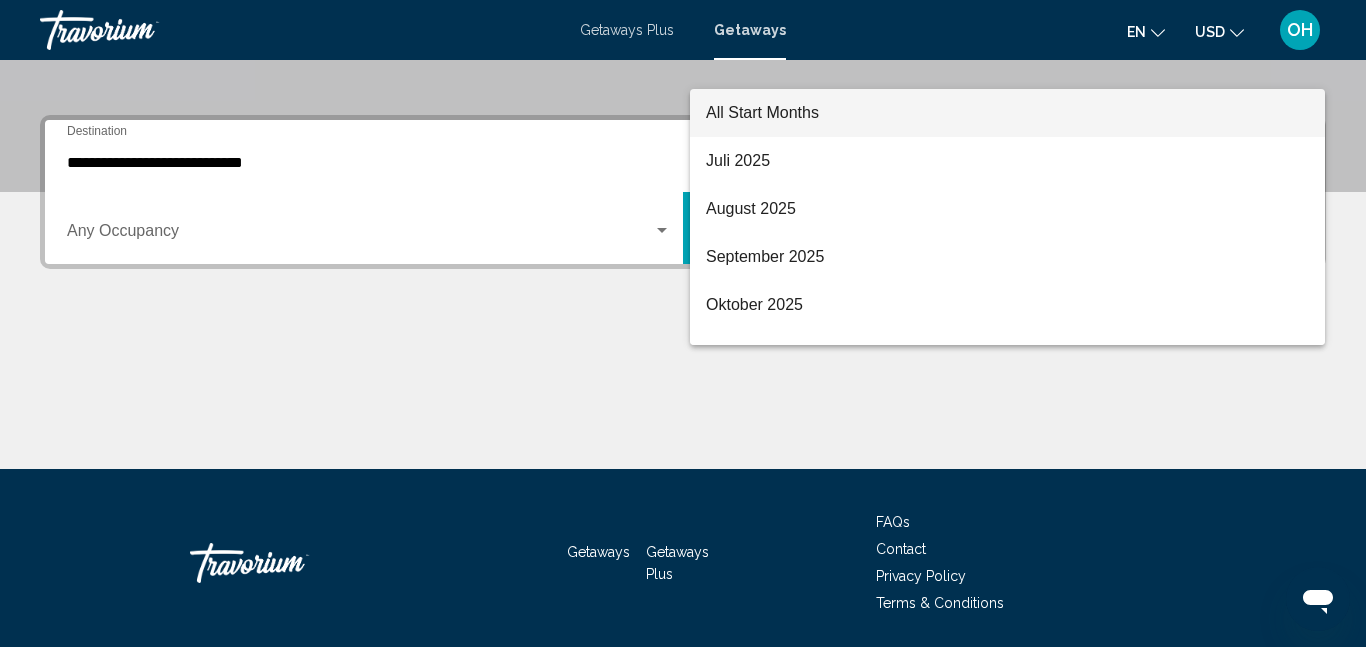 scroll, scrollTop: 458, scrollLeft: 0, axis: vertical 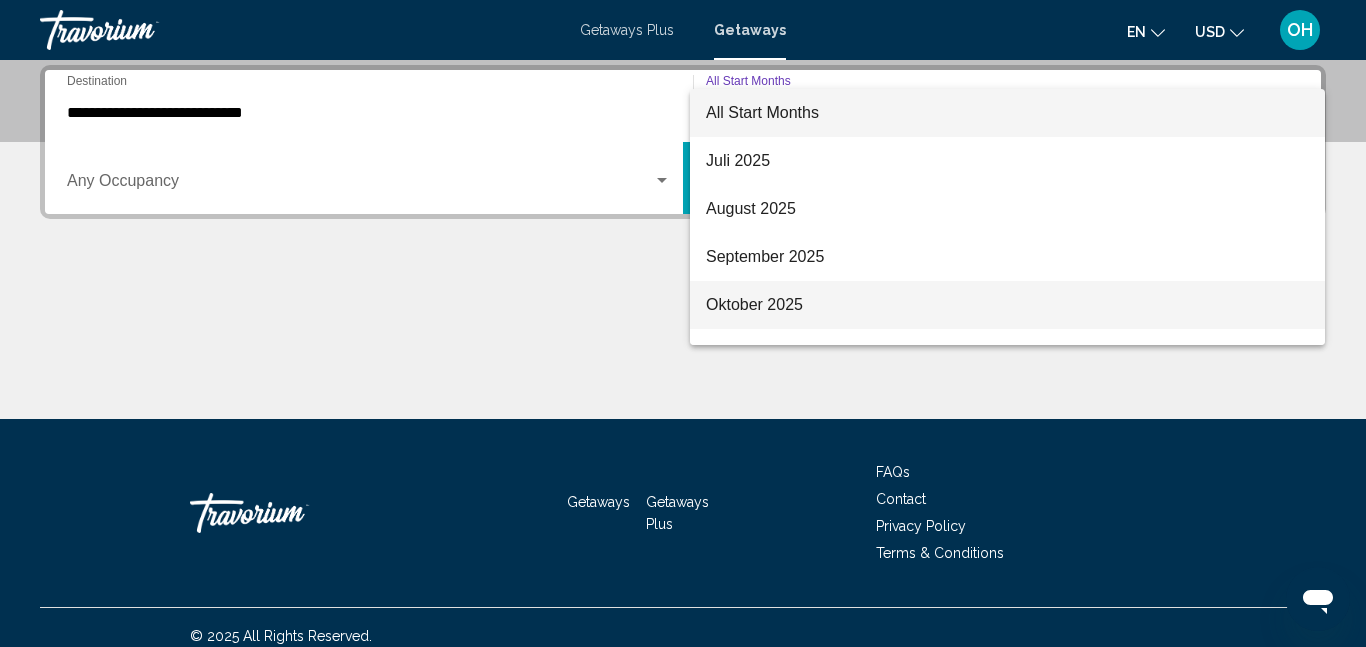 click on "Oktober 2025" at bounding box center (1007, 305) 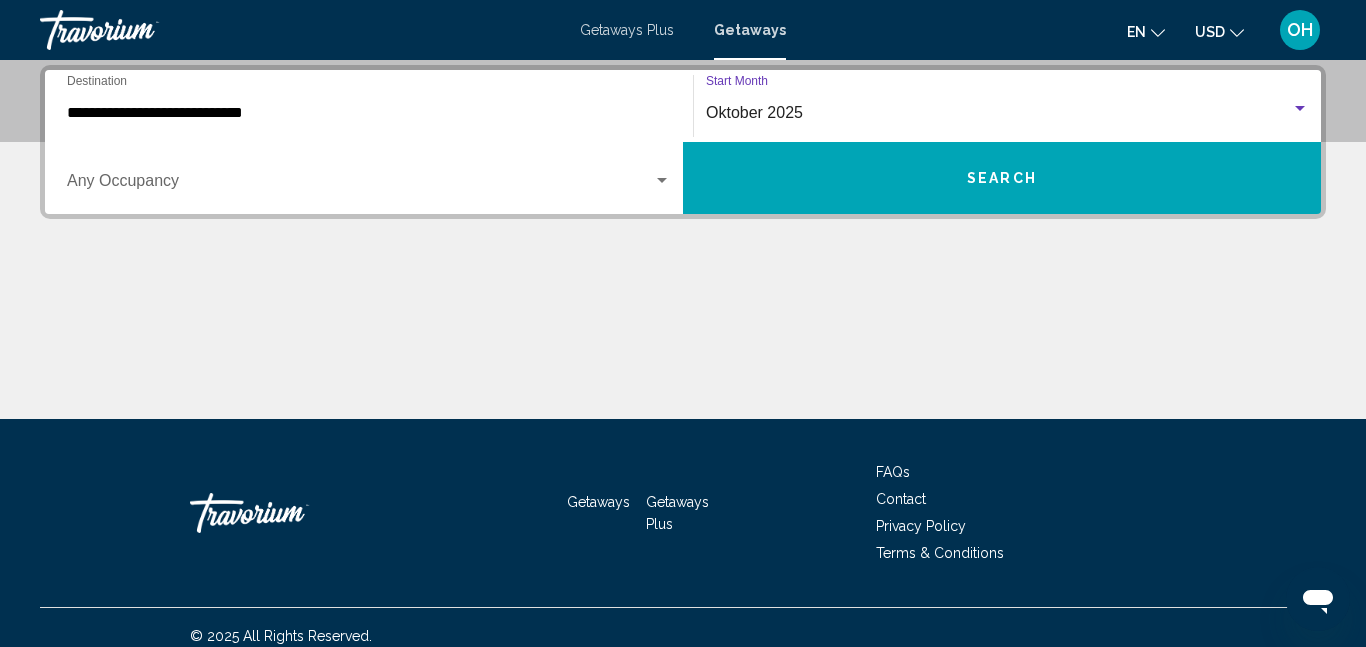 click on "Search" at bounding box center [1002, 178] 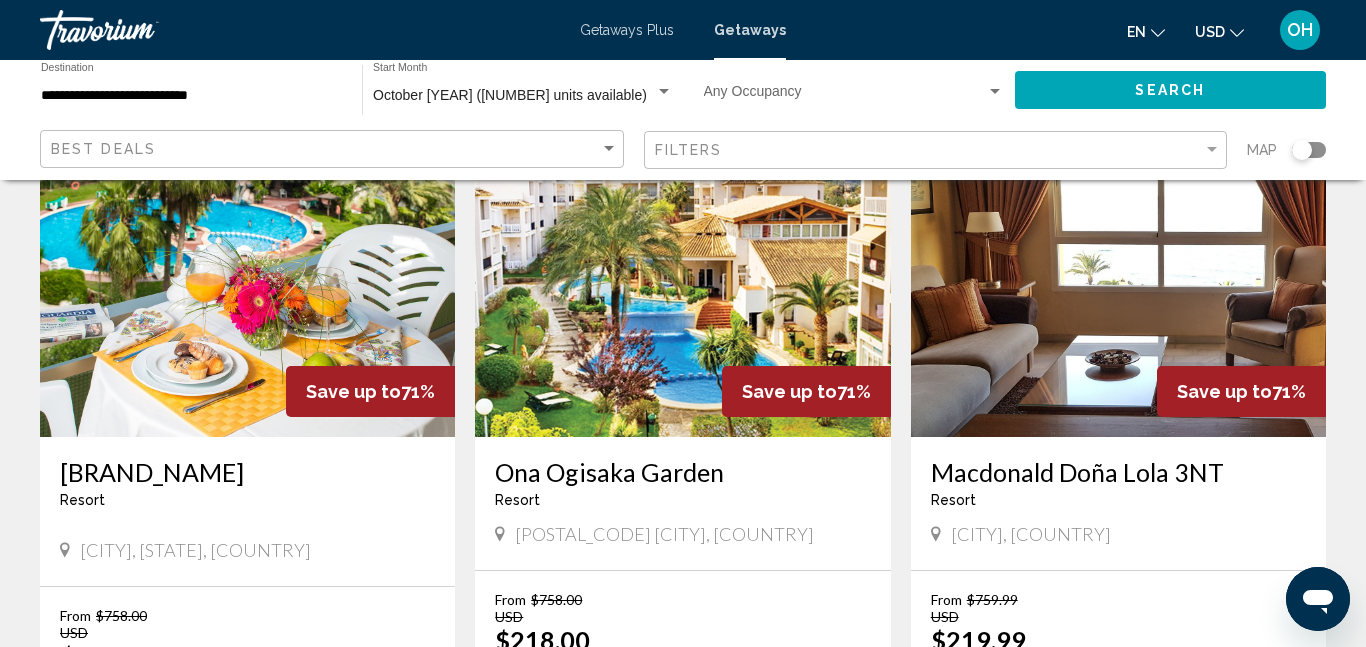 scroll, scrollTop: 2716, scrollLeft: 0, axis: vertical 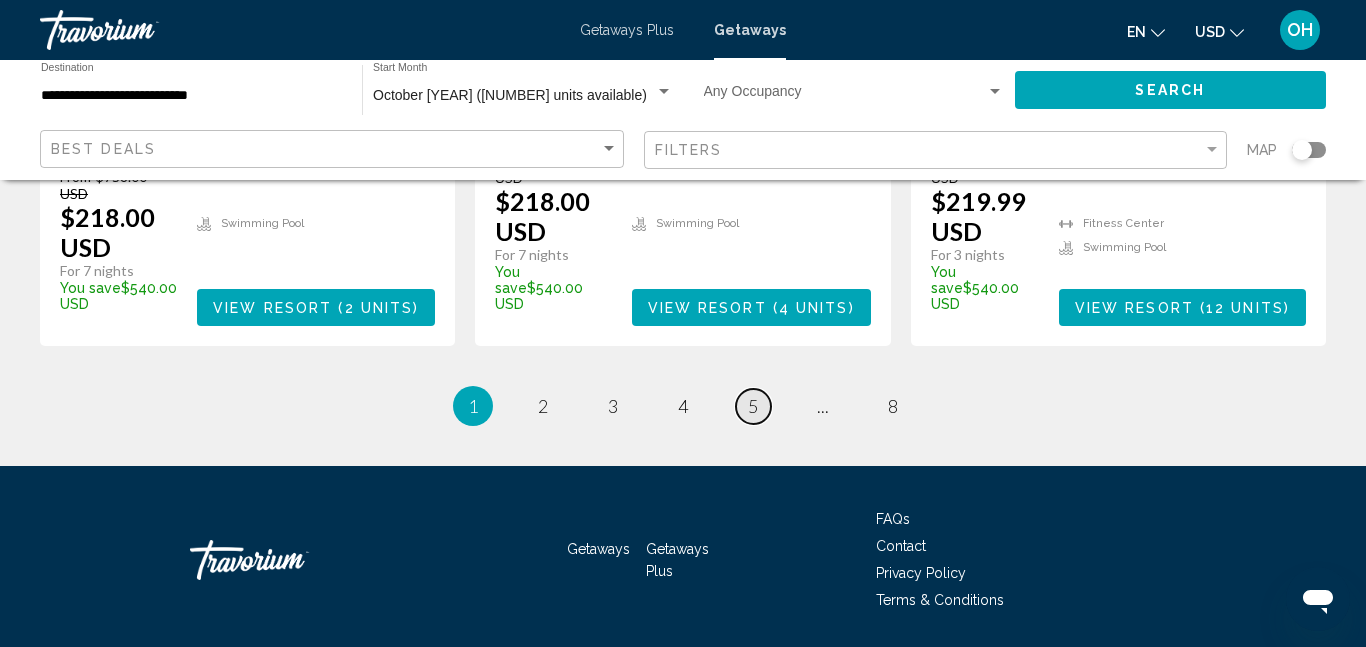 click on "page  5" at bounding box center (753, 406) 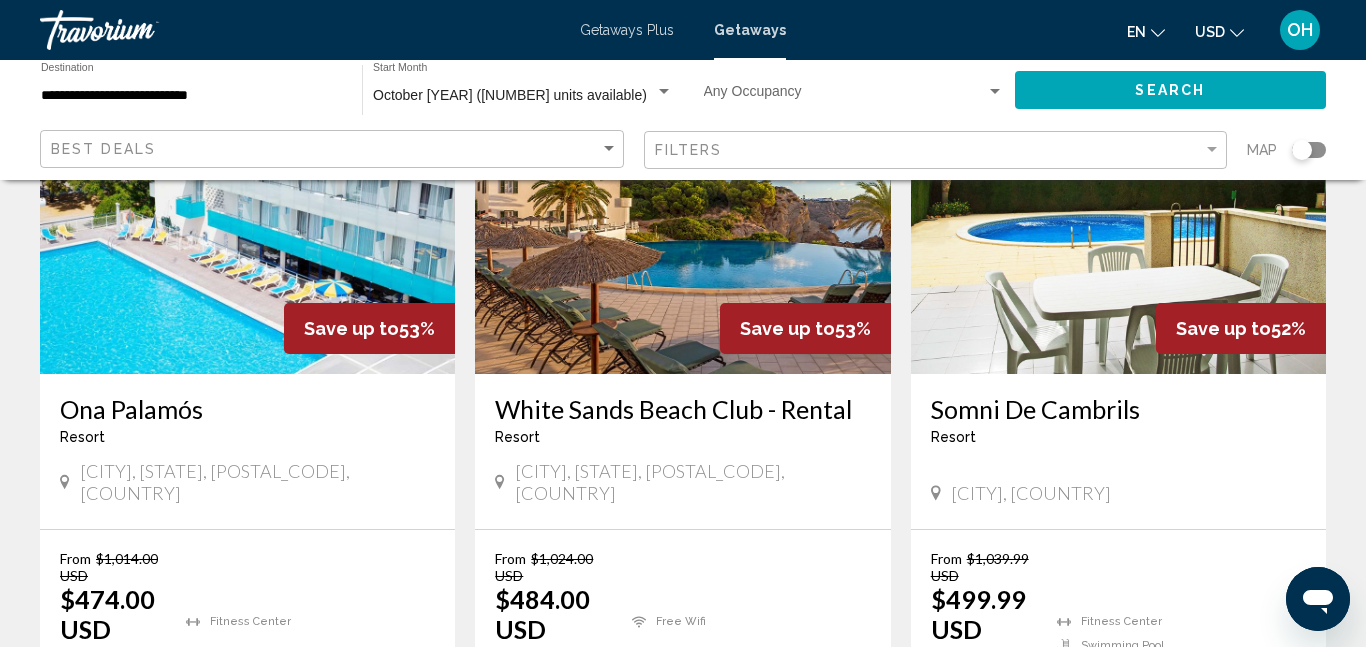 scroll, scrollTop: 978, scrollLeft: 0, axis: vertical 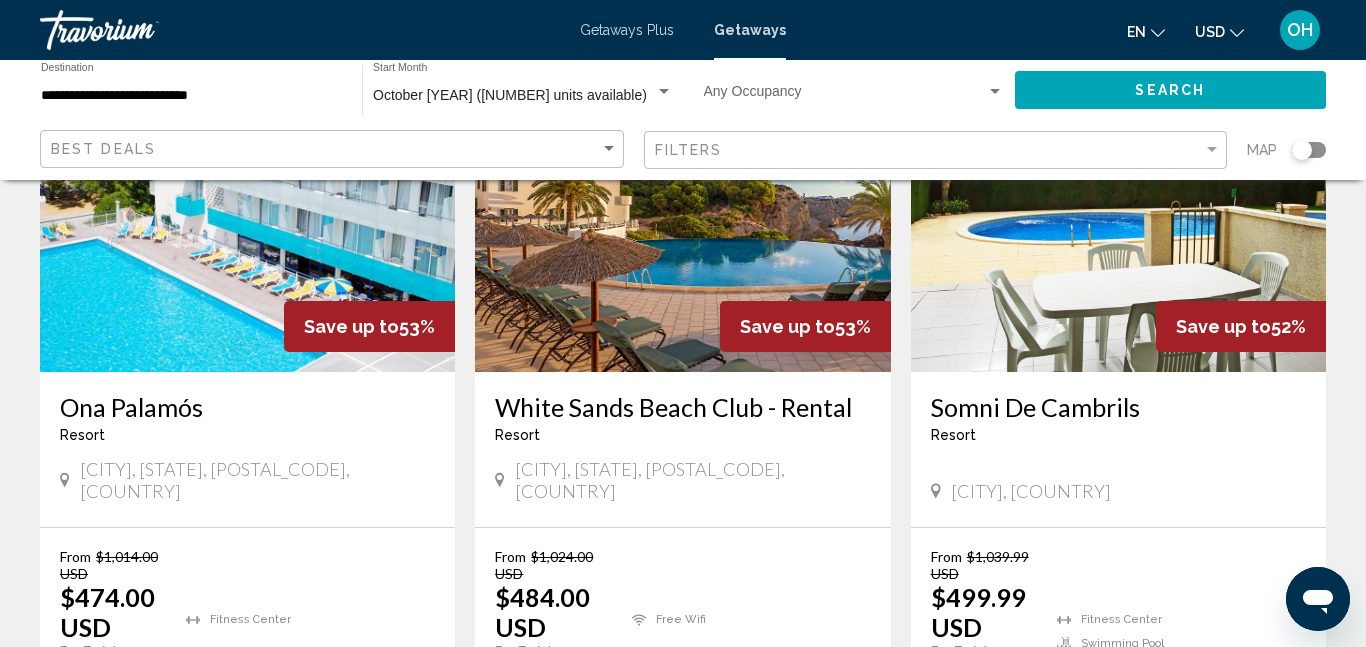 click on "White Sands Beach Club - Rental  Resort  -  This is an adults only resort" at bounding box center (682, 425) 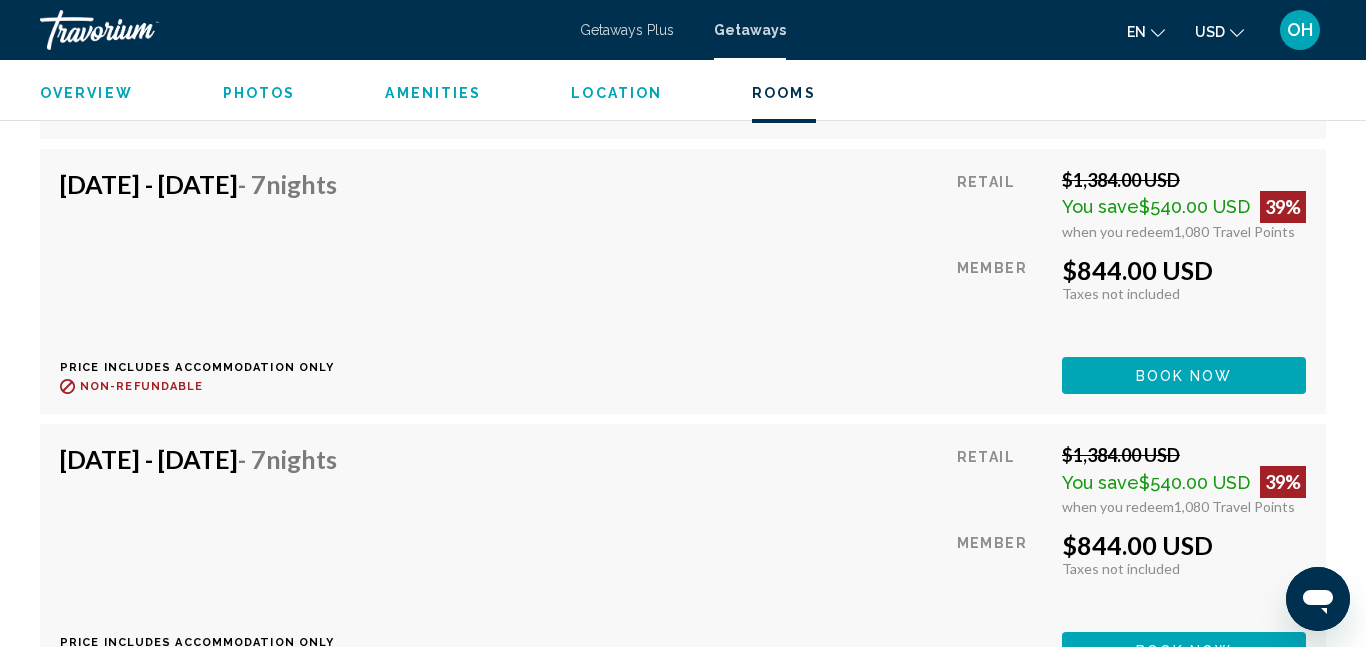 scroll, scrollTop: 4591, scrollLeft: 0, axis: vertical 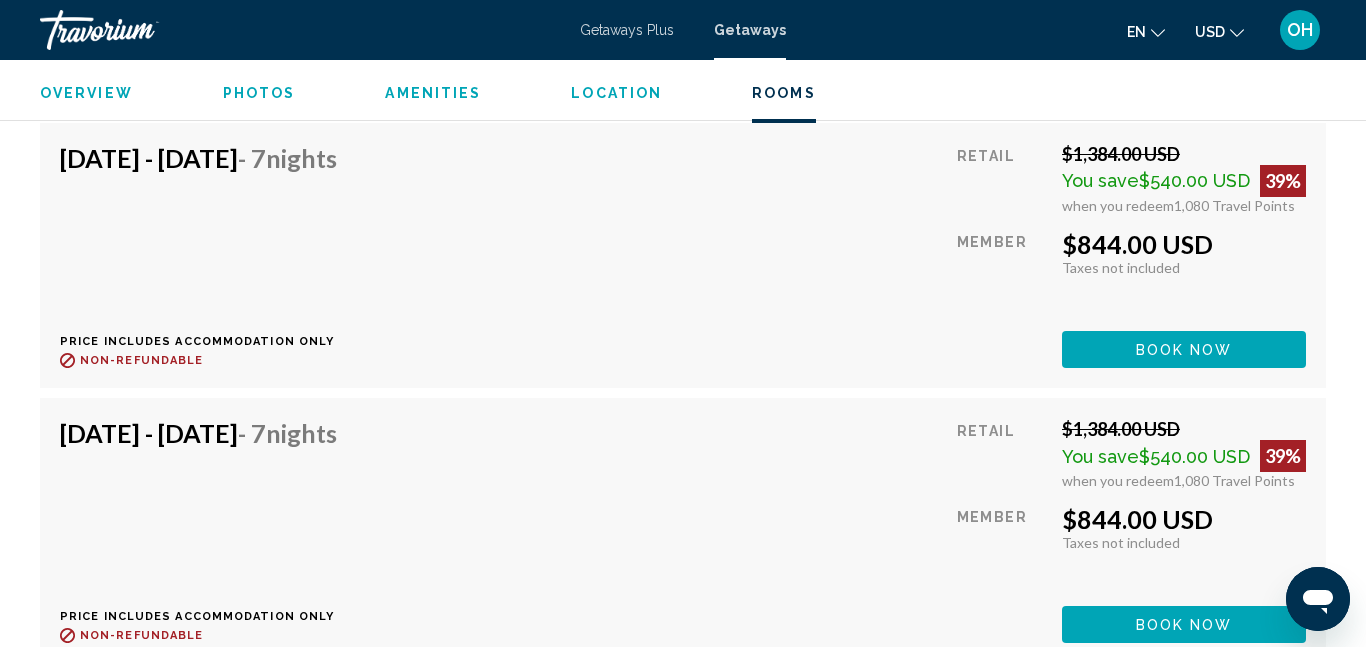 click on "Book now" at bounding box center [1184, -202] 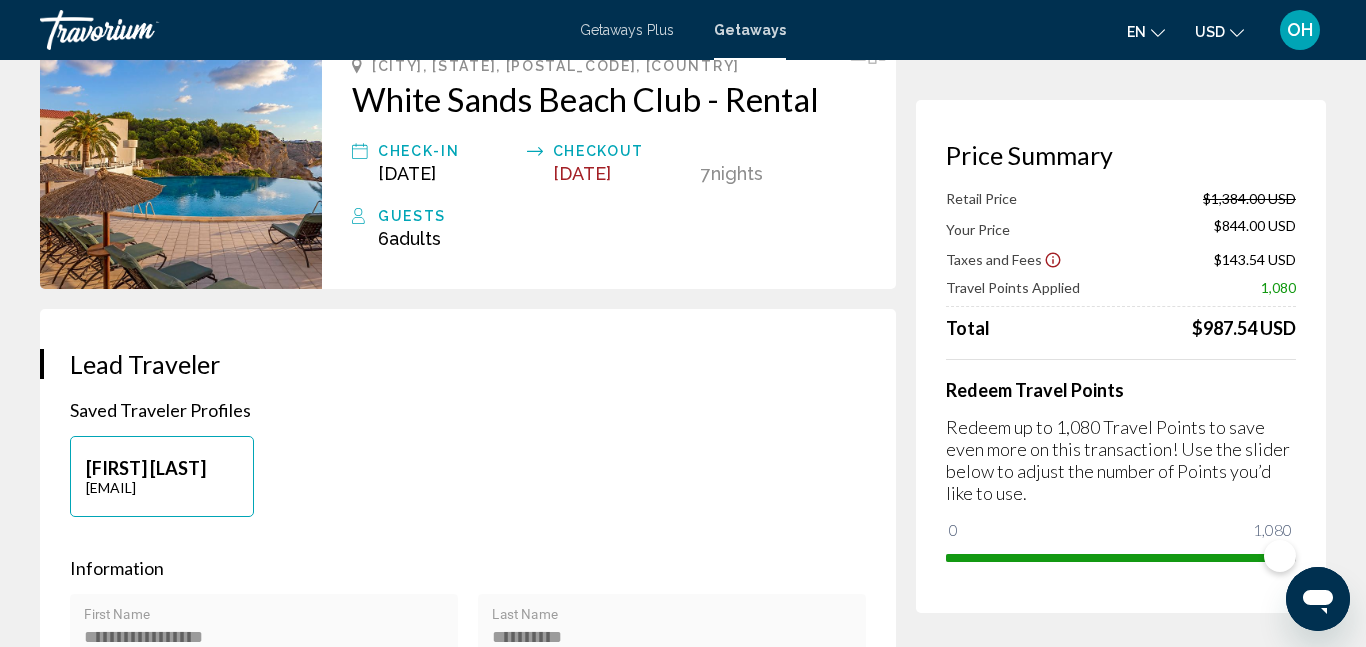 scroll, scrollTop: 135, scrollLeft: 0, axis: vertical 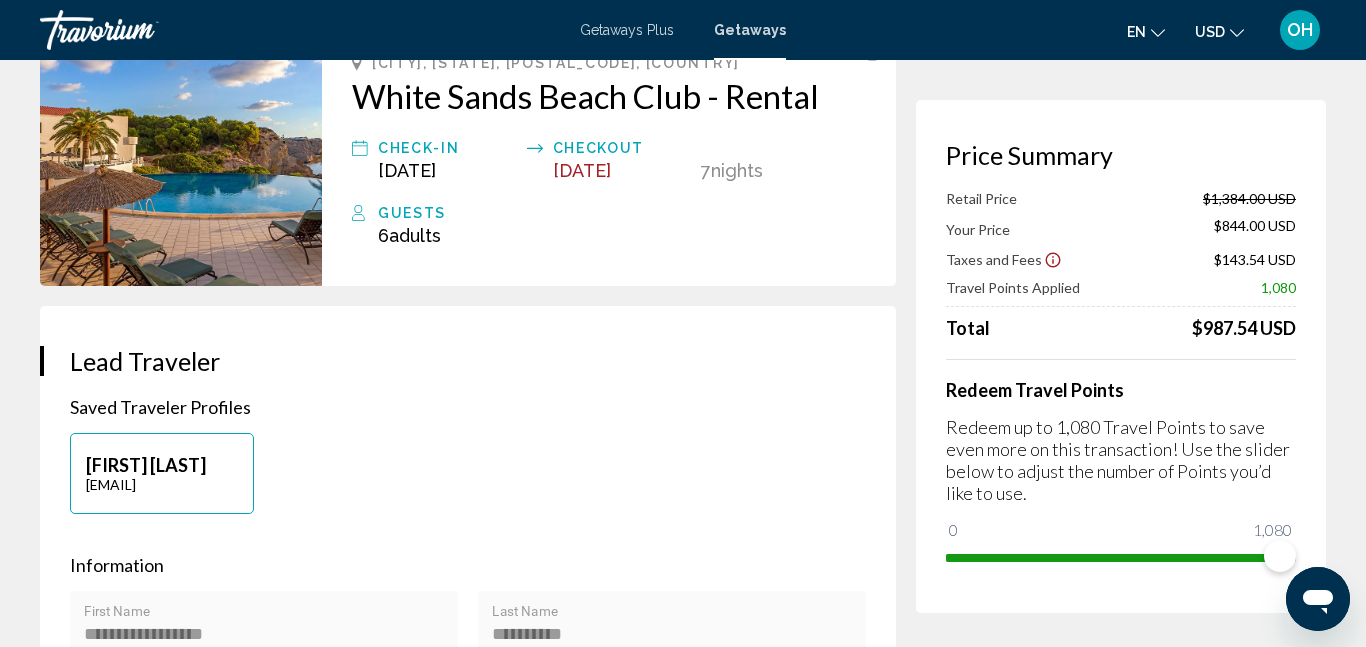 click on "Retail Price  $1,384.00 USD  Your Price $844.00 USD Taxes and Fees
$143.54 USD  Travel Points Applied 1,080 Total  $987.54 USD  Redeem  Travel Points Redeem up to 1,080  Travel Points to save even more on this transaction! Use the slider below to adjust the number of Points you’d like to use. 0 1,080 1,080" at bounding box center (1121, 381) 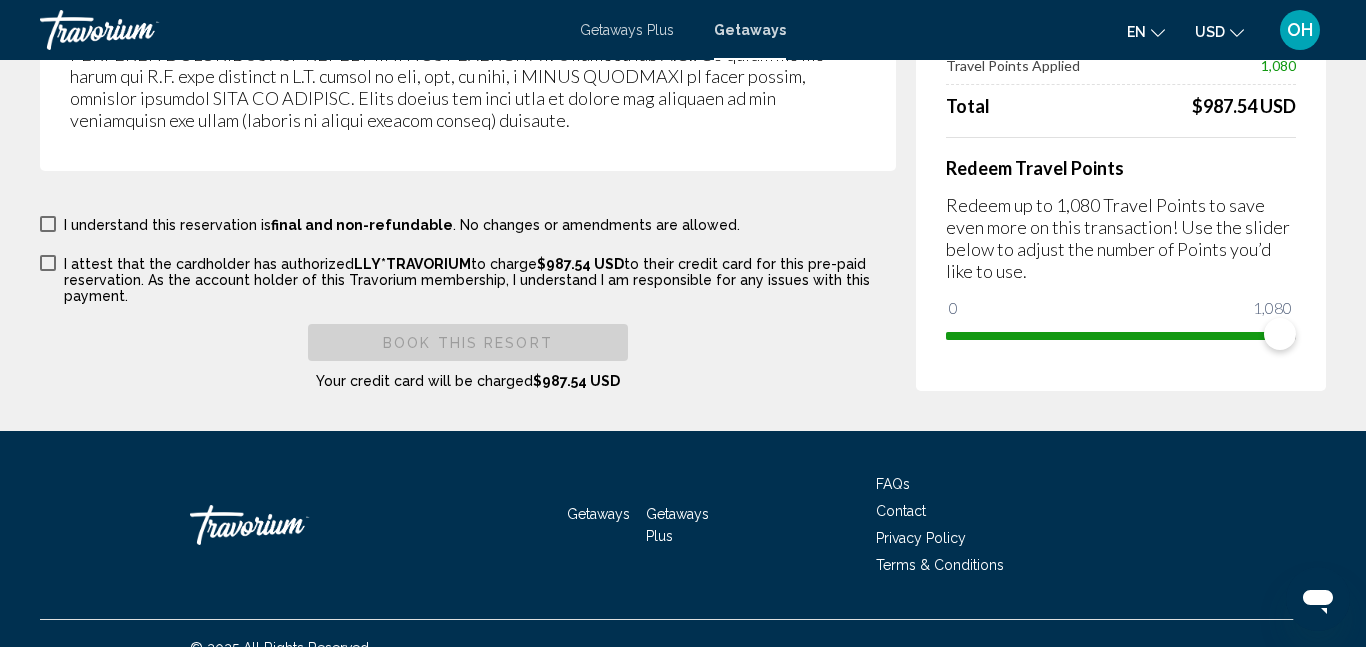 scroll, scrollTop: 4216, scrollLeft: 0, axis: vertical 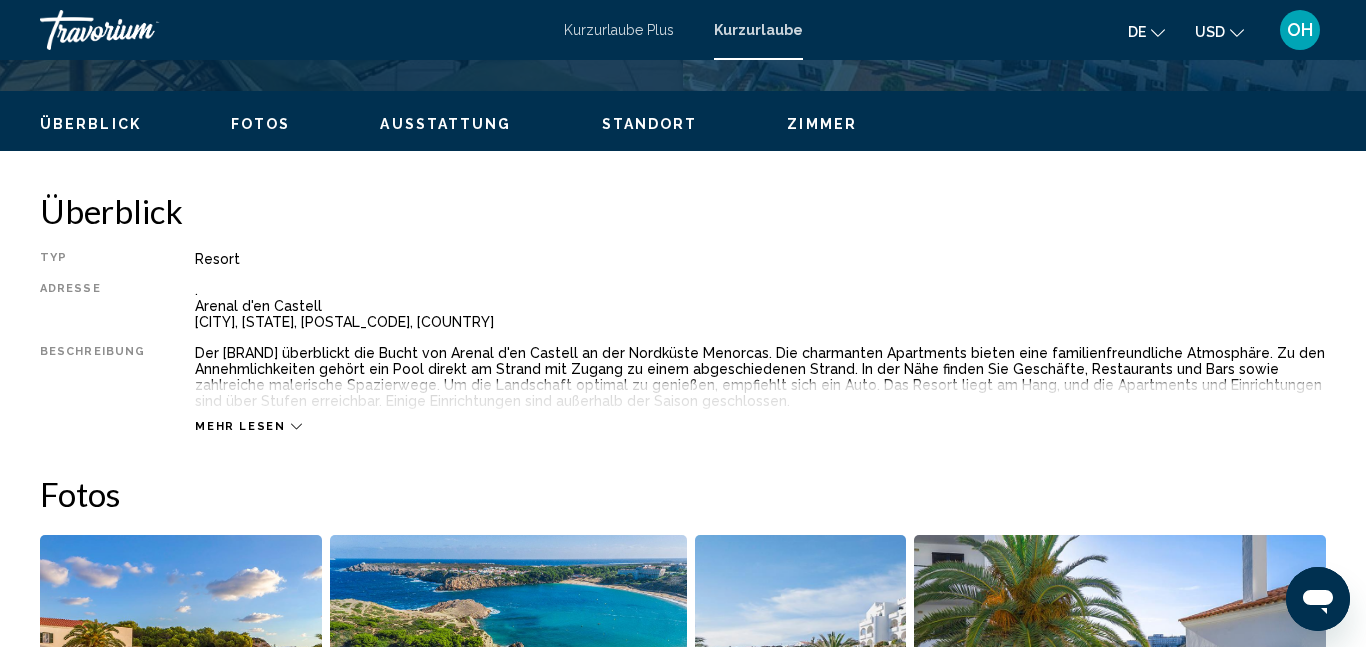 click on "de
Englisch Spanisch Deutsch Italienisch Portugiesisch Russisch" 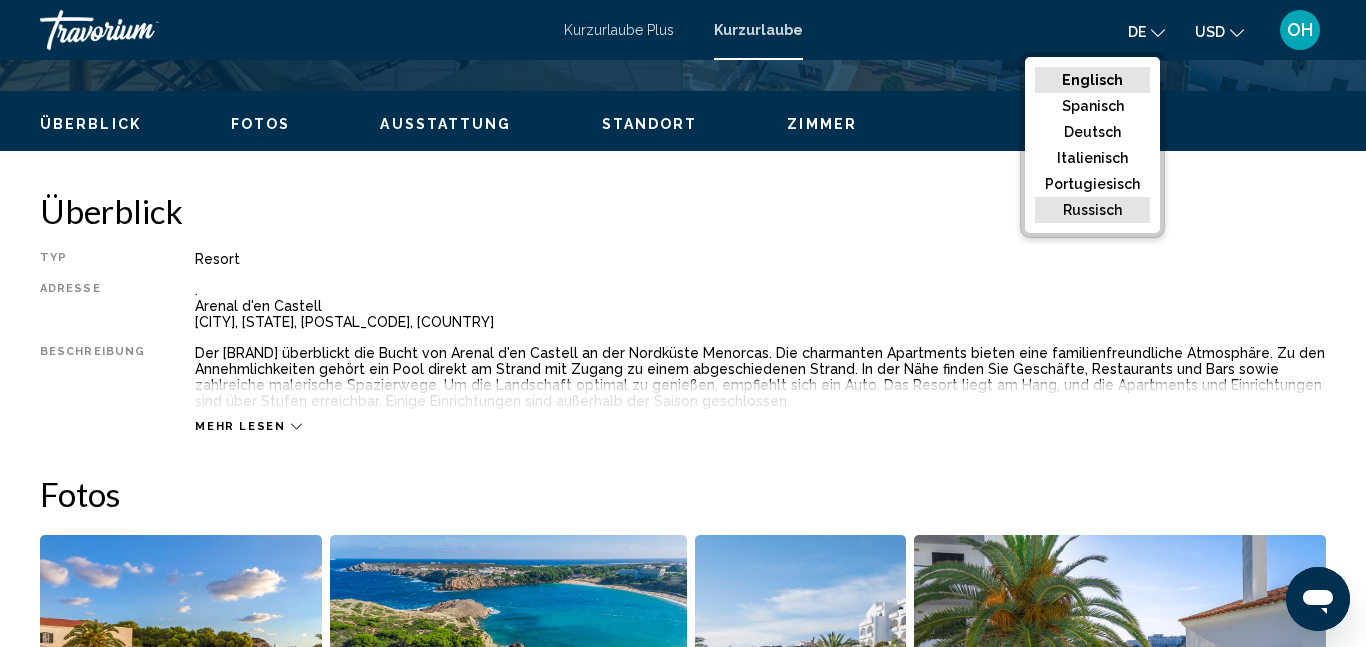 click on "Russisch" 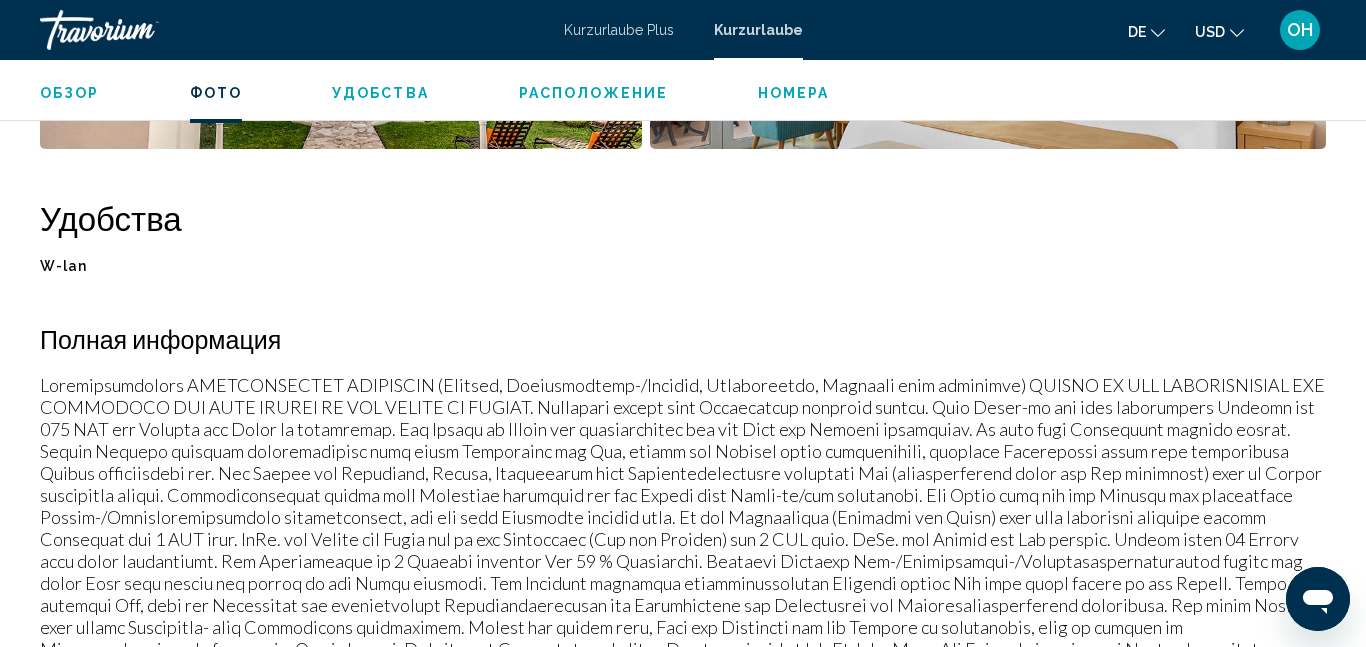 scroll, scrollTop: 1814, scrollLeft: 0, axis: vertical 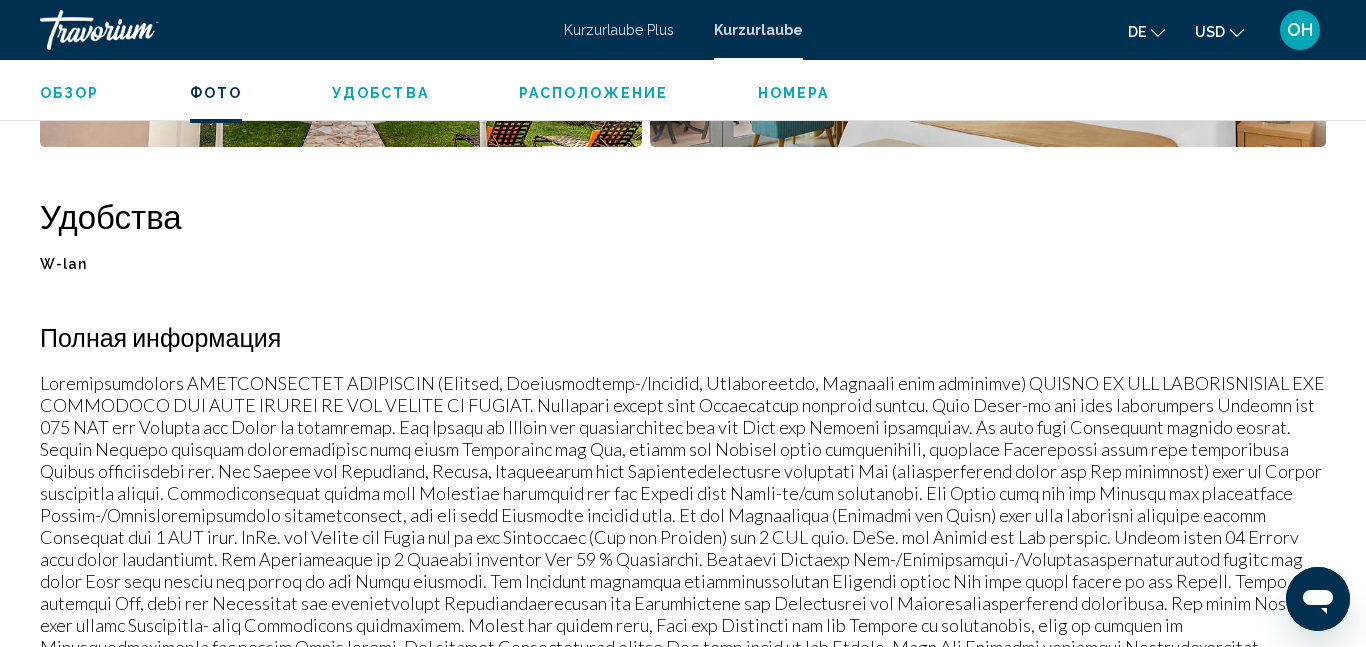 click on "de
English Español Français Italiano Português русский" 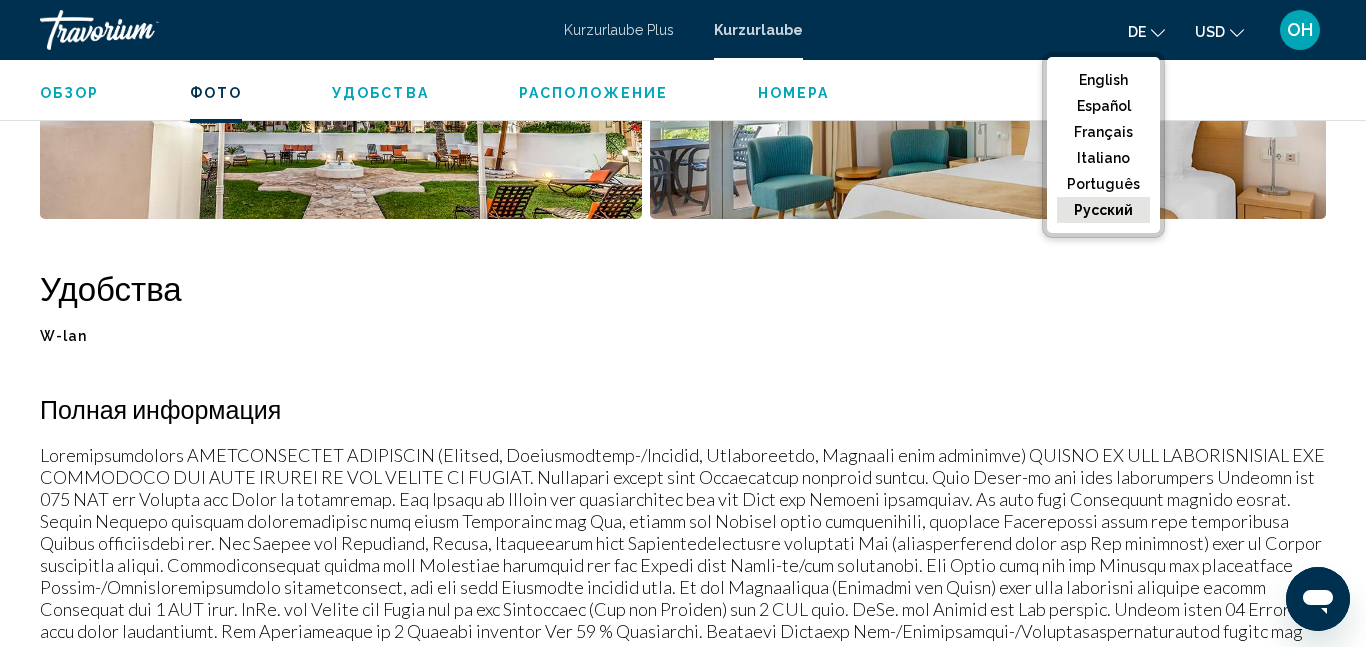 scroll, scrollTop: 1746, scrollLeft: 0, axis: vertical 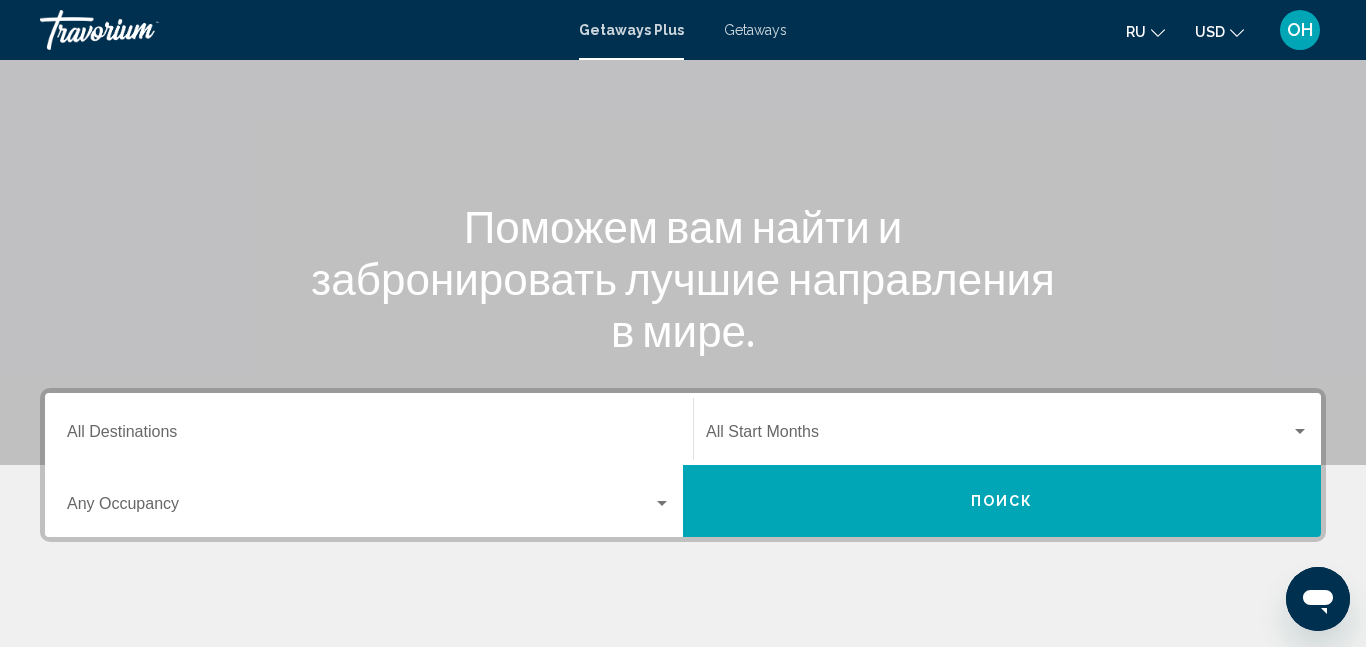 click on "Destination All Destinations" at bounding box center [369, 436] 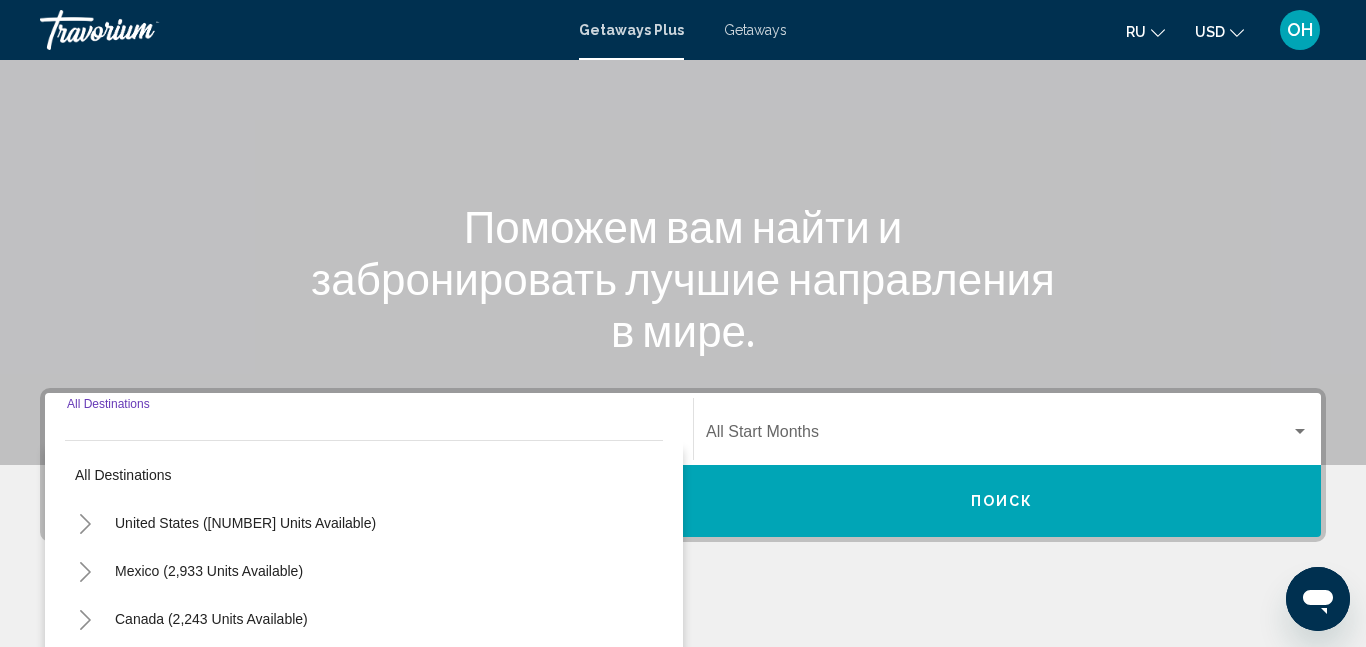 scroll, scrollTop: 458, scrollLeft: 0, axis: vertical 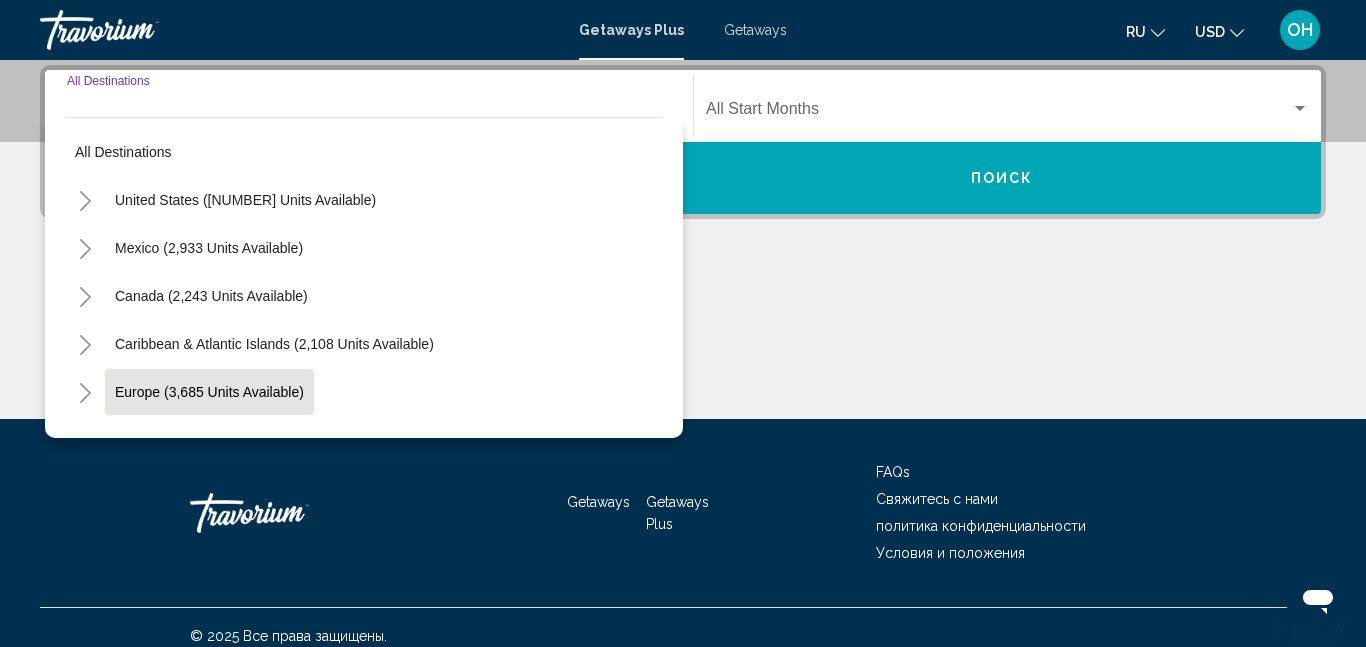 click on "Europe (3,685 units available)" at bounding box center (208, 440) 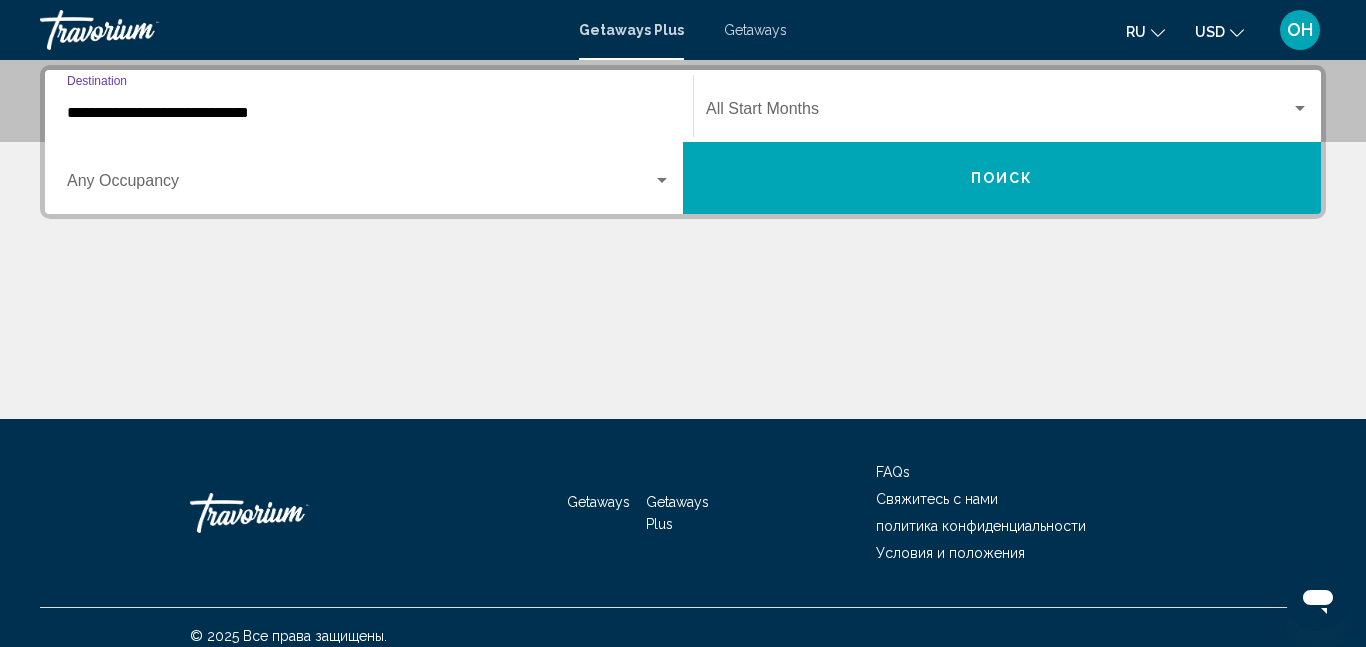 click on "**********" at bounding box center [369, 113] 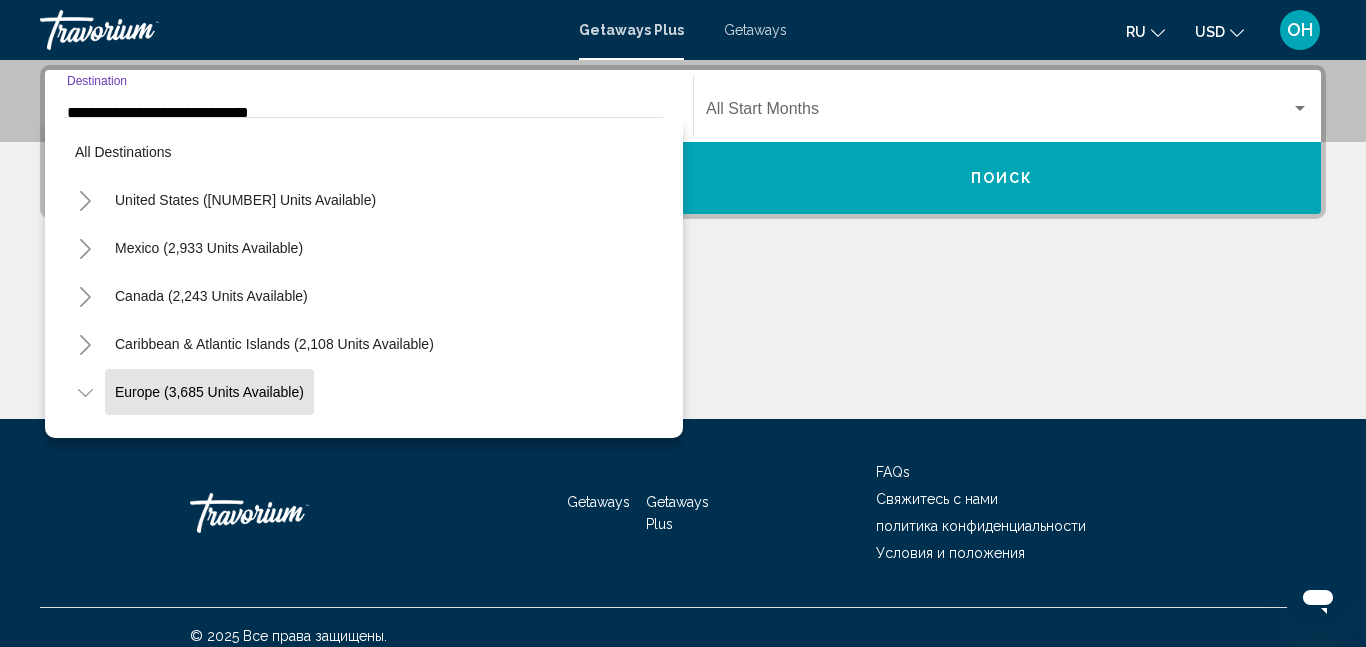 scroll, scrollTop: 408, scrollLeft: 0, axis: vertical 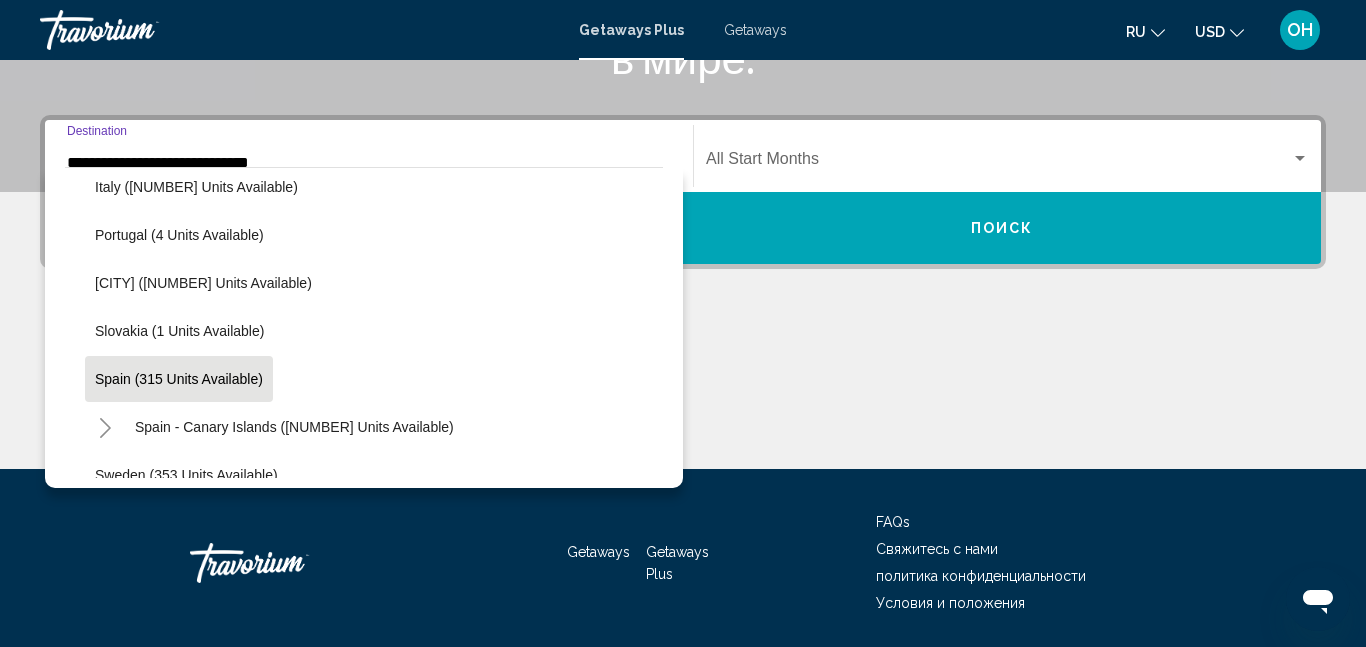 click on "Spain (315 units available)" 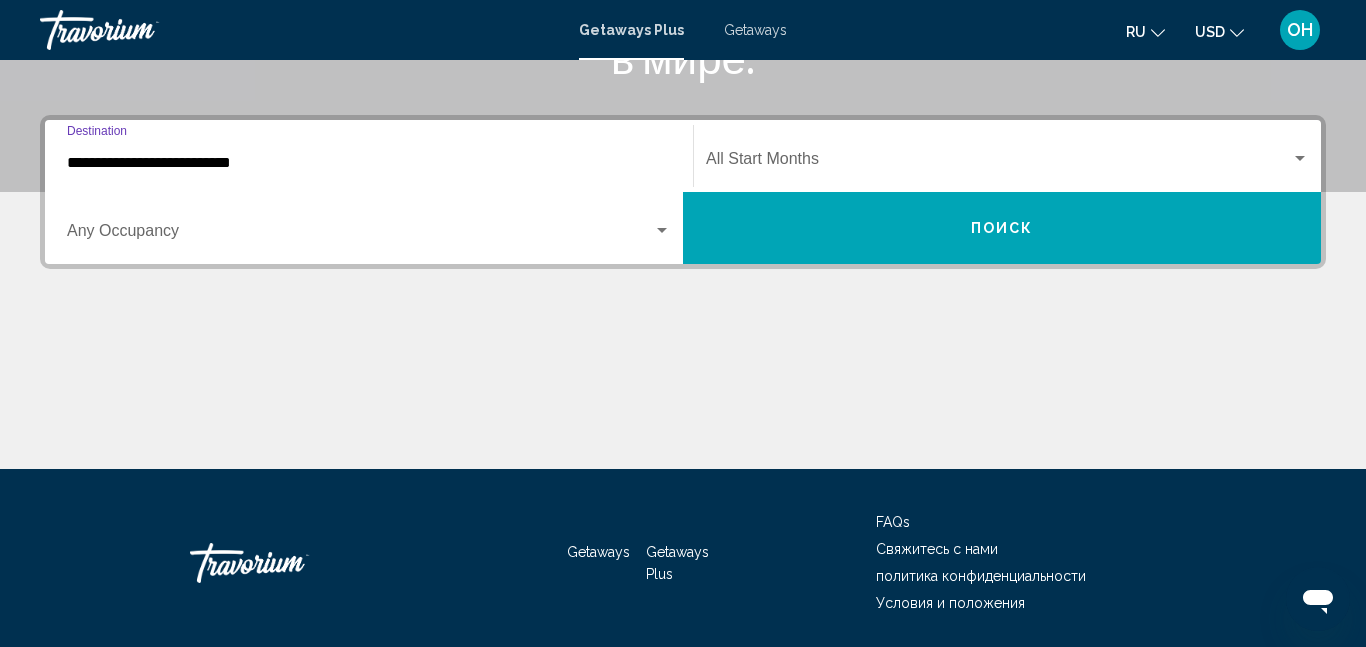 scroll, scrollTop: 458, scrollLeft: 0, axis: vertical 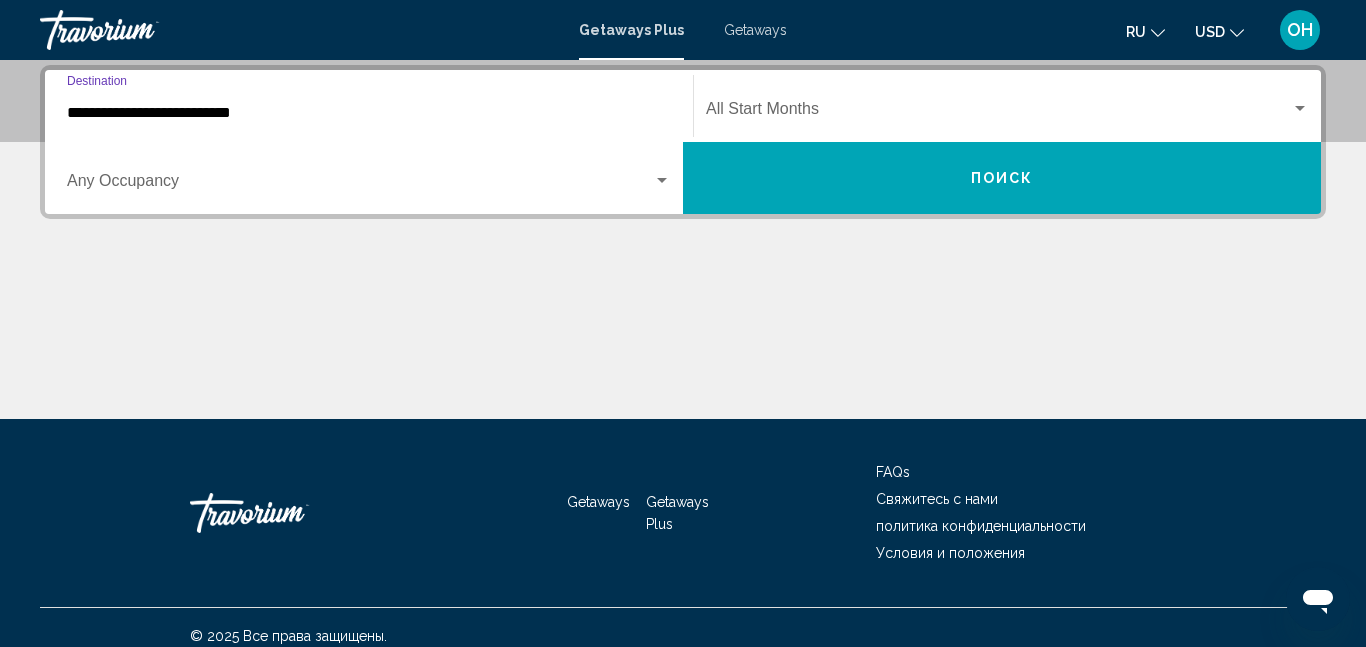 click on "**********" at bounding box center [369, 113] 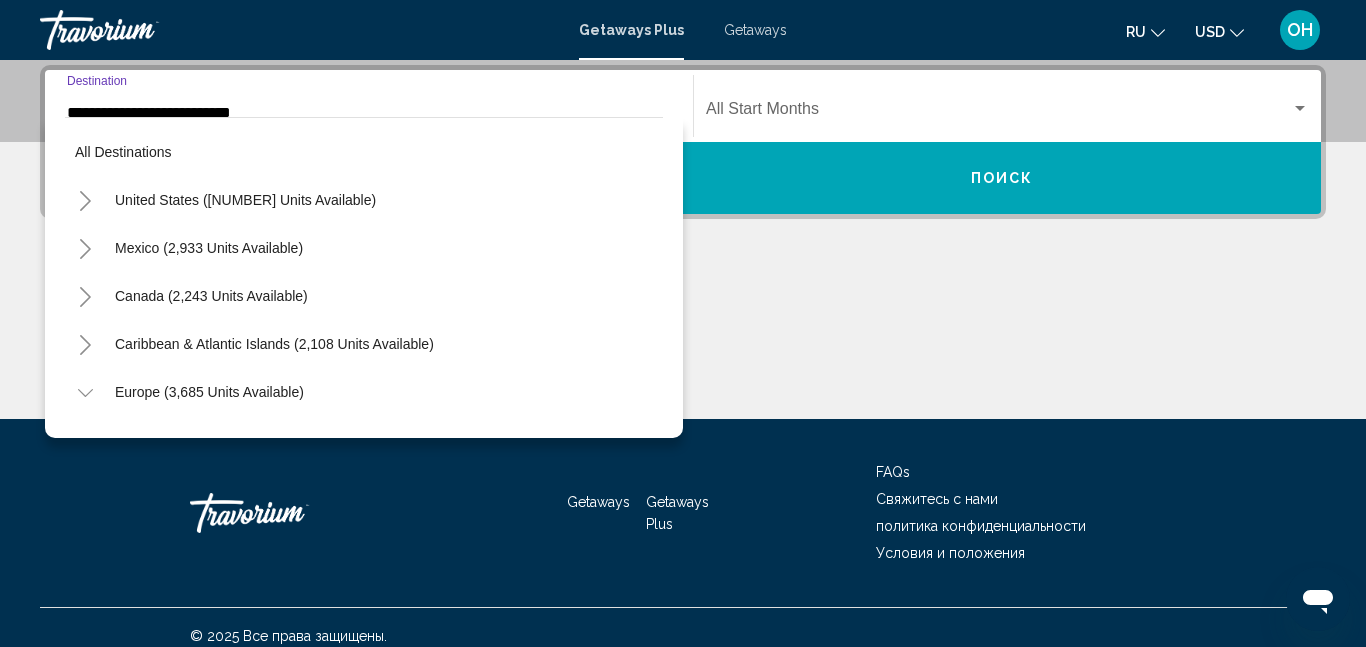 scroll, scrollTop: 408, scrollLeft: 0, axis: vertical 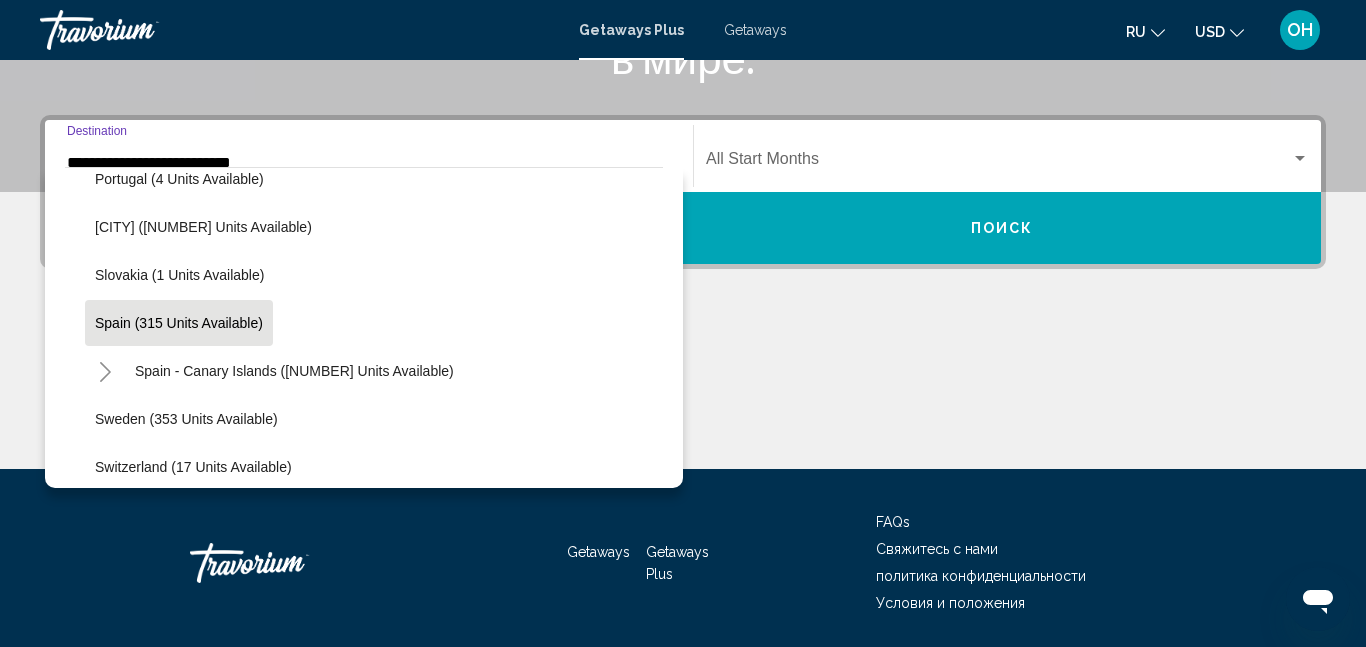 click on "Spain (315 units available)" 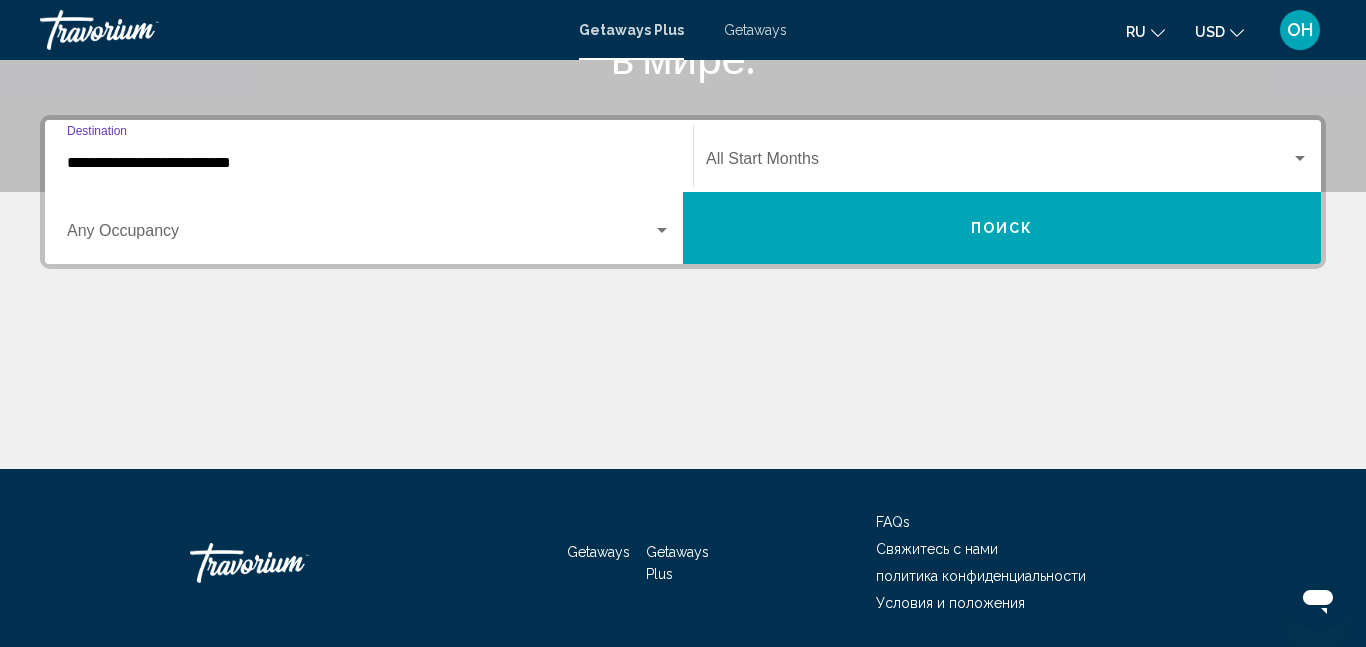 scroll, scrollTop: 458, scrollLeft: 0, axis: vertical 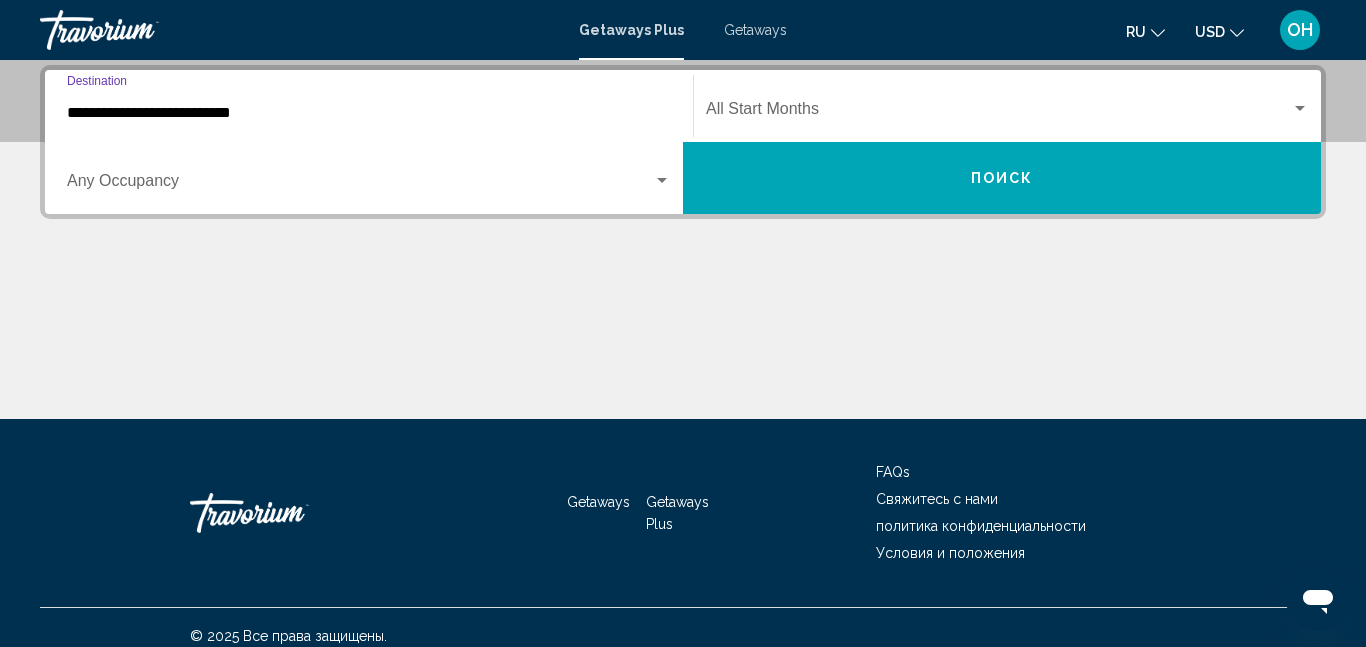 click at bounding box center (1300, 108) 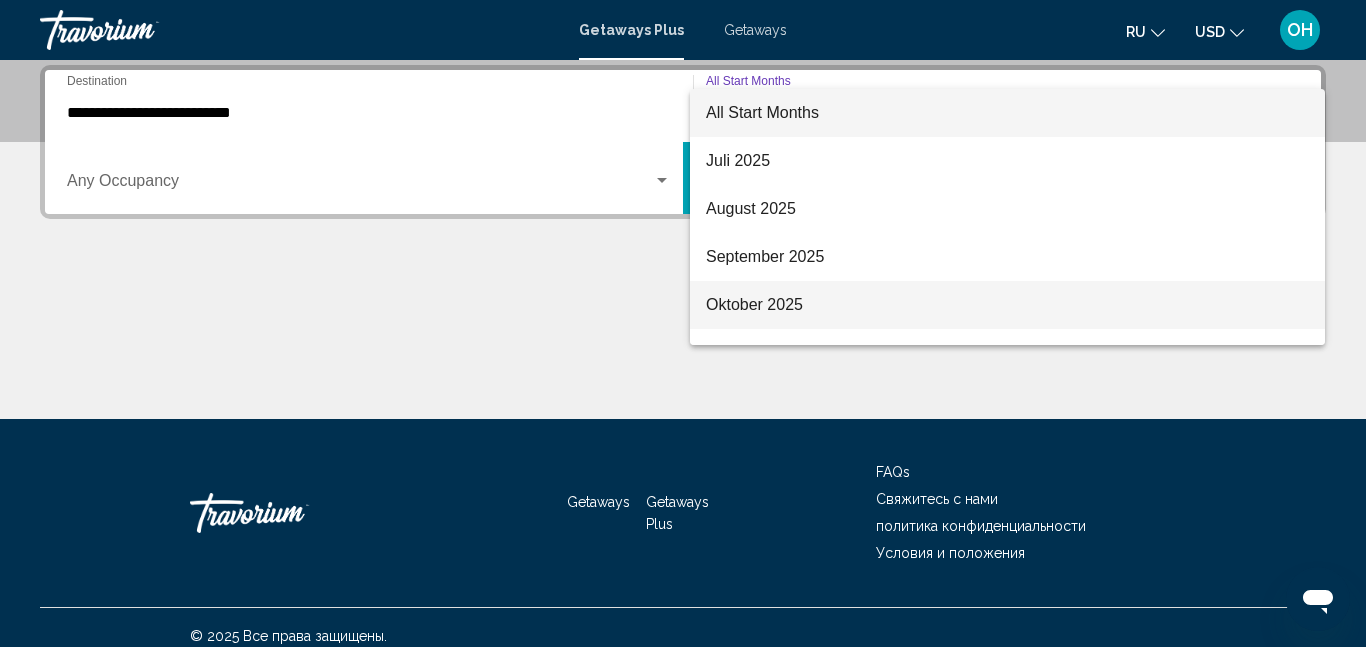 click on "Oktober 2025" at bounding box center (1007, 305) 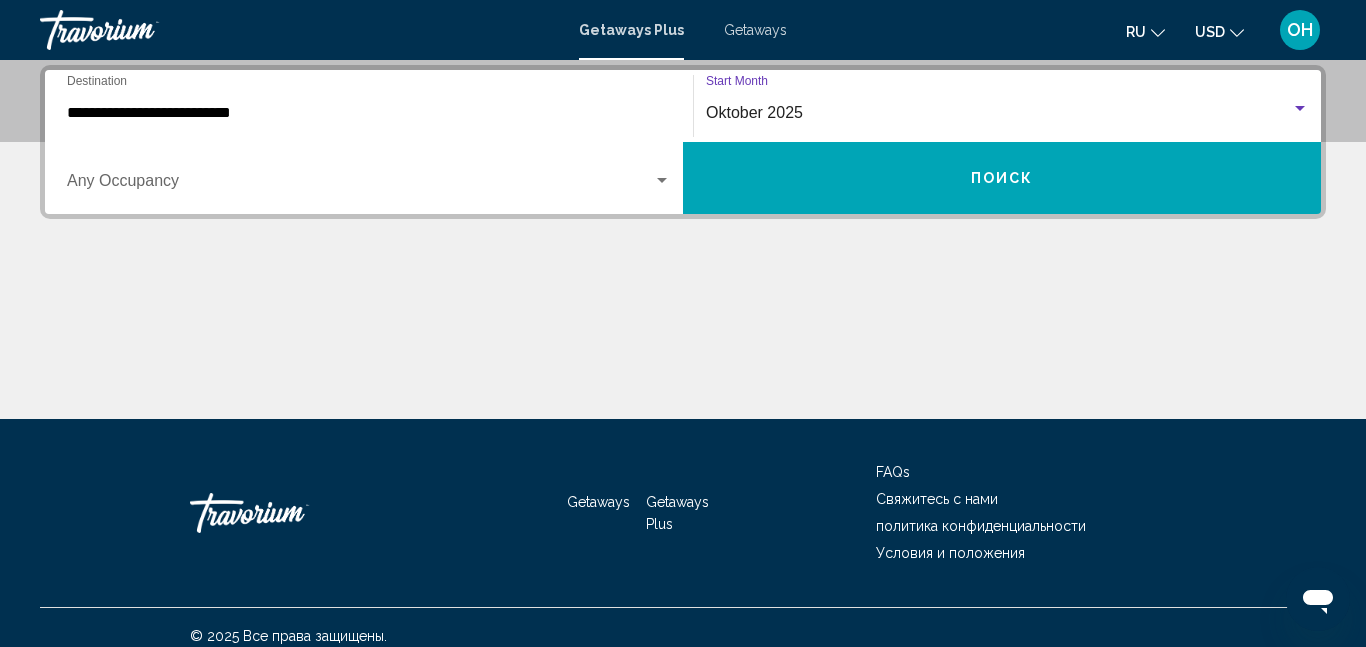 click on "Поиск" at bounding box center (1002, 179) 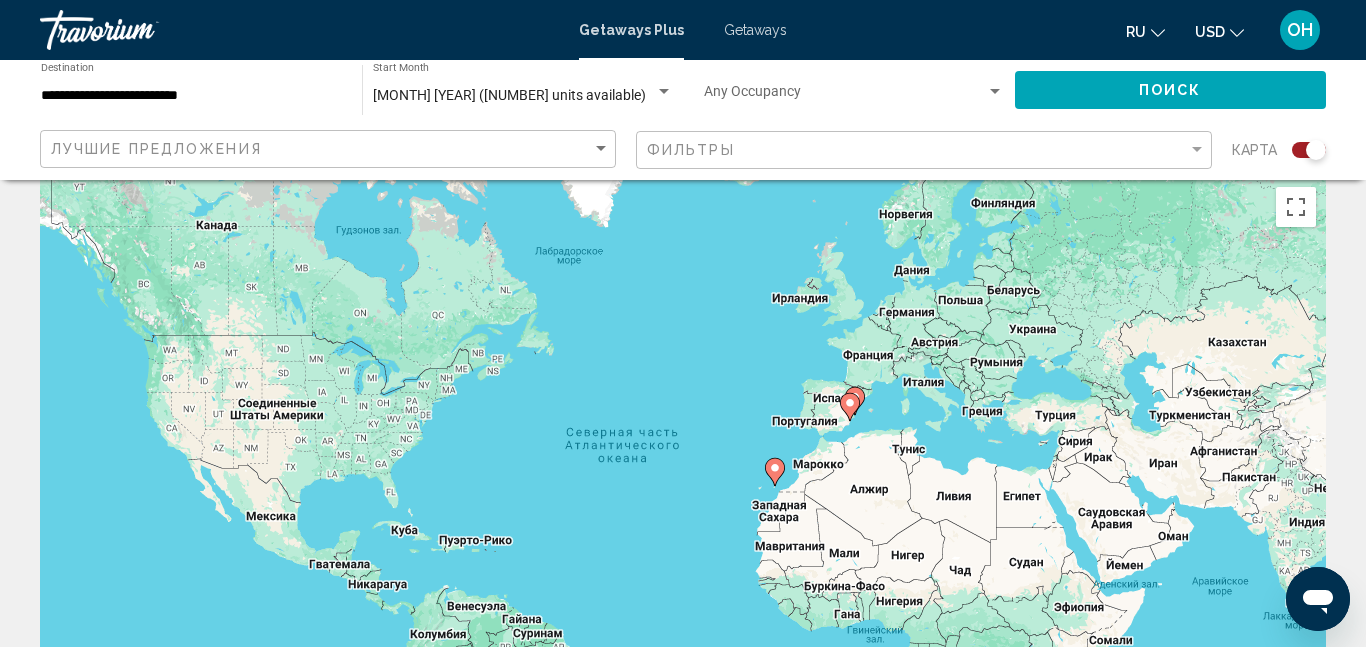 scroll, scrollTop: 16, scrollLeft: 0, axis: vertical 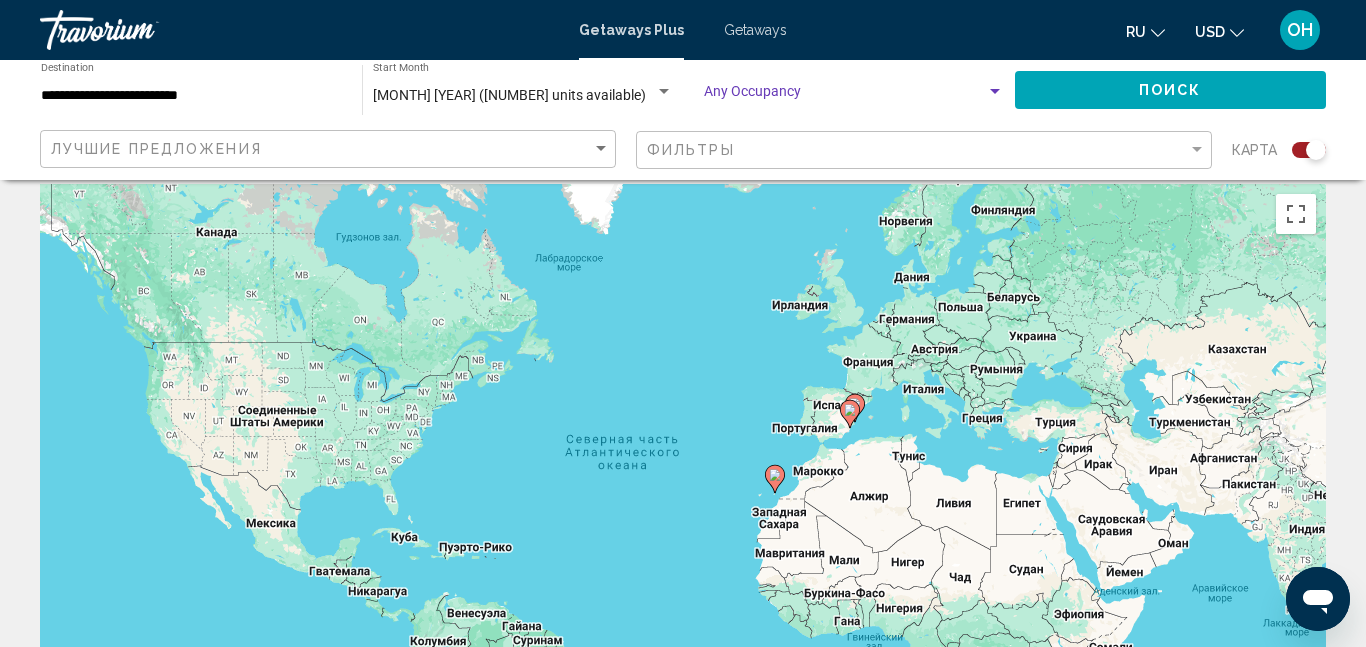 click at bounding box center [845, 96] 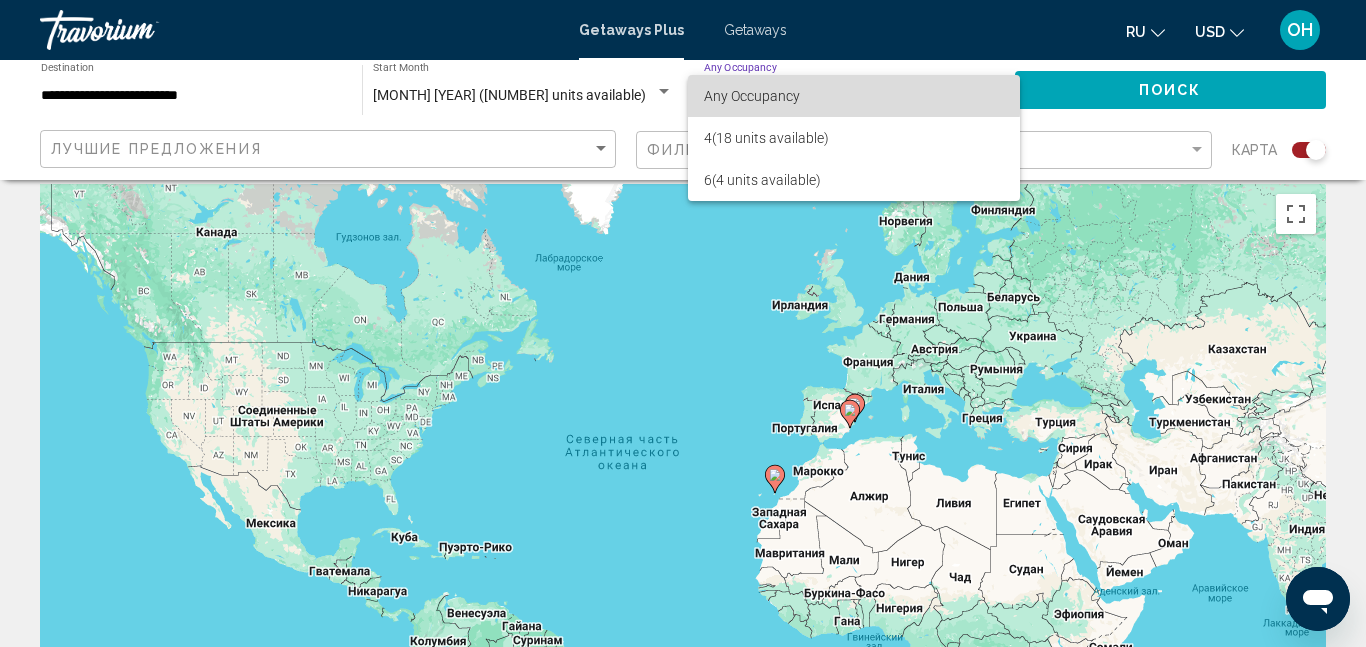 click on "Any Occupancy" at bounding box center (854, 96) 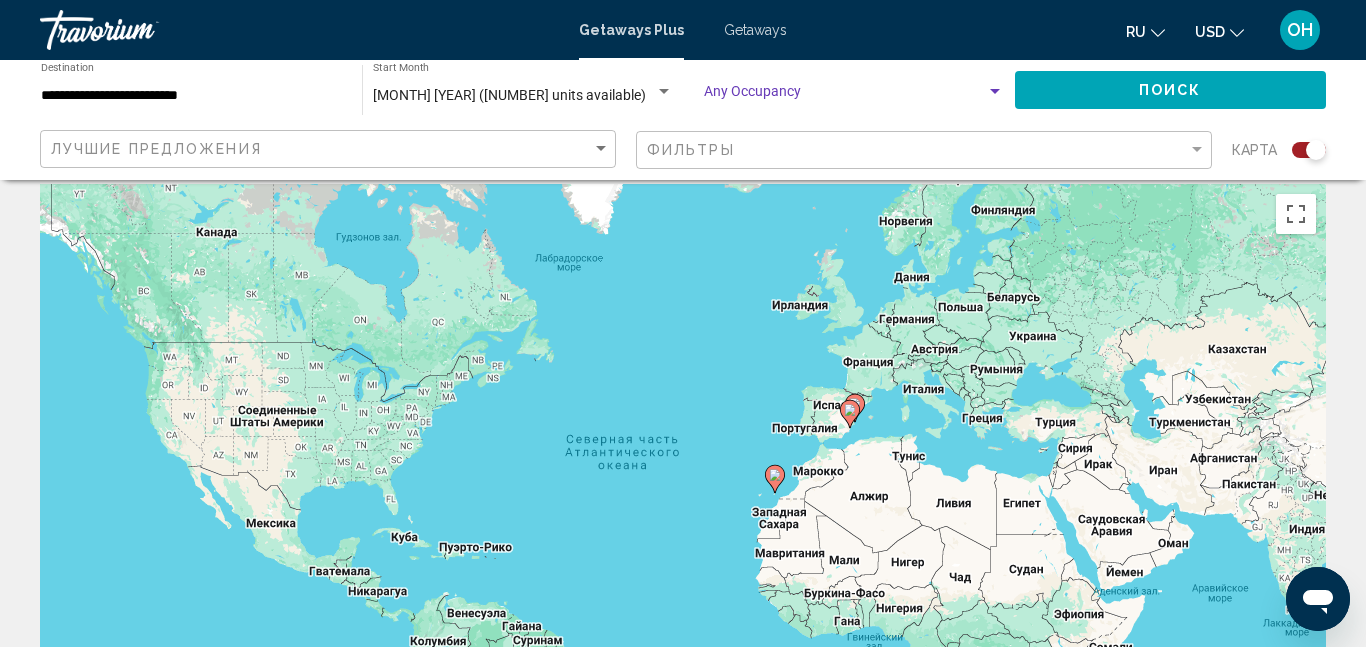 click at bounding box center (995, 92) 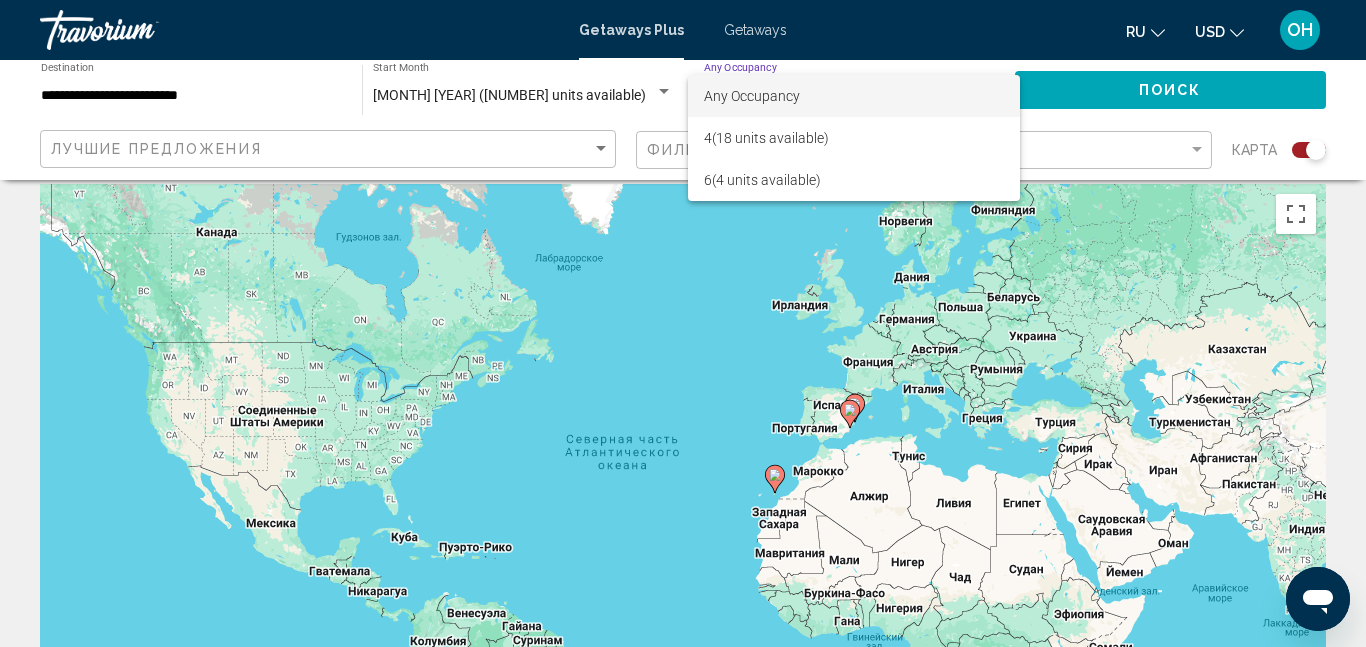 click at bounding box center (683, 323) 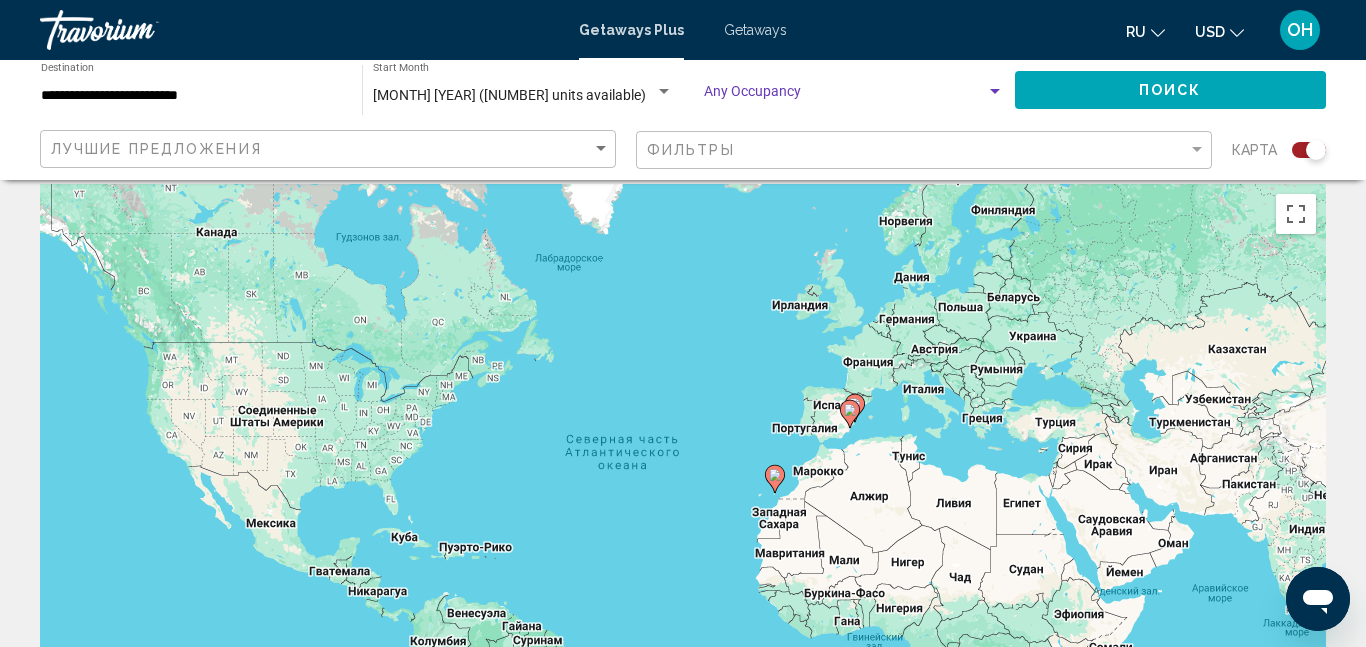 click at bounding box center [845, 96] 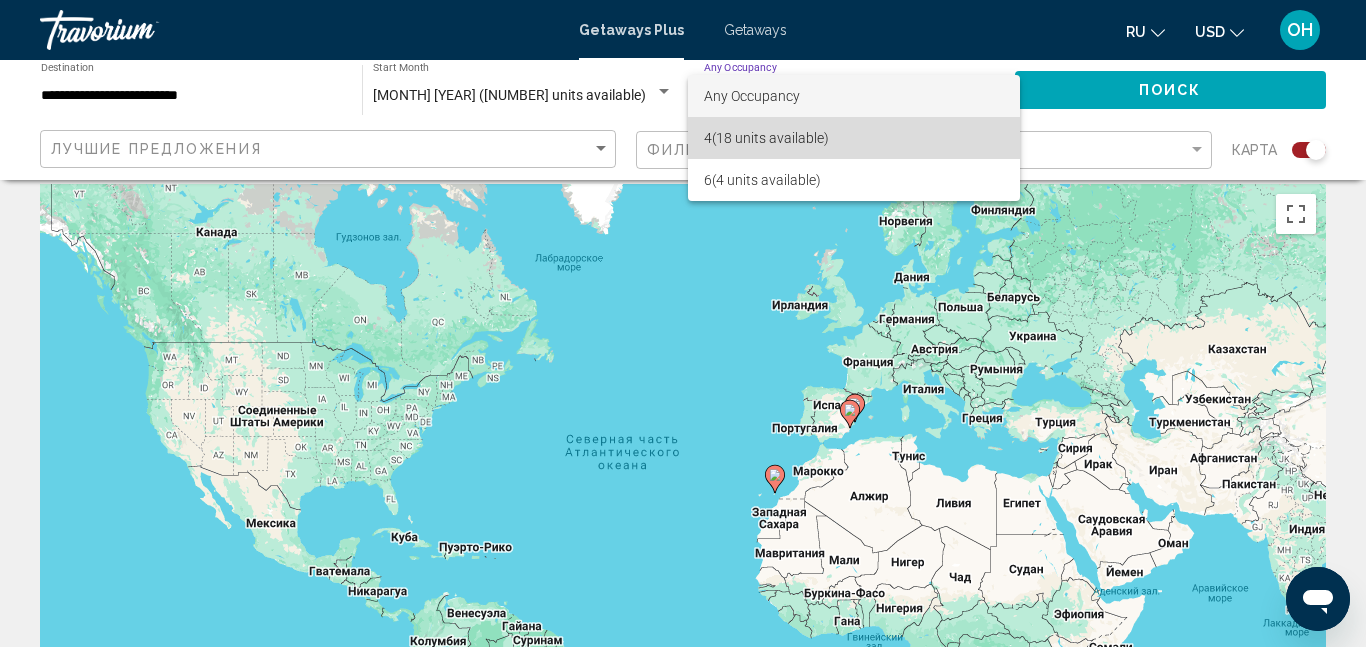 click on "[NUMBER] ([NUMBER] units available)" at bounding box center (854, 138) 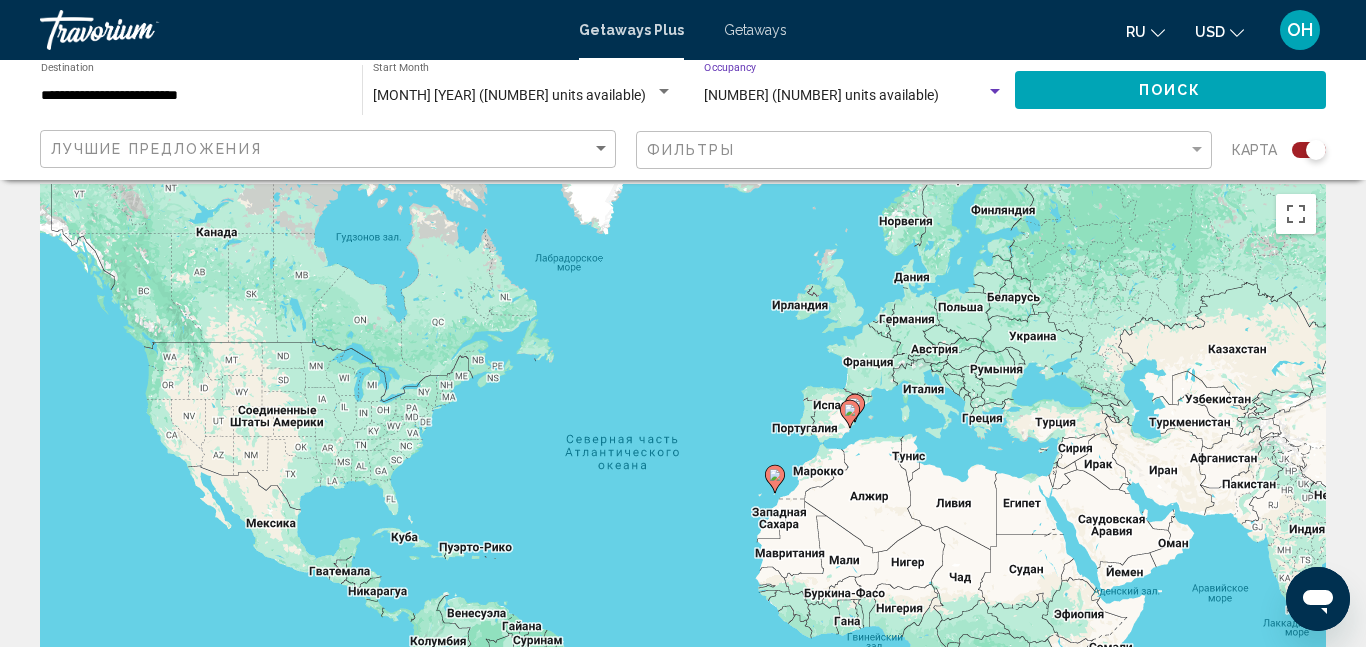 click on "[NUMBER] ([NUMBER] units available)" at bounding box center [821, 95] 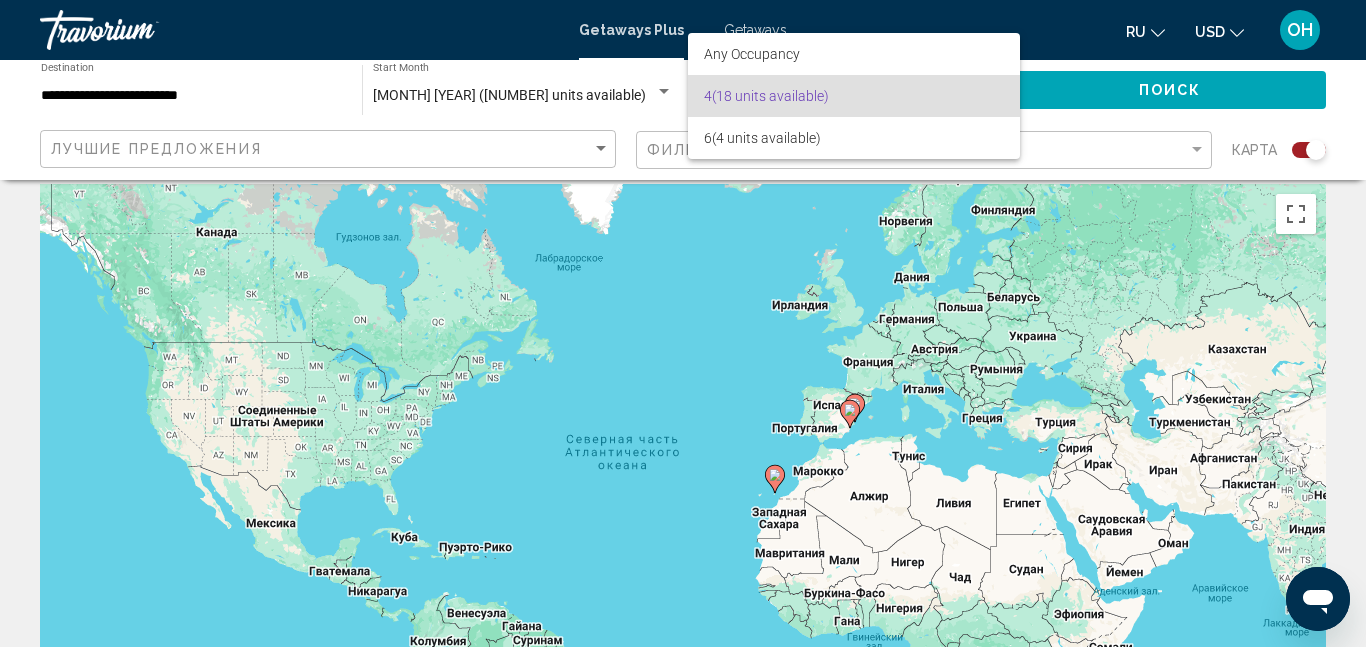 click on "[NUMBER] ([NUMBER] units available)" at bounding box center (854, 96) 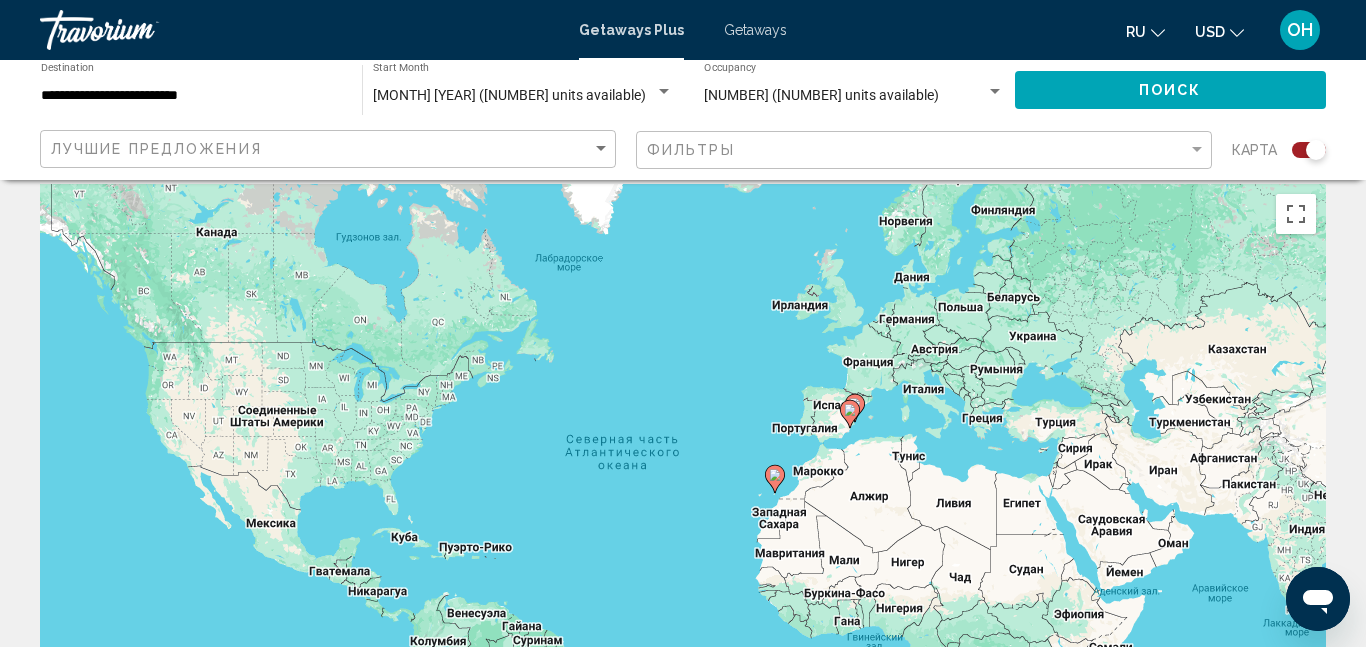 click on "[NUMBER] ([NUMBER] units available) Occupancy Any Occupancy" 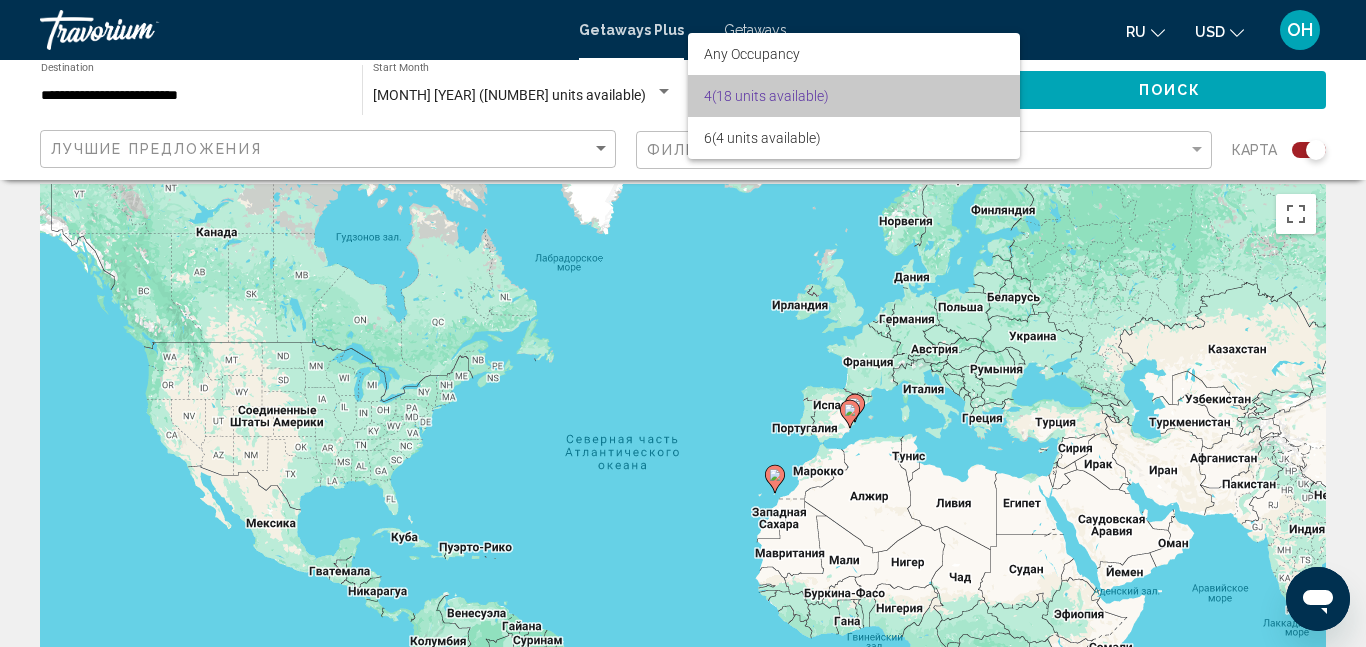 click on "[NUMBER] ([NUMBER] units available)" at bounding box center [854, 96] 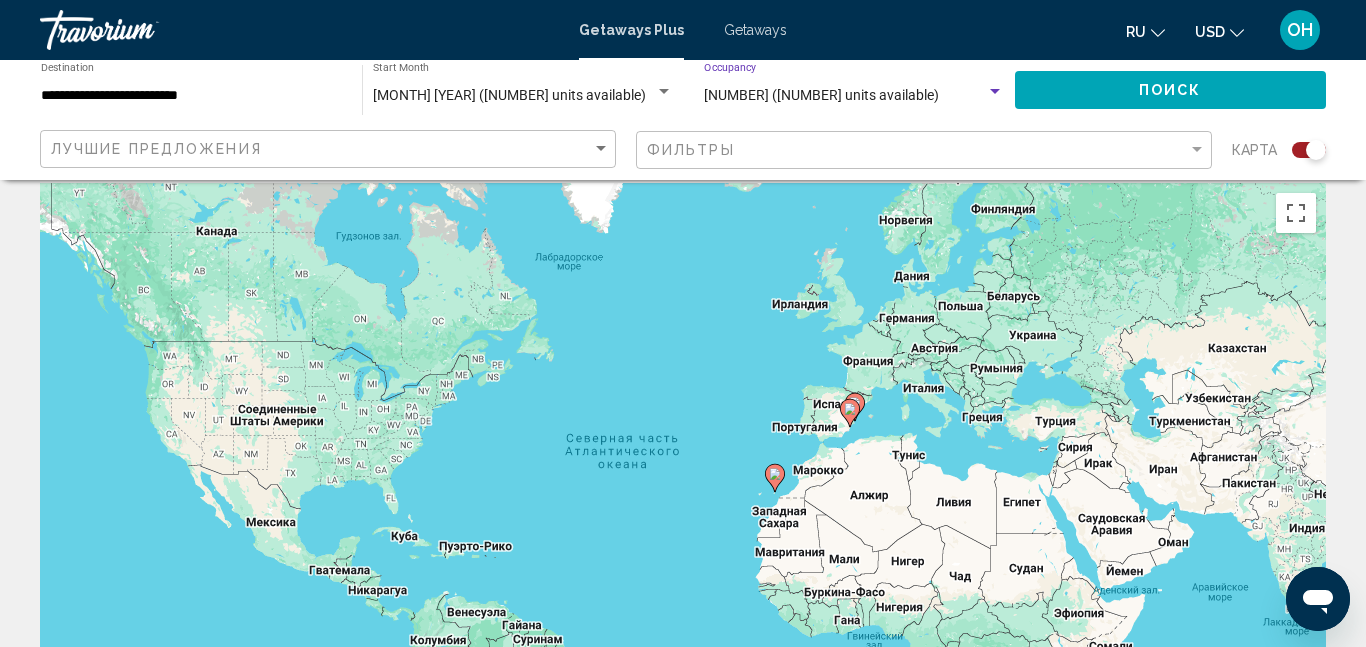 scroll, scrollTop: 18, scrollLeft: 0, axis: vertical 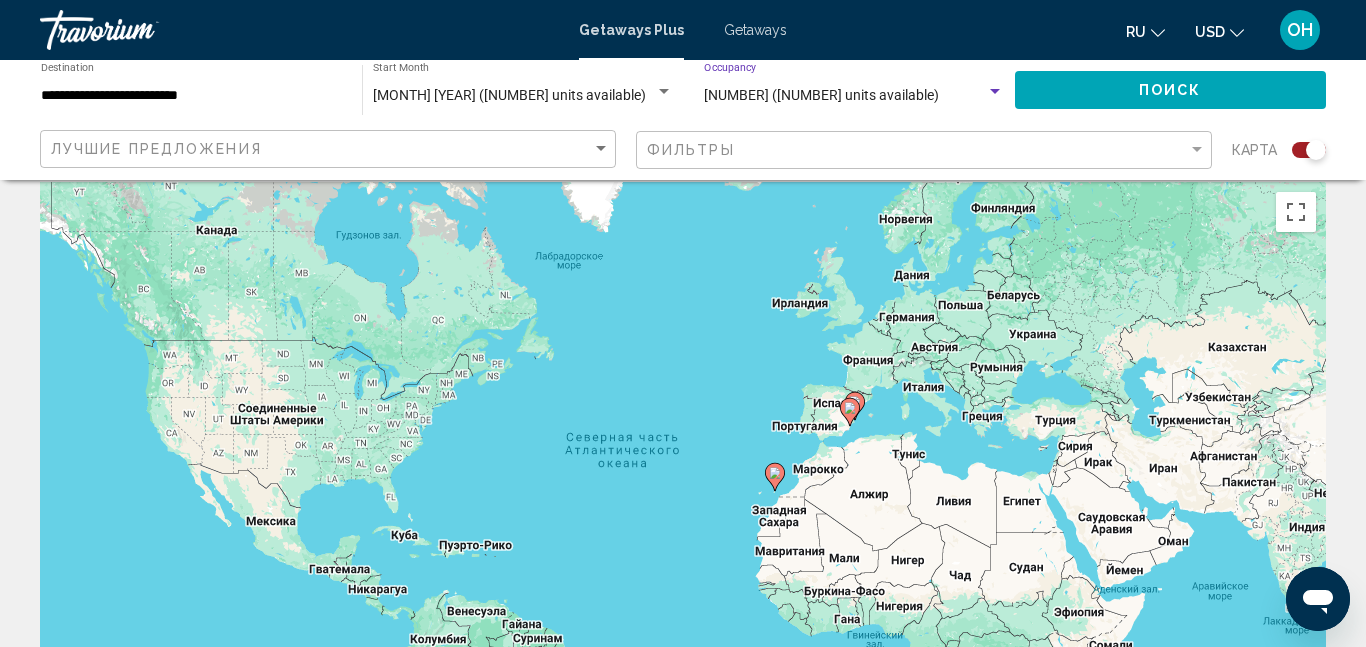 click on "[NUMBER] ([NUMBER] units available) Occupancy Any Occupancy" 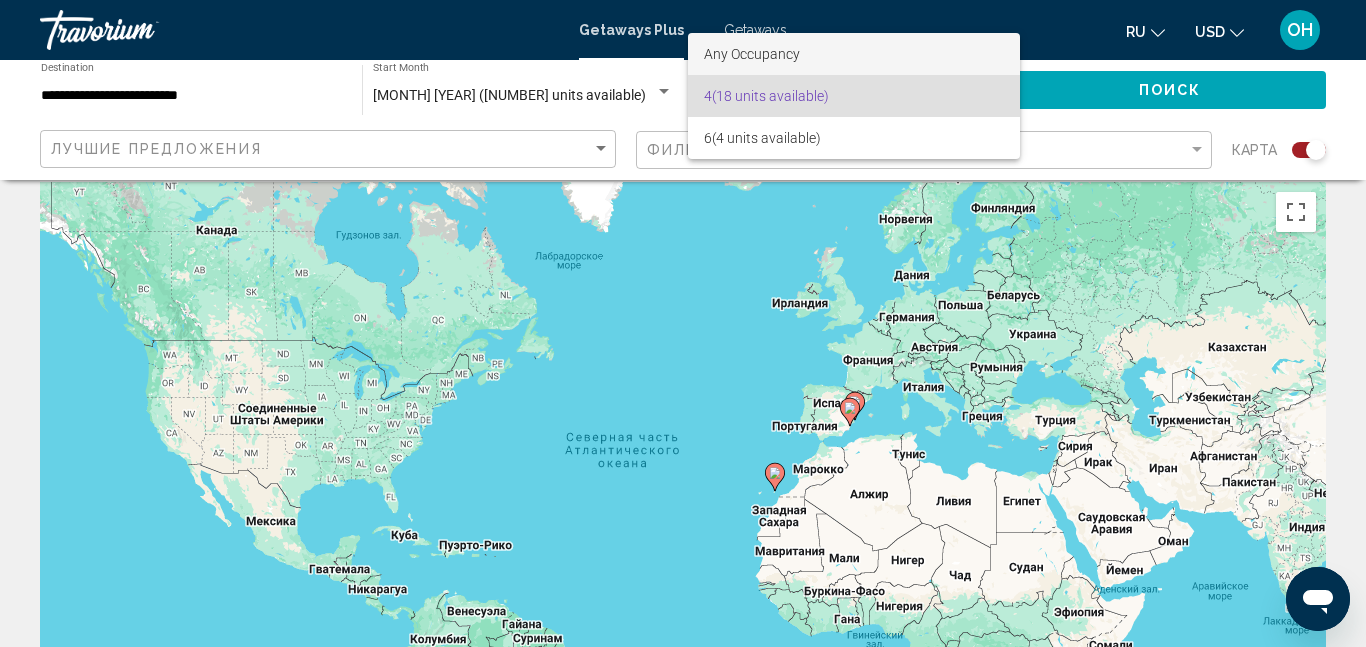 click on "Any Occupancy" at bounding box center (854, 54) 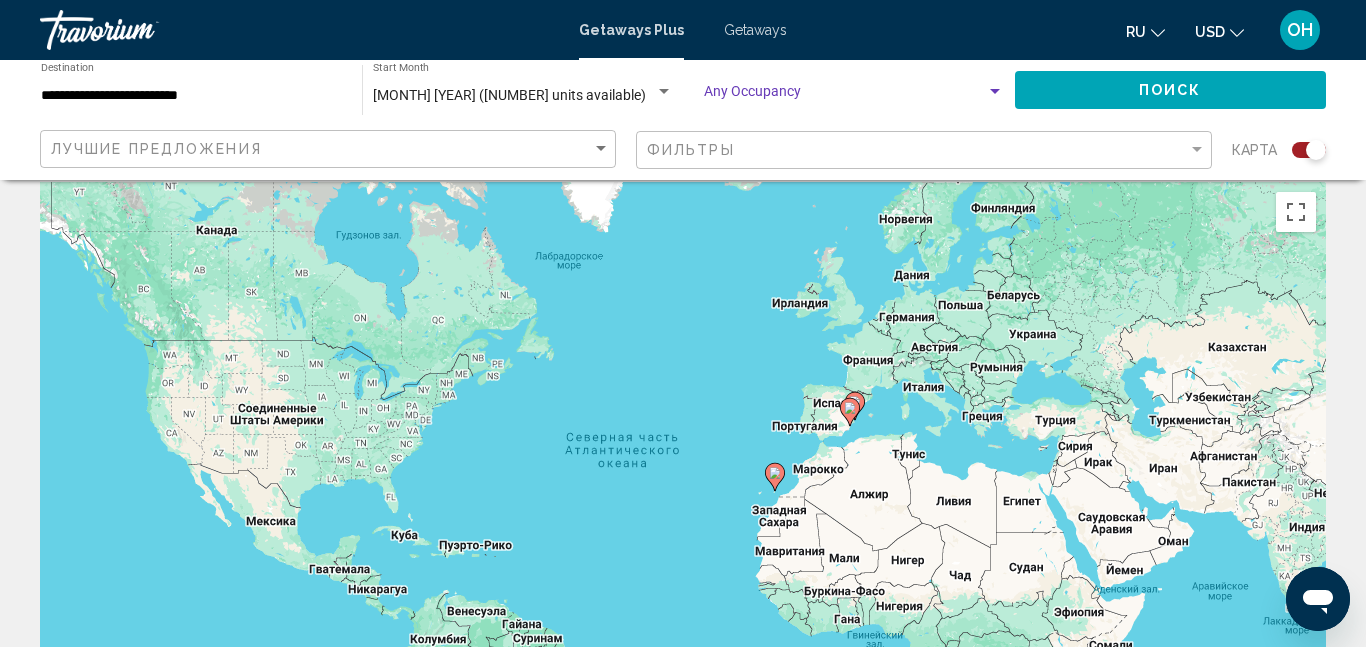 click at bounding box center [995, 91] 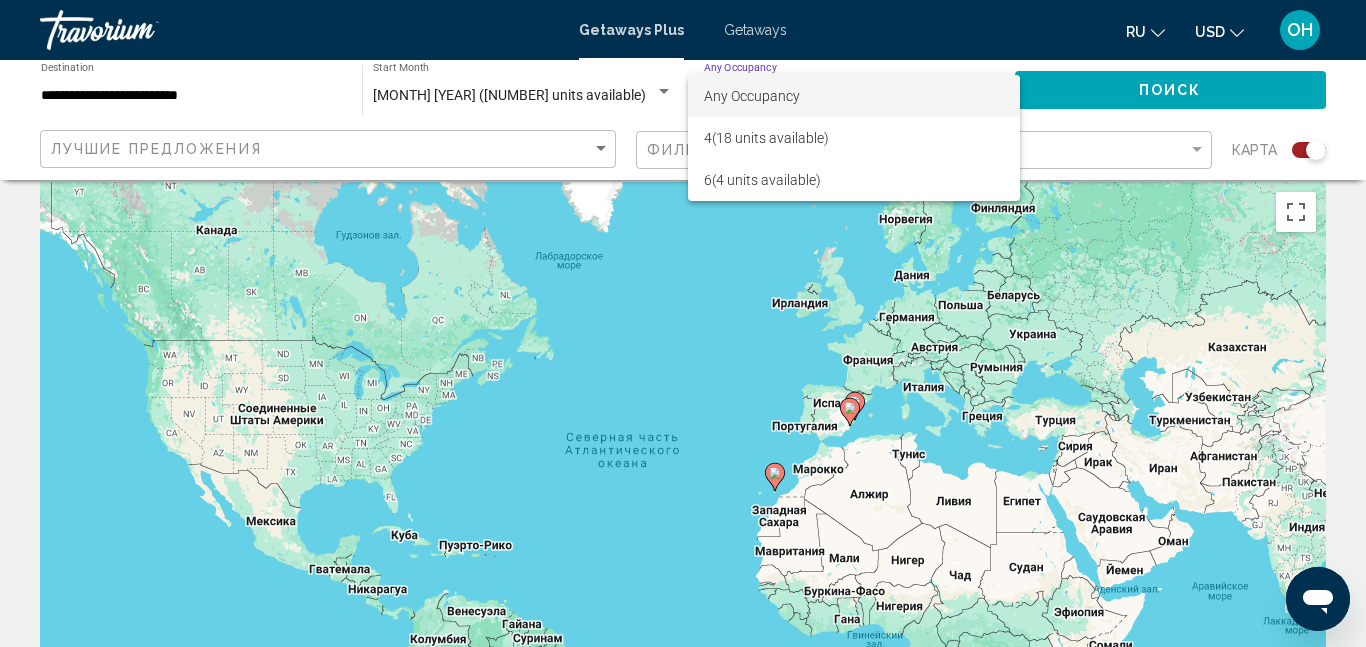 click at bounding box center (683, 323) 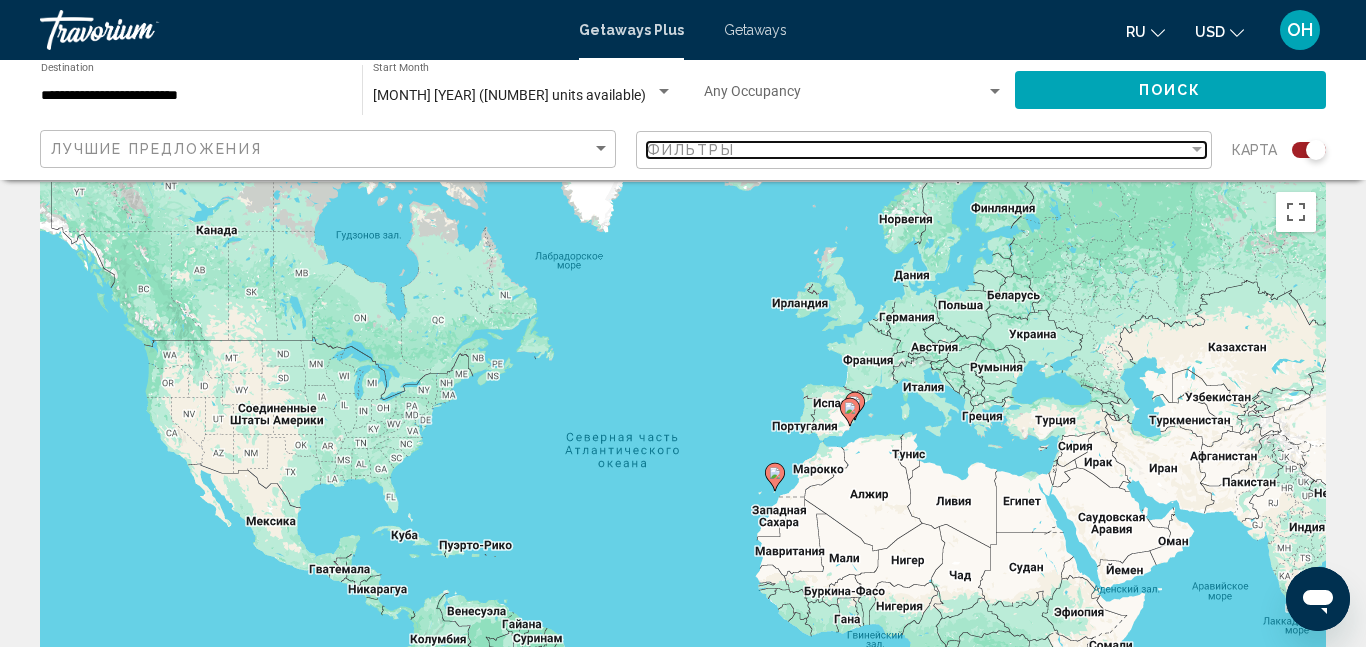 click at bounding box center (1197, 150) 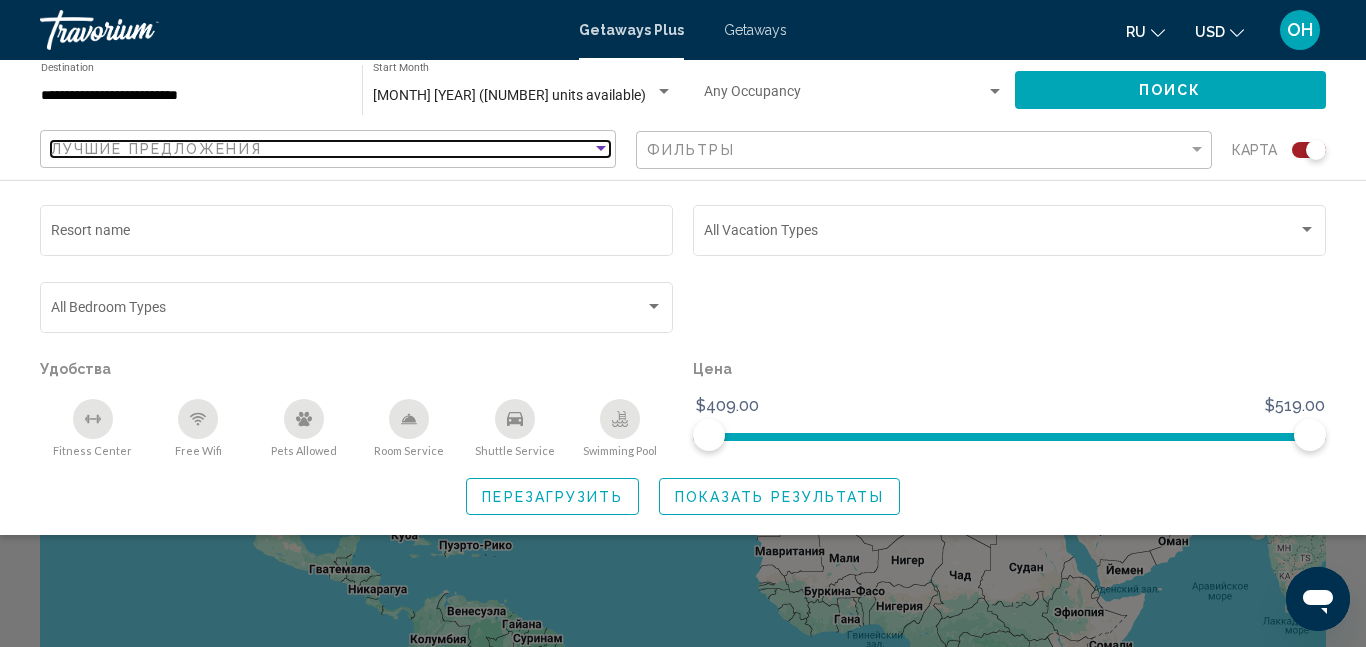 click at bounding box center (601, 149) 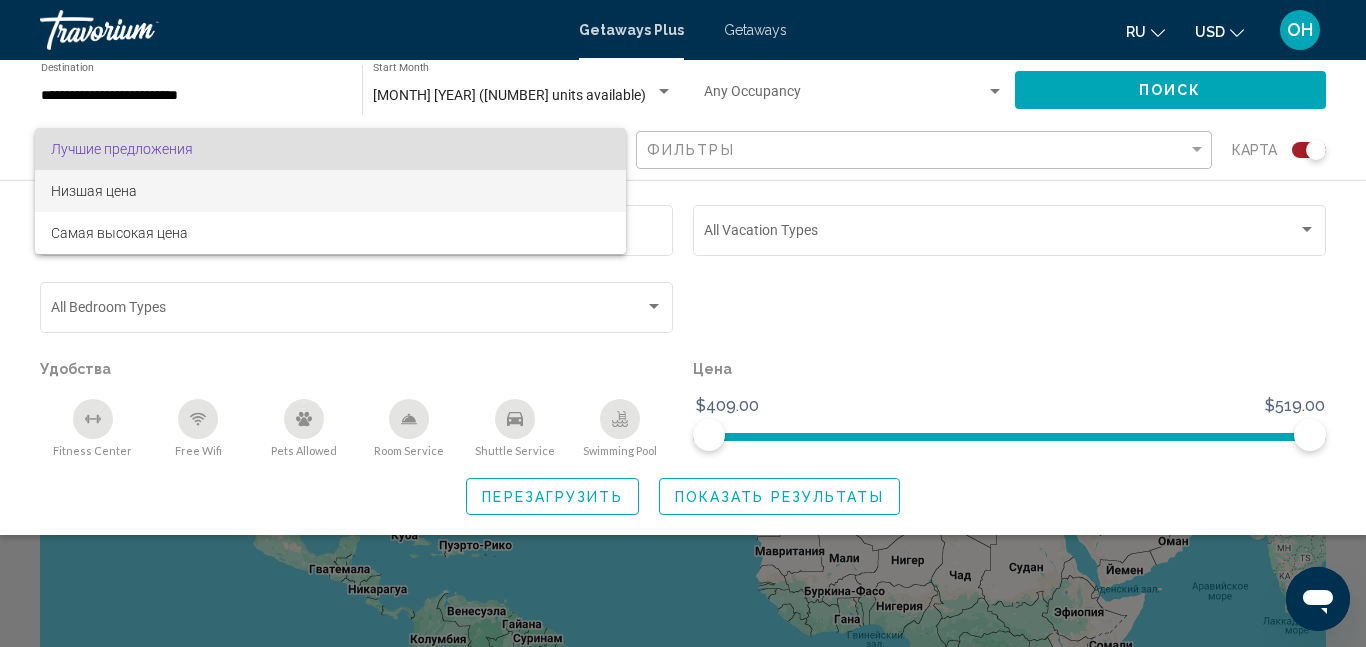 click on "Низшая цена" at bounding box center (330, 191) 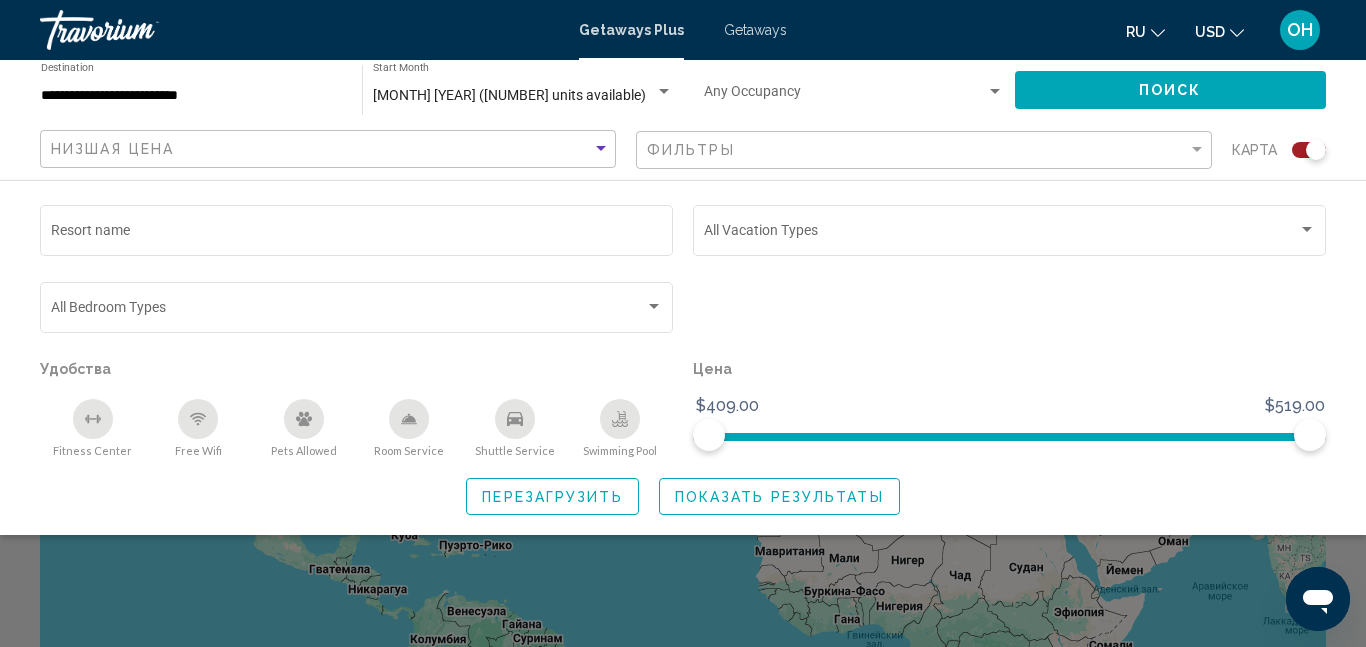 click on "Поиск" 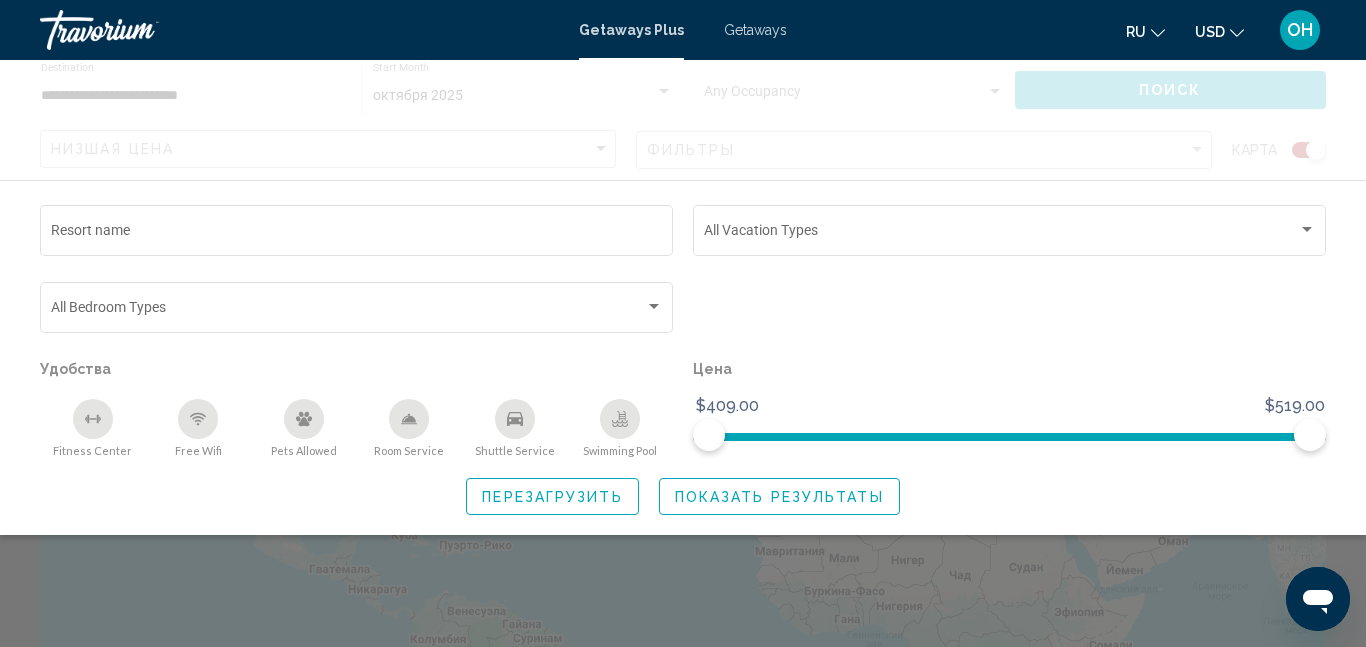 scroll, scrollTop: 0, scrollLeft: 0, axis: both 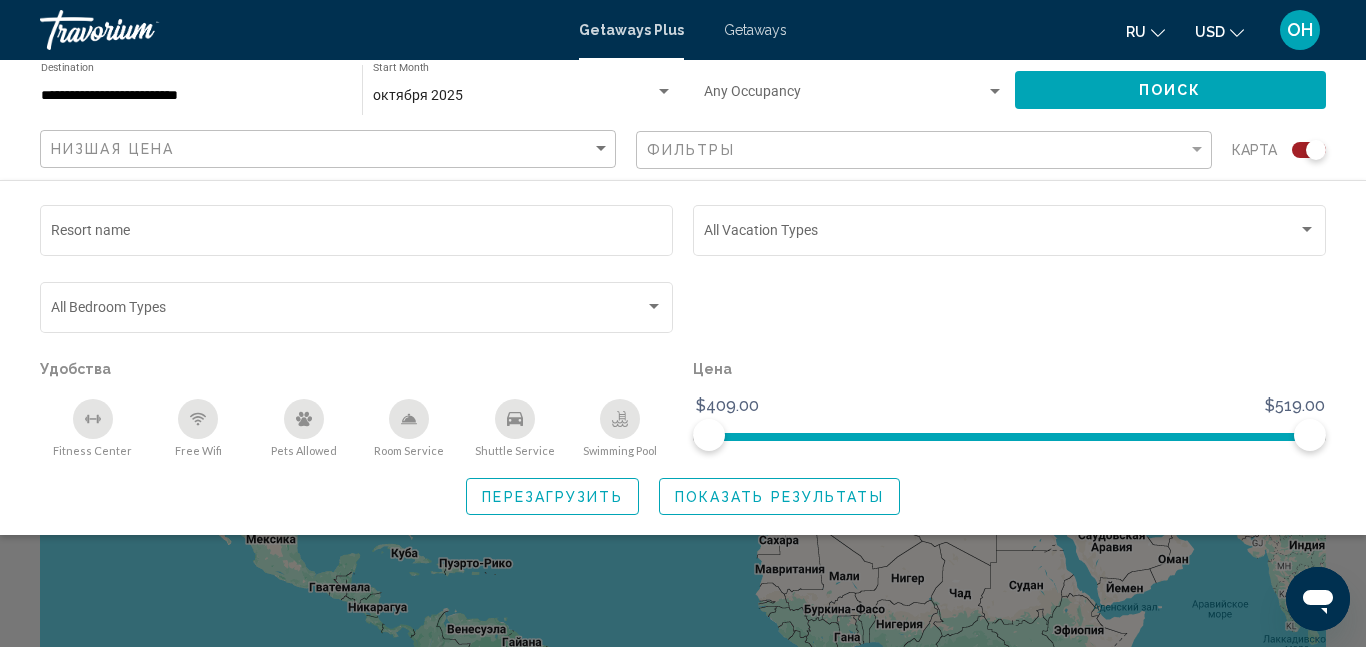 click on "Перезагрузить" 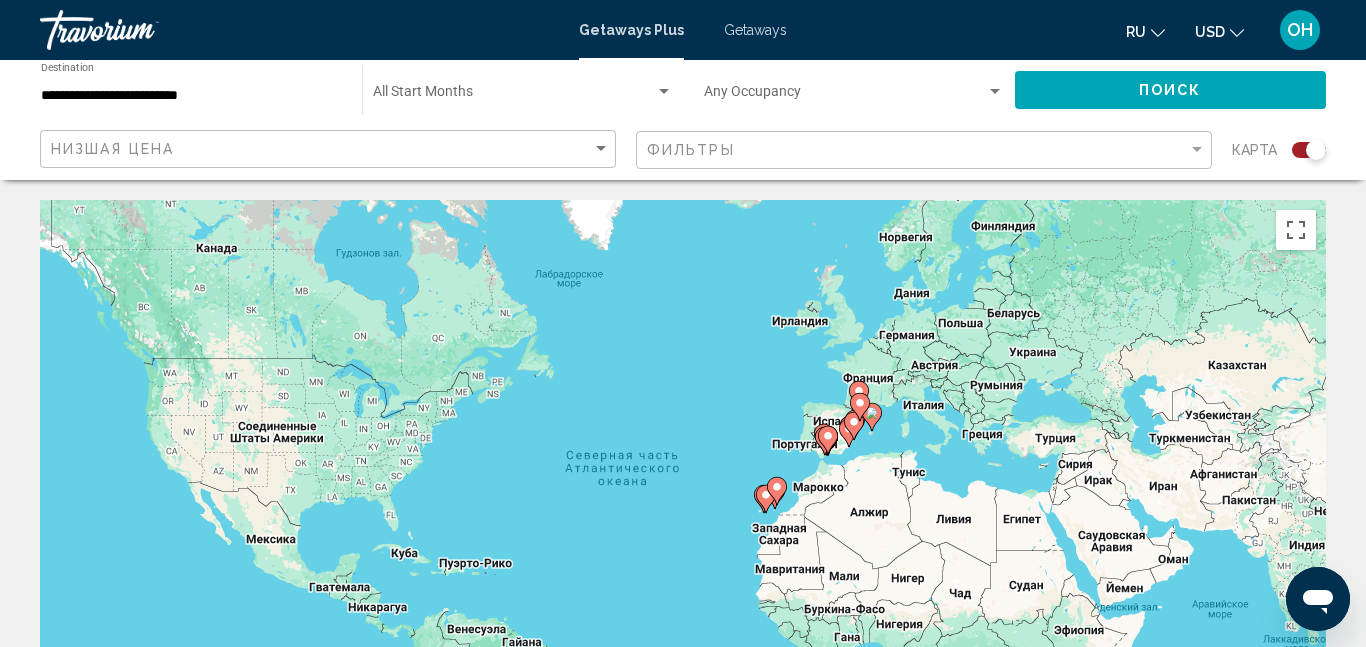 click 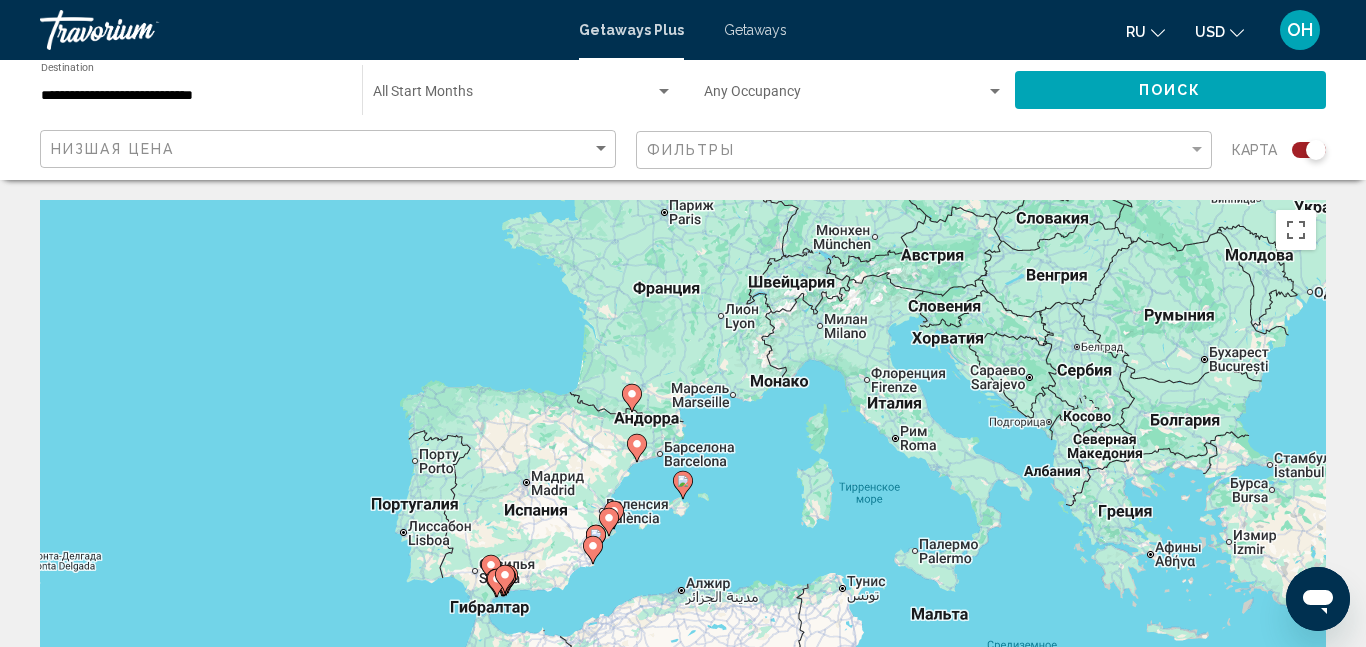 click 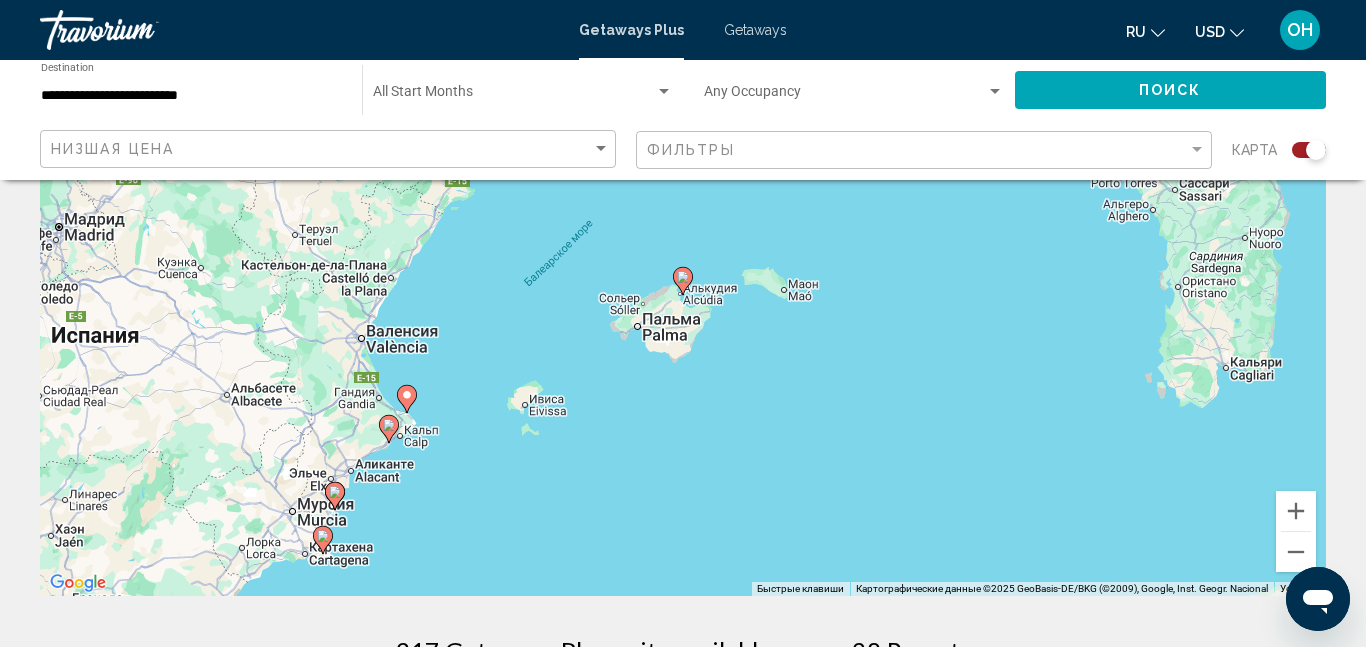 click on "Чтобы активировать перетаскивание с помощью клавиатуры, нажмите Alt + Ввод. После этого перемещайте маркер, используя клавиши со стрелками. Чтобы завершить перетаскивание, нажмите клавишу Ввод. Чтобы отменить действие, нажмите клавишу Esc." at bounding box center (683, 296) 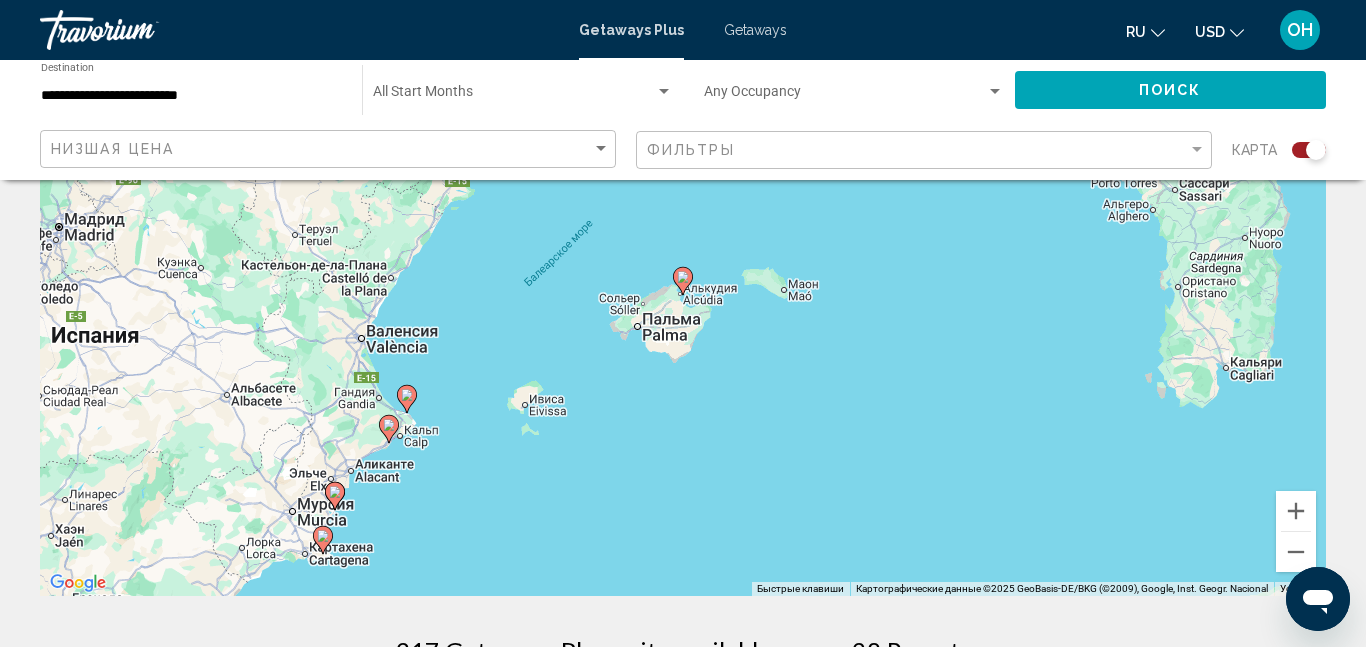 click on "**********" at bounding box center [191, 96] 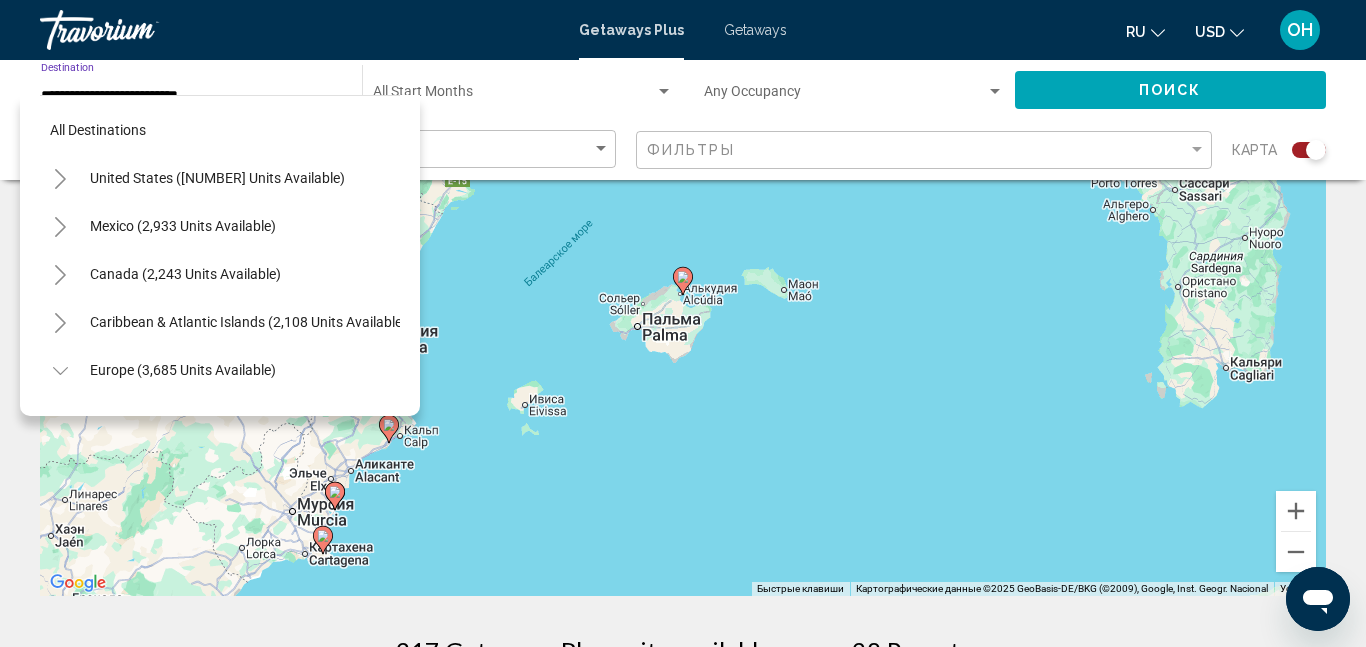 scroll, scrollTop: 647, scrollLeft: 0, axis: vertical 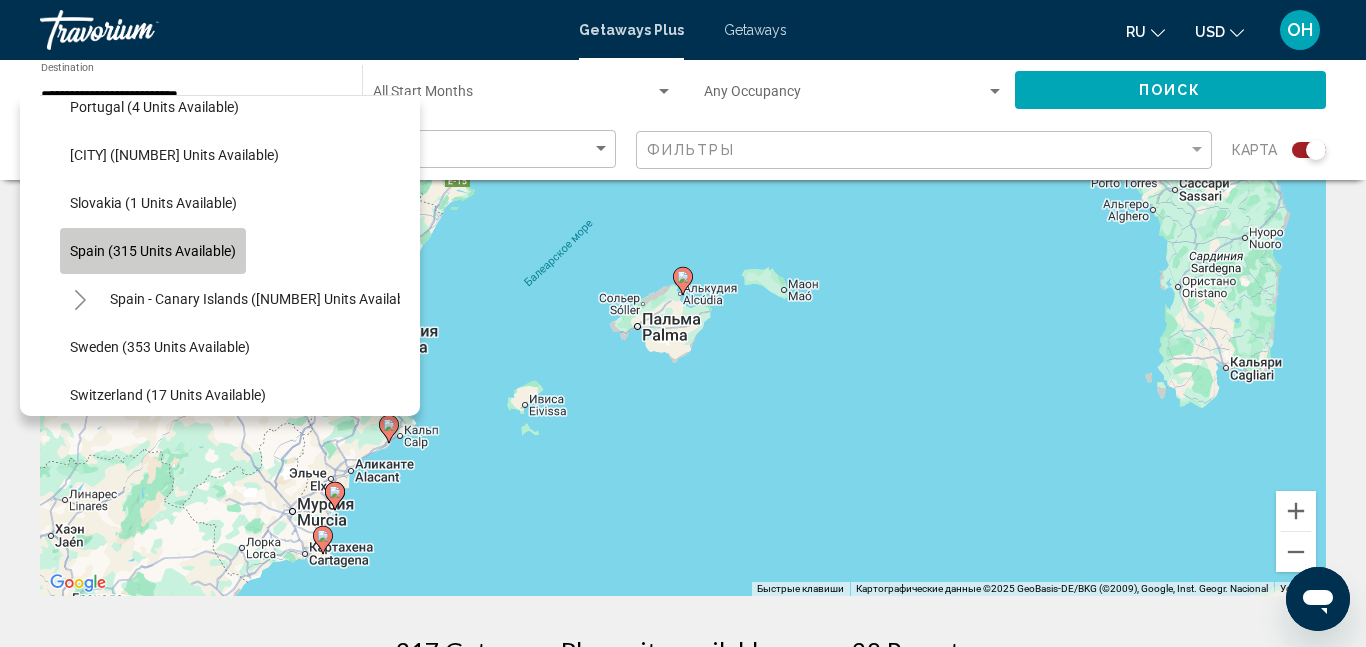 click on "Spain (315 units available)" 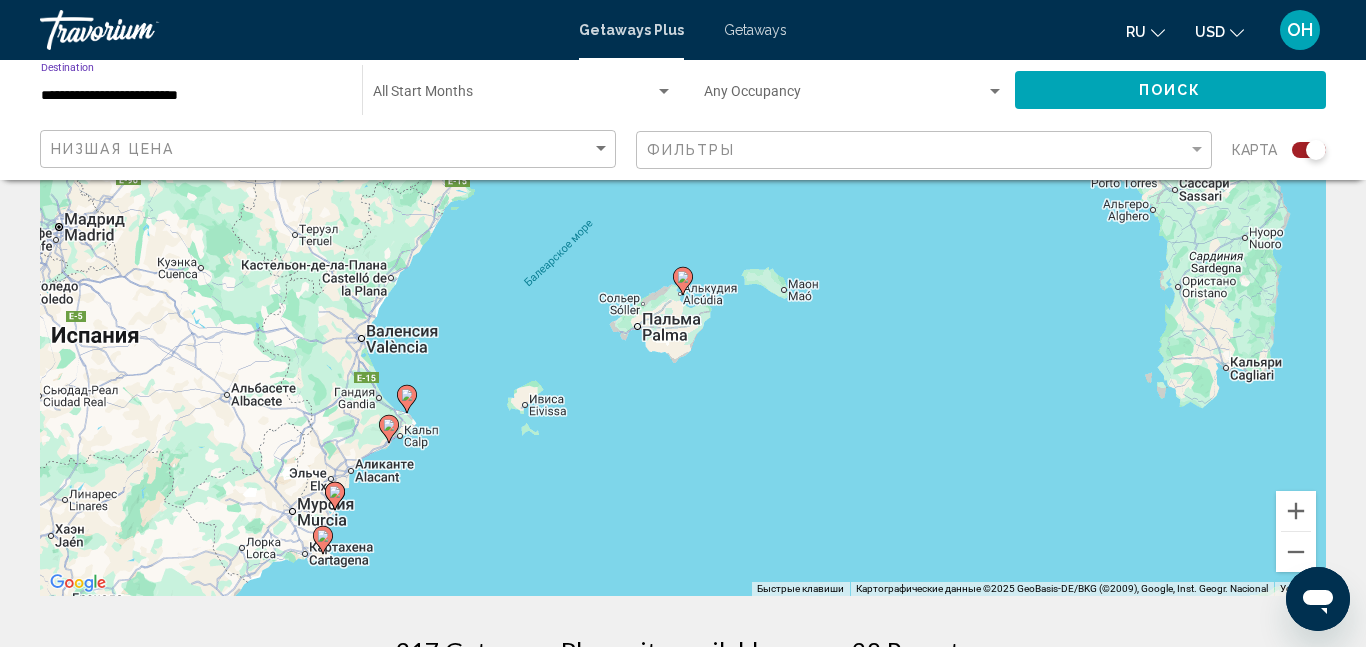 click on "**********" at bounding box center [191, 96] 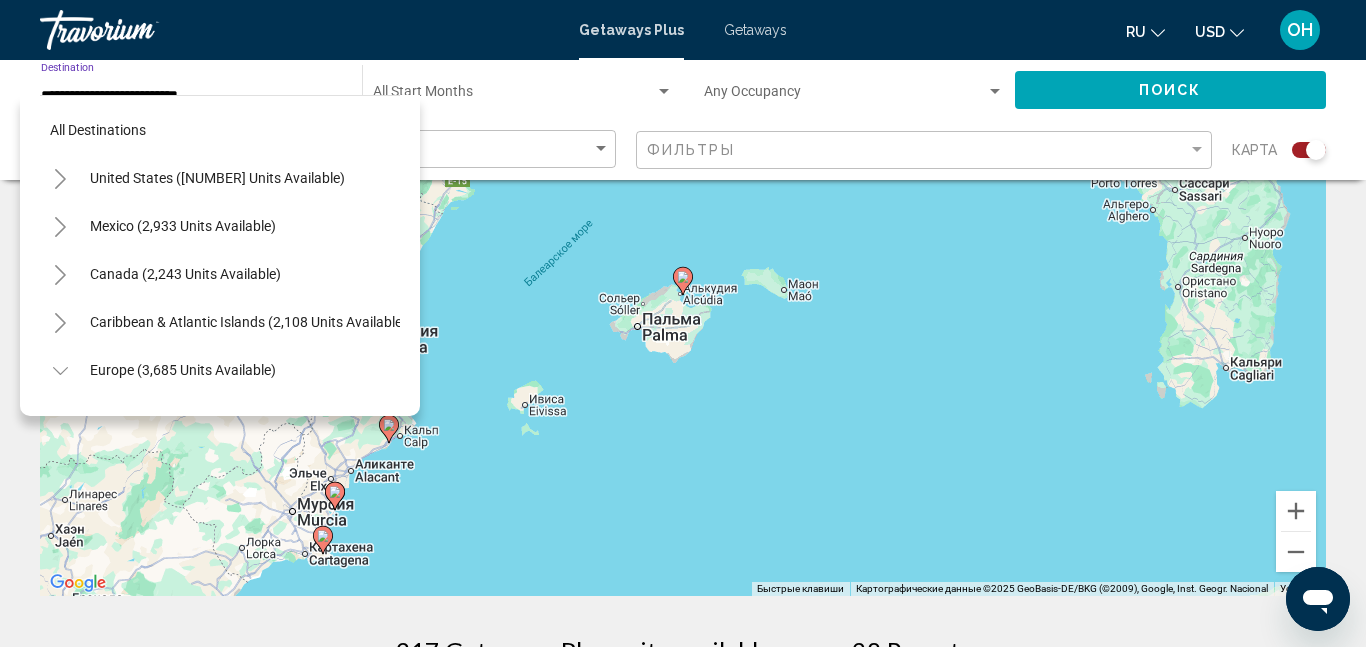 scroll, scrollTop: 647, scrollLeft: 0, axis: vertical 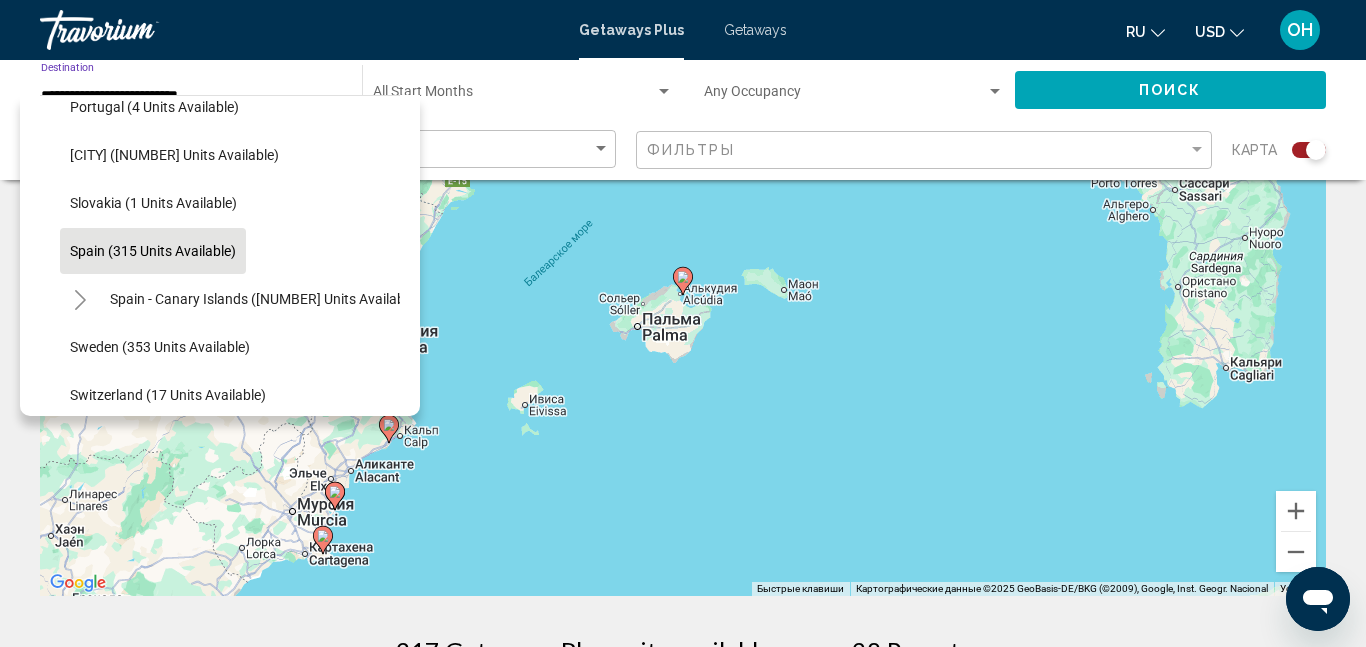 click on "Spain (315 units available)" 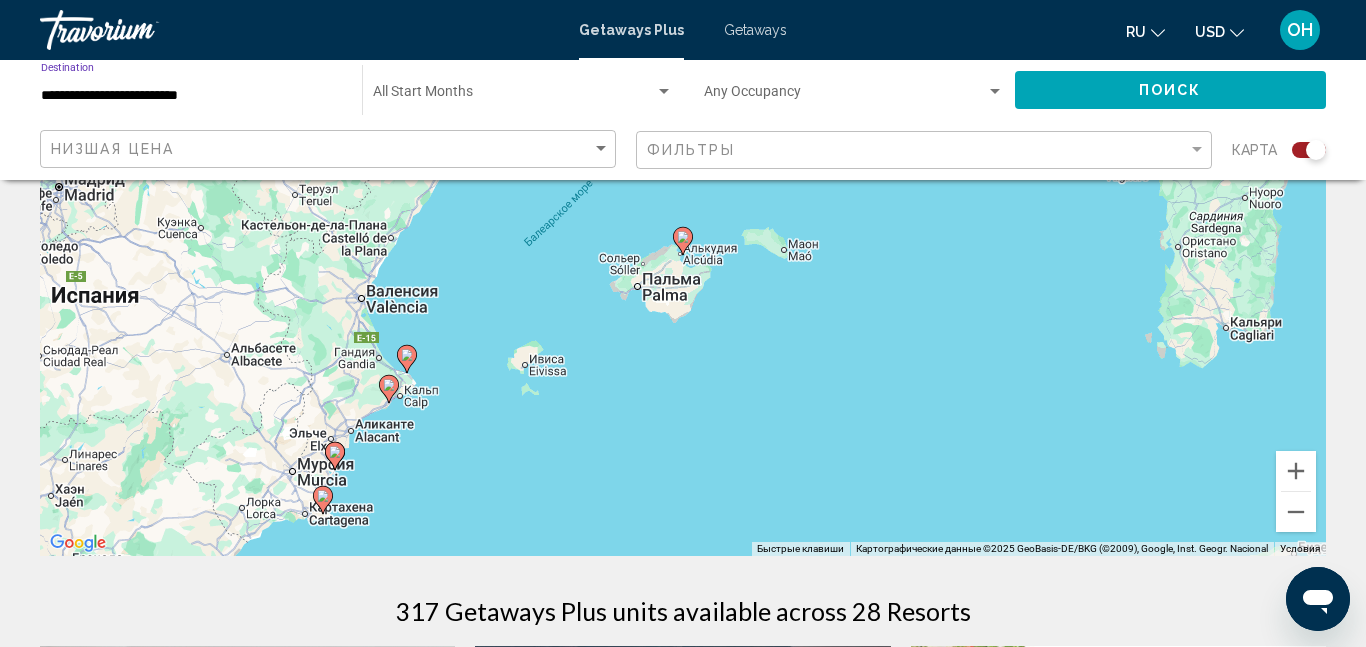 scroll, scrollTop: 243, scrollLeft: 0, axis: vertical 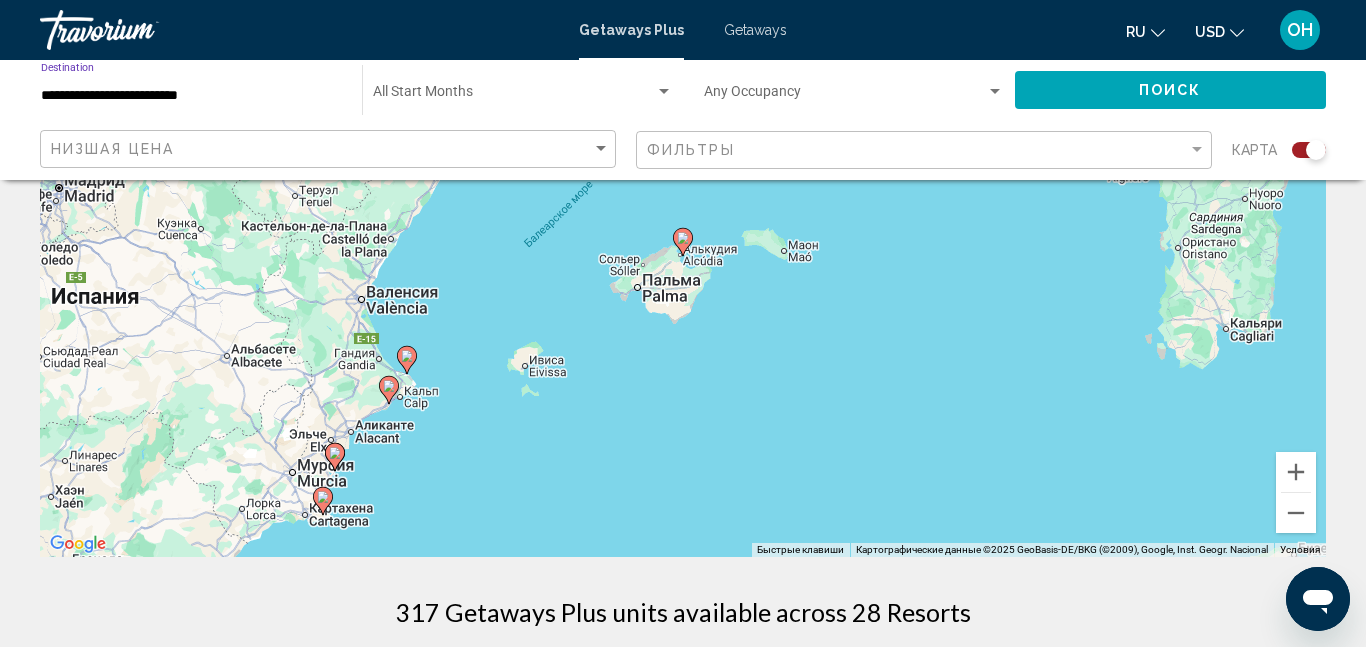 click on "**********" 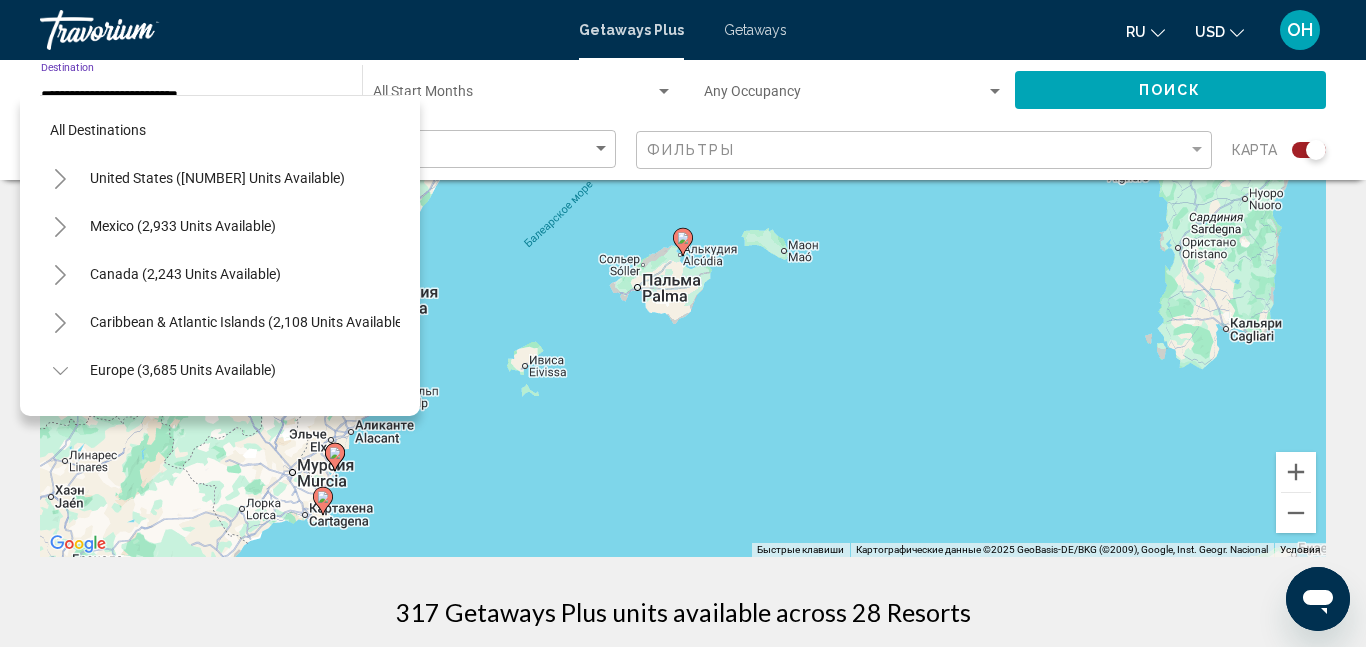 scroll, scrollTop: 647, scrollLeft: 0, axis: vertical 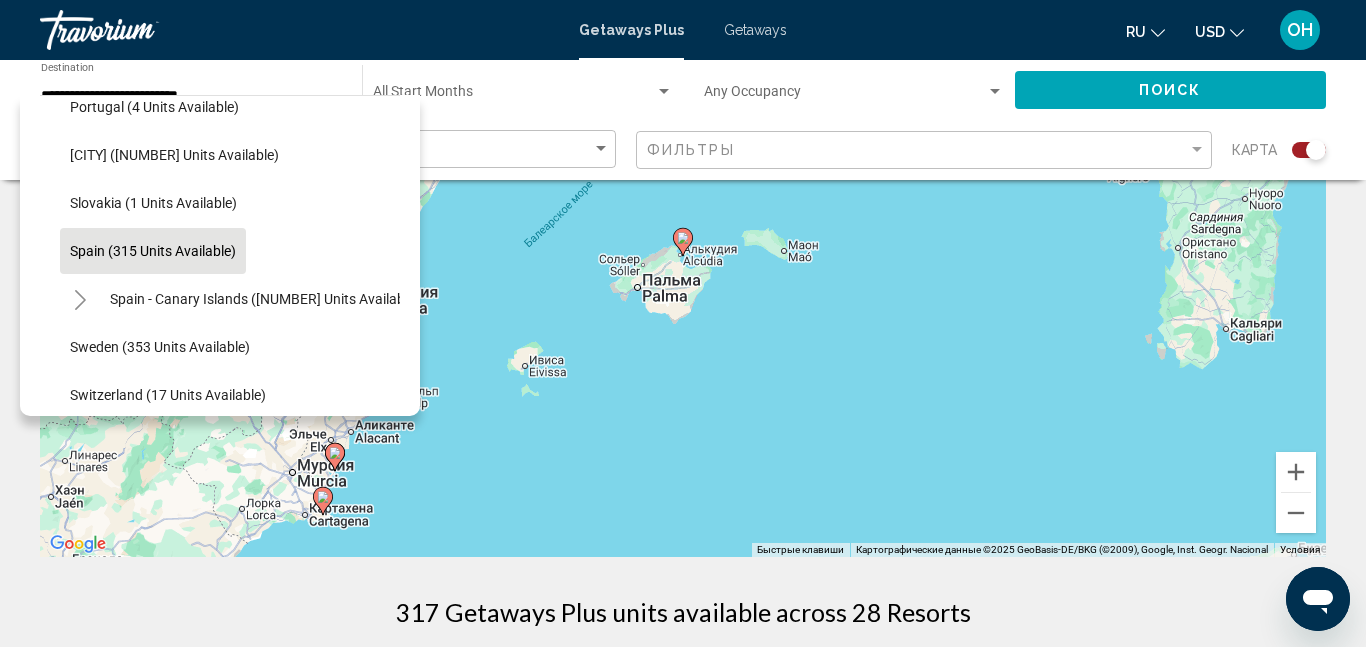 click on "USD" 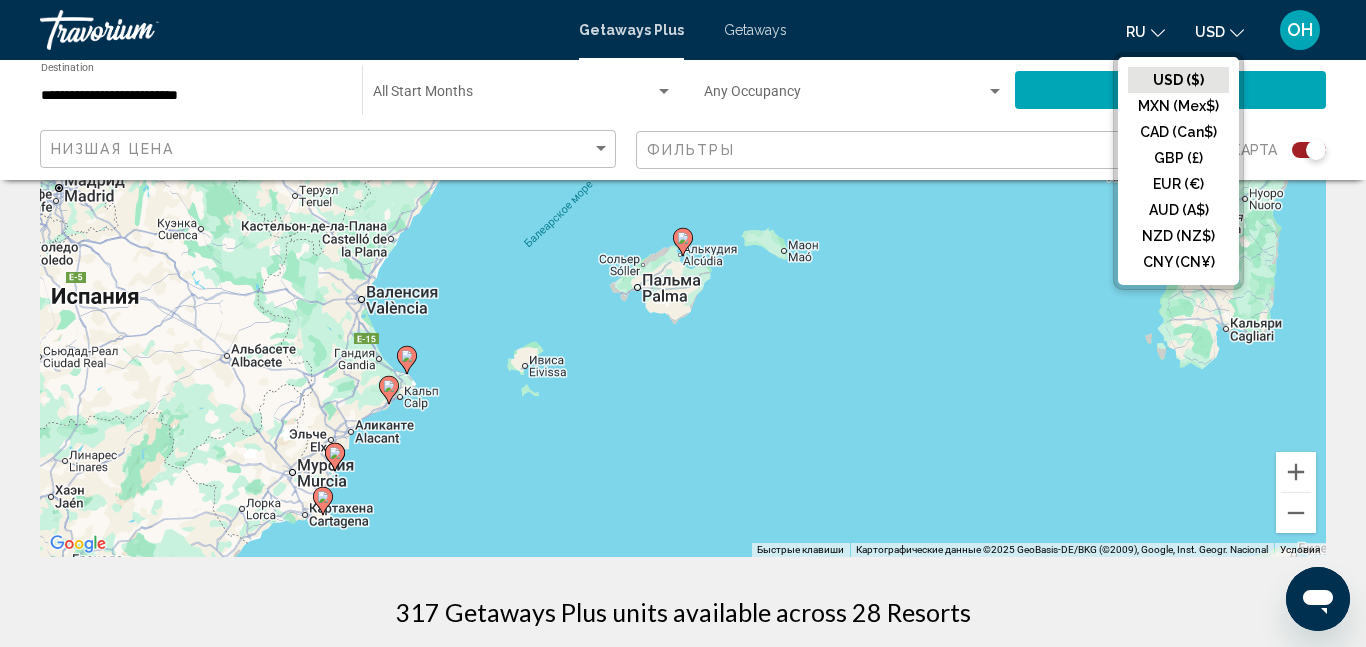 click on "USD" 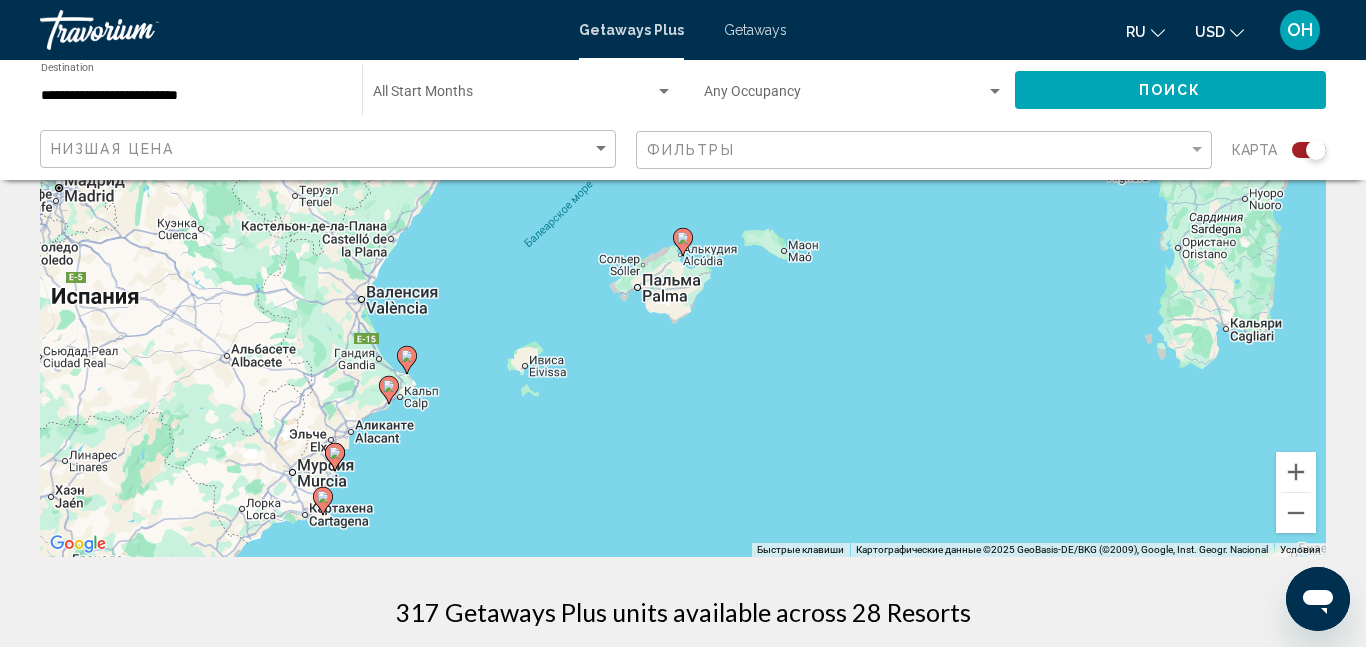 click on "**********" at bounding box center [191, 96] 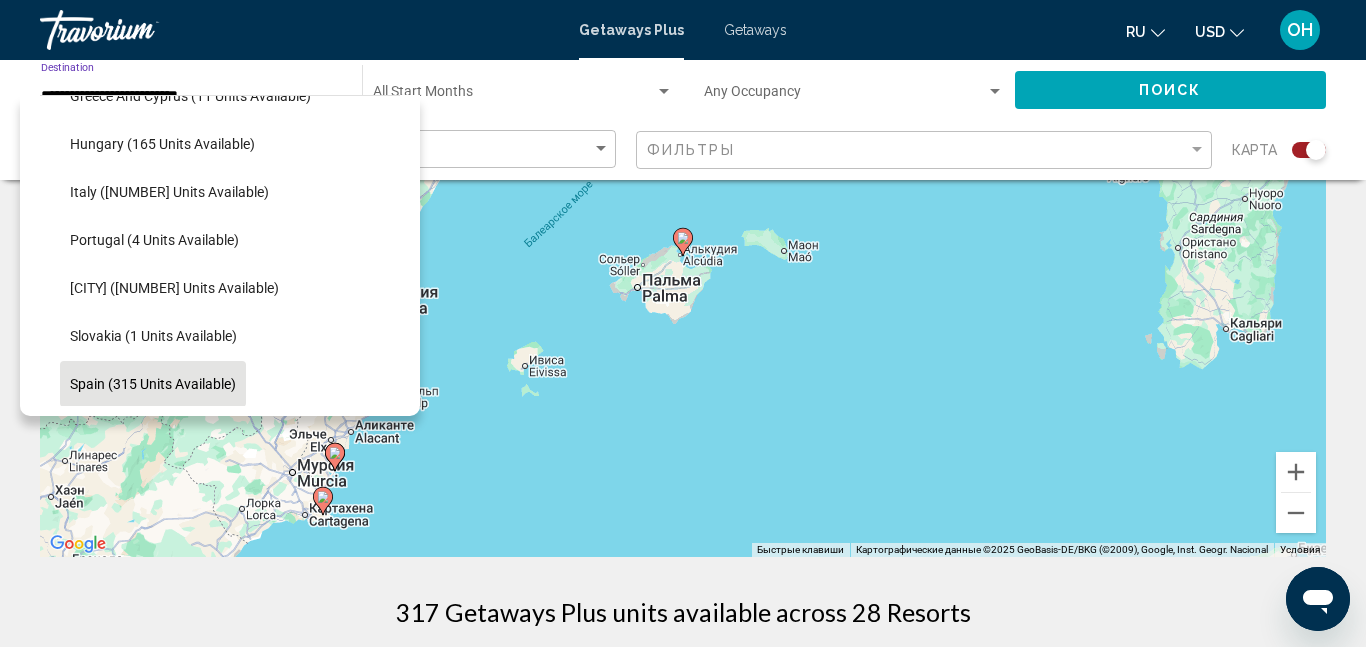 scroll, scrollTop: 522, scrollLeft: 0, axis: vertical 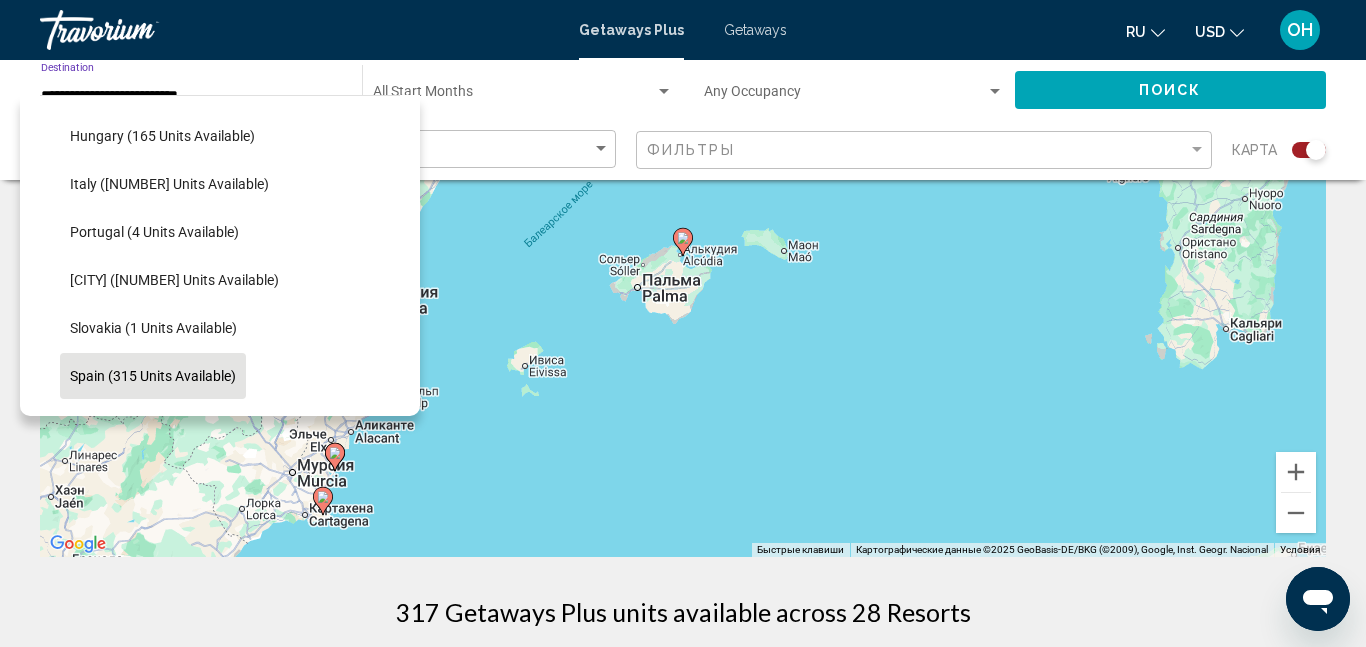click on "Spain (315 units available)" 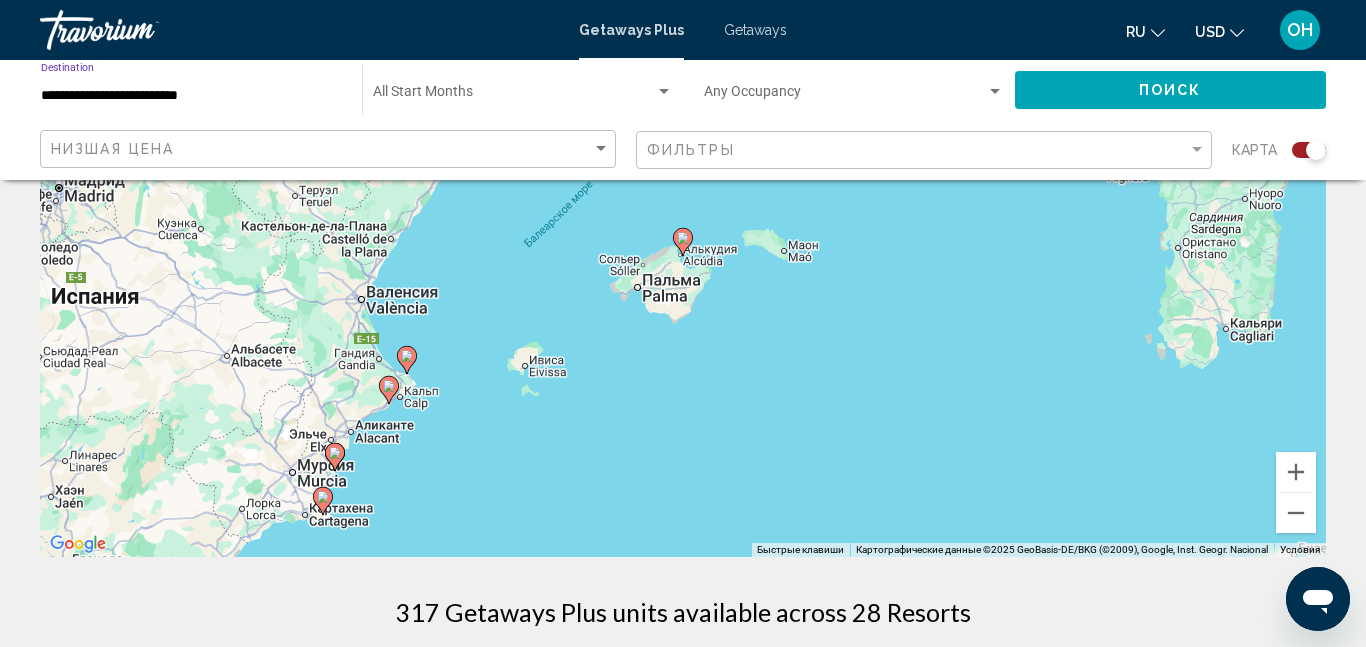 click on "**********" at bounding box center [191, 96] 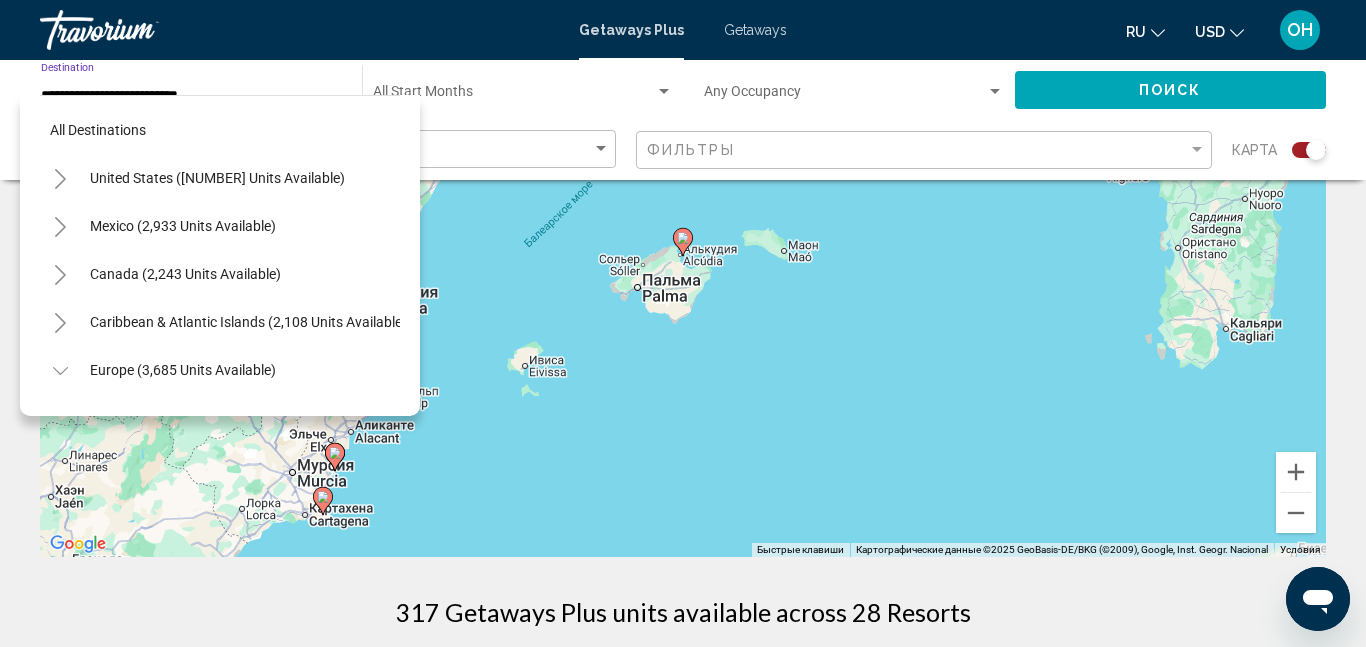 scroll, scrollTop: 647, scrollLeft: 0, axis: vertical 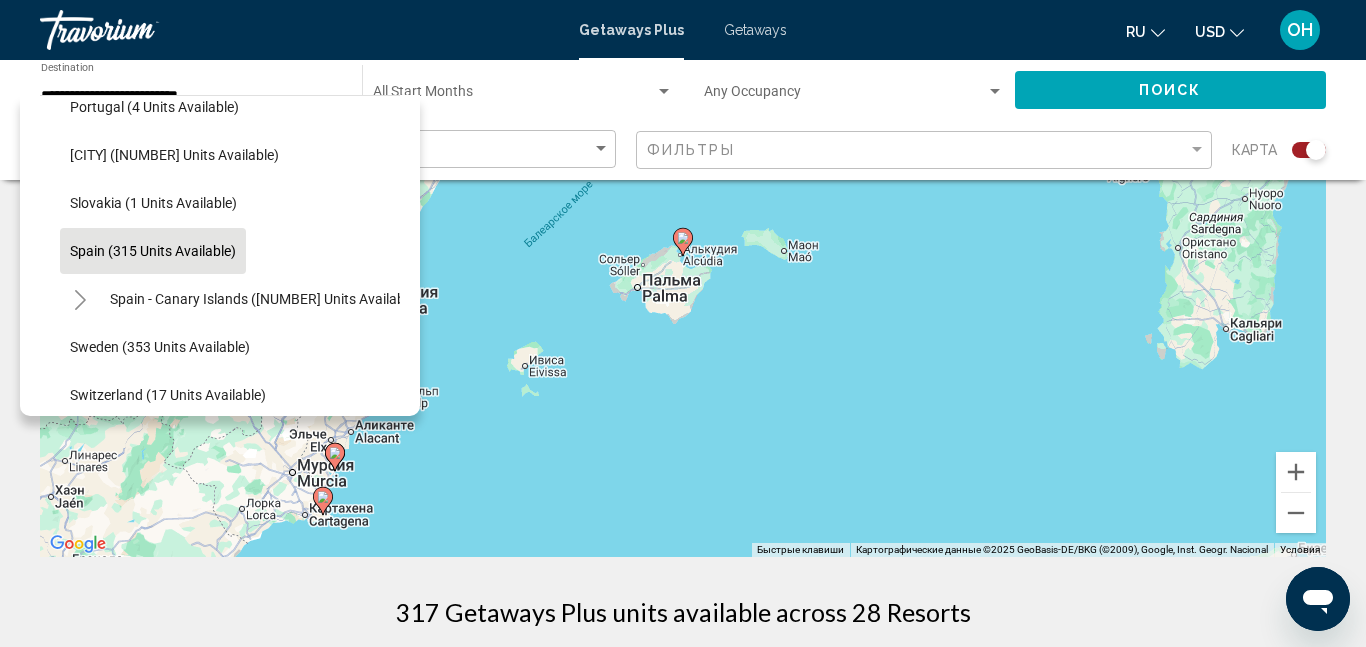 drag, startPoint x: 35, startPoint y: 244, endPoint x: 82, endPoint y: 250, distance: 47.38143 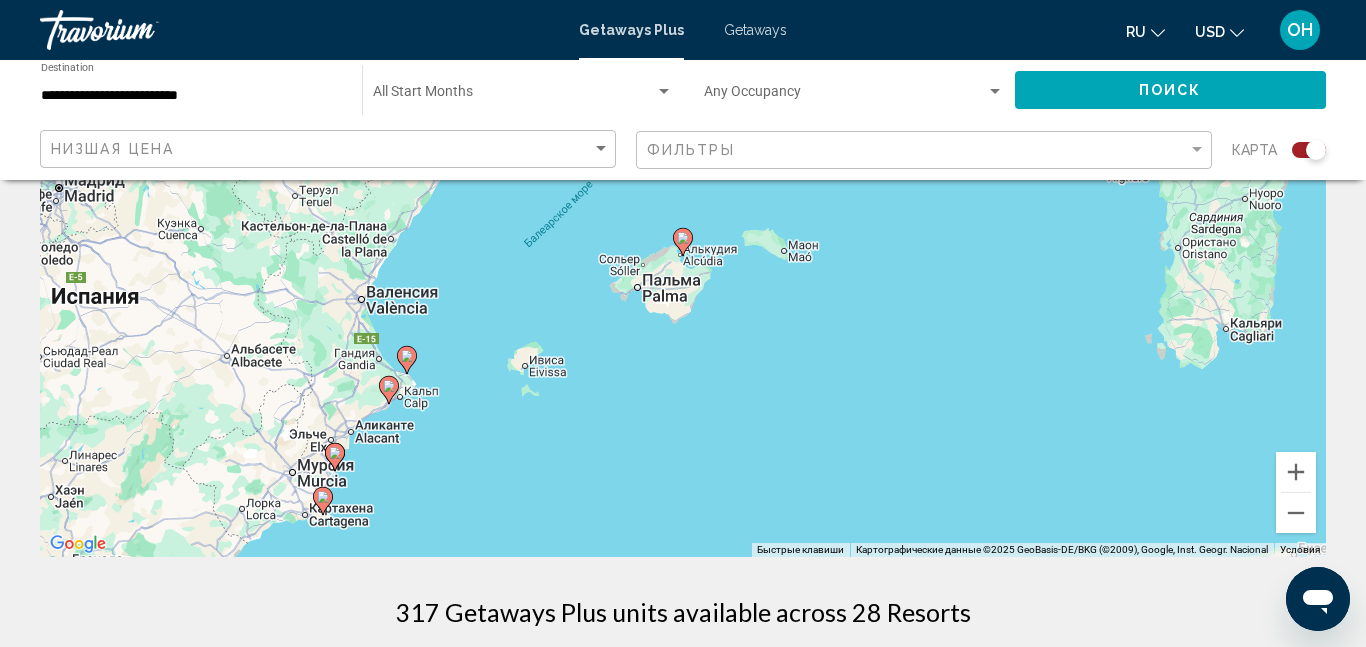 click on "Чтобы активировать перетаскивание с помощью клавиатуры, нажмите Alt + Ввод. После этого перемещайте маркер, используя клавиши со стрелками. Чтобы завершить перетаскивание, нажмите клавишу Ввод. Чтобы отменить действие, нажмите клавишу Esc." at bounding box center [683, 257] 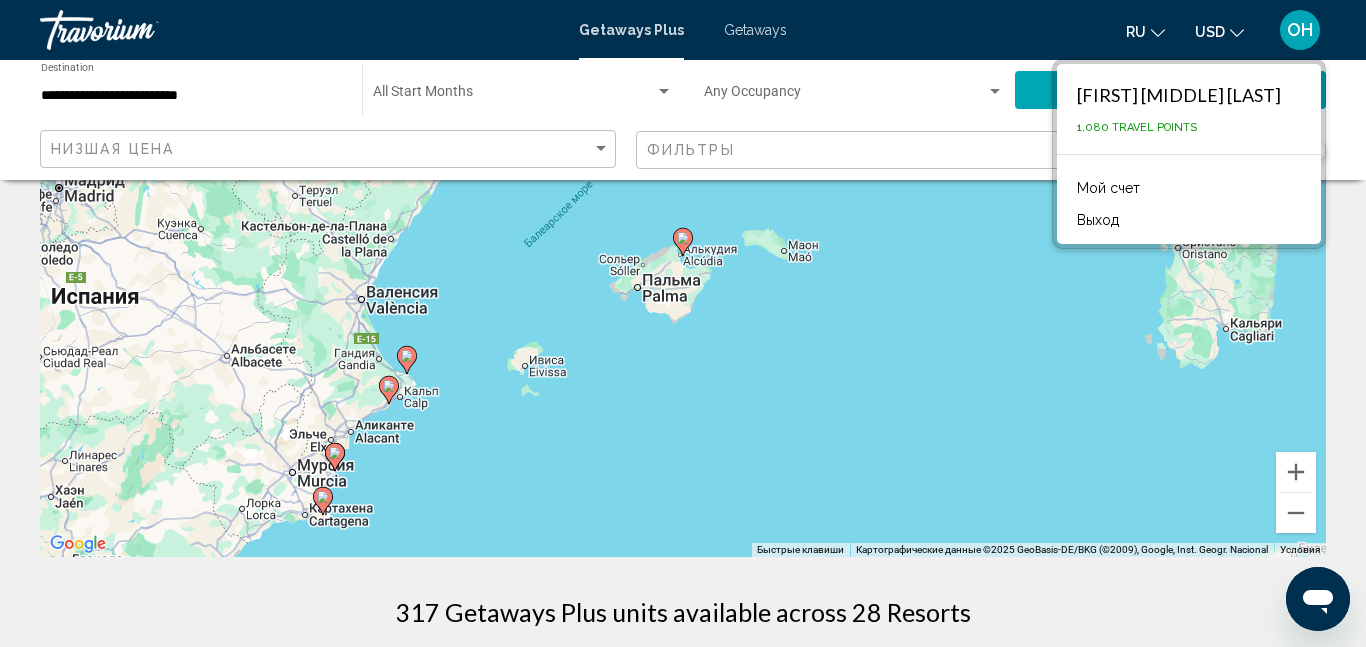 click on "USD
USD ($) MXN (Mex$) CAD (Can$) GBP (£) EUR (€) AUD (A$) NZD (NZ$) CNY (CN¥)" 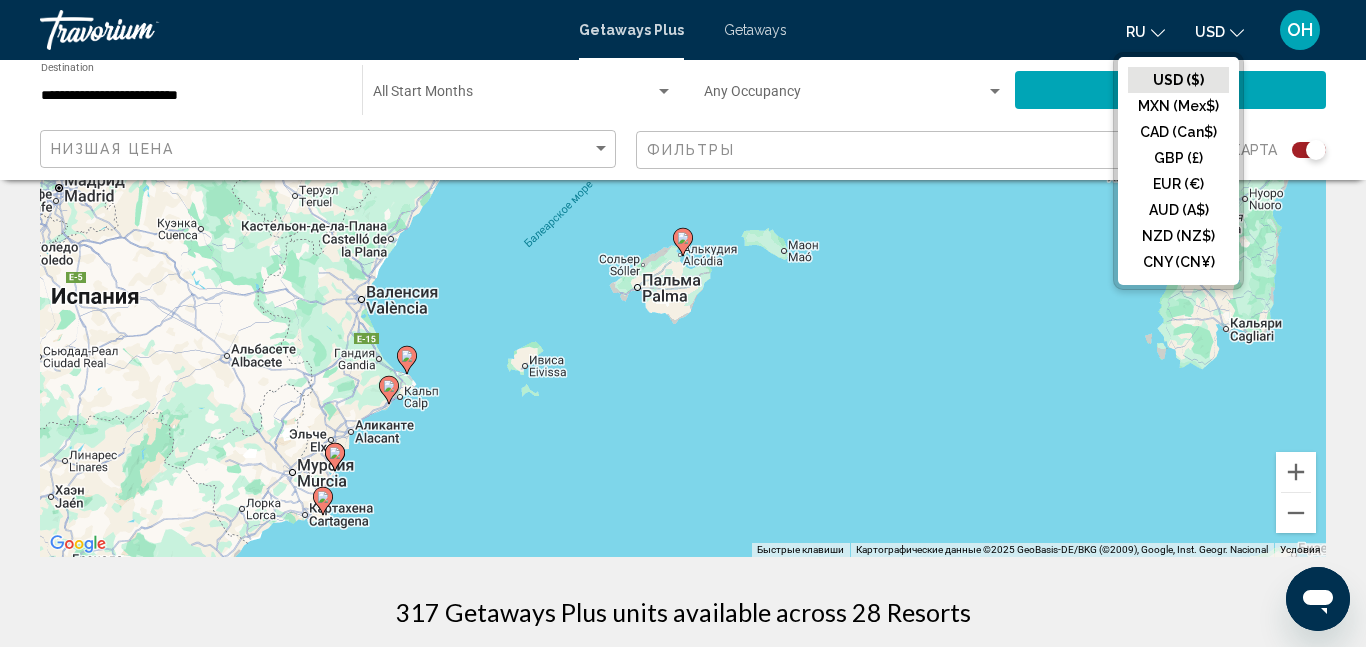 click on "Чтобы активировать перетаскивание с помощью клавиатуры, нажмите Alt + Ввод. После этого перемещайте маркер, используя клавиши со стрелками. Чтобы завершить перетаскивание, нажмите клавишу Ввод. Чтобы отменить действие, нажмите клавишу Esc." at bounding box center (683, 257) 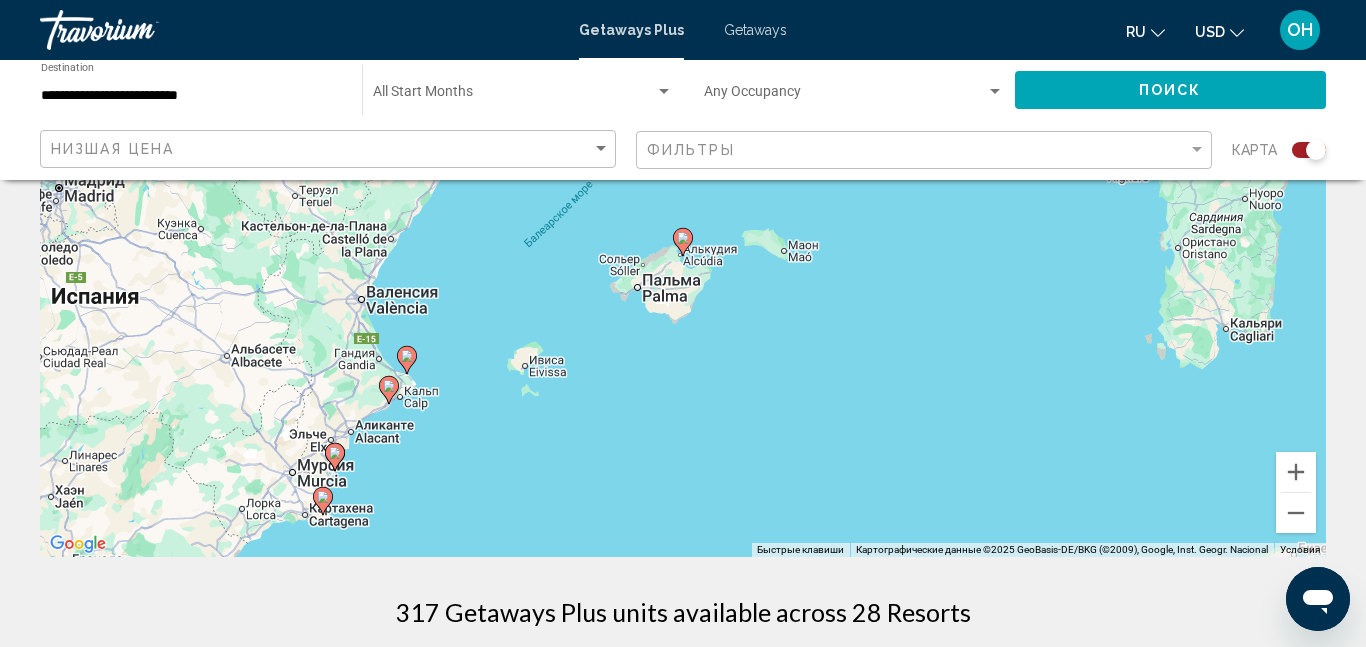 click on "**********" at bounding box center [191, 96] 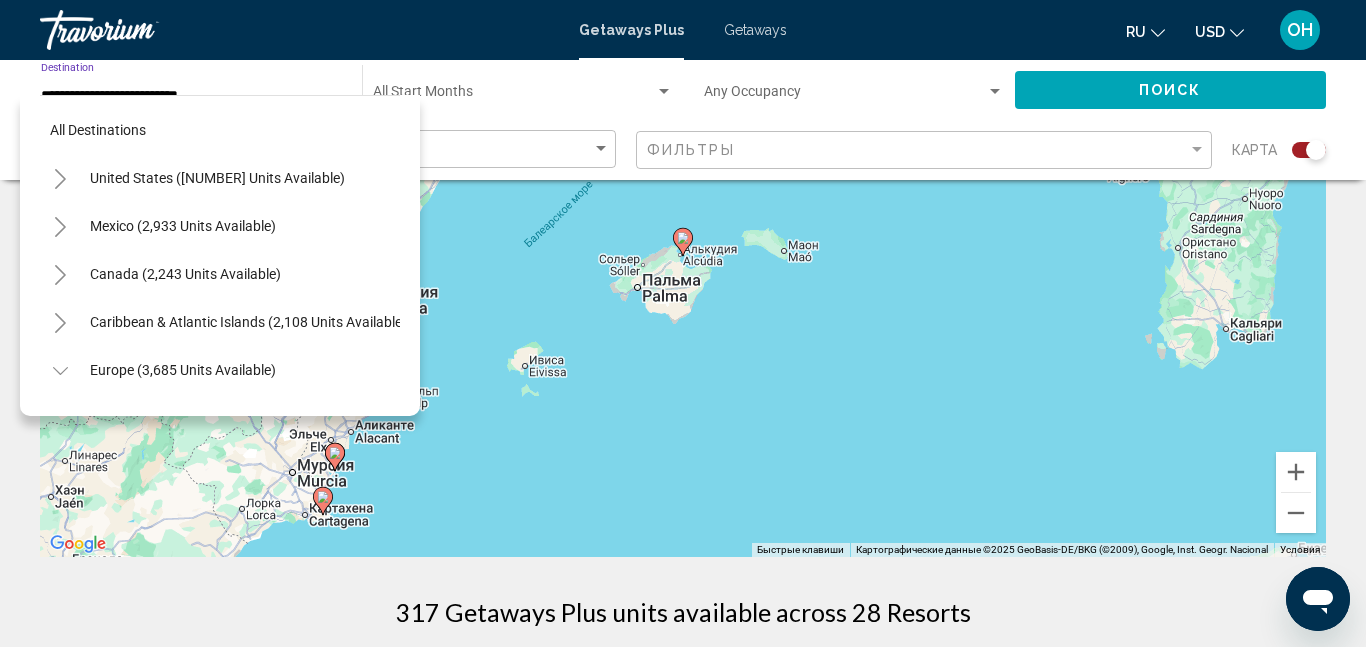 scroll, scrollTop: 647, scrollLeft: 0, axis: vertical 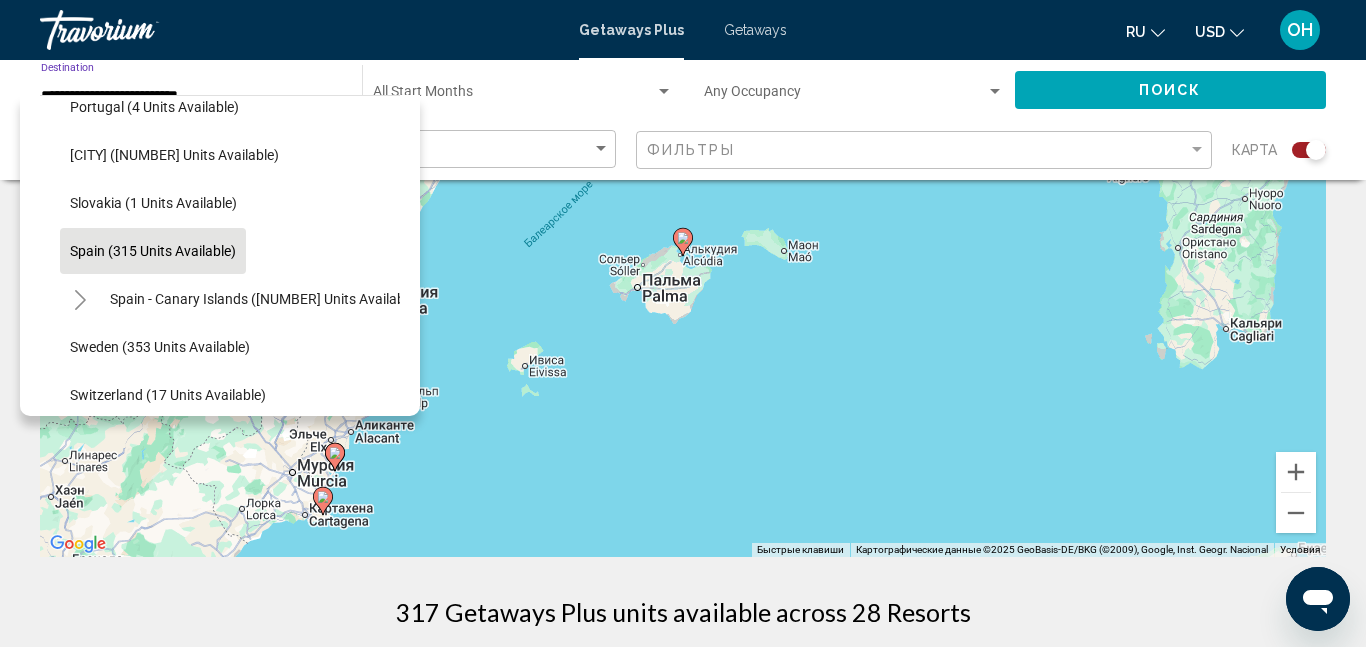 click on "Spain (315 units available)" 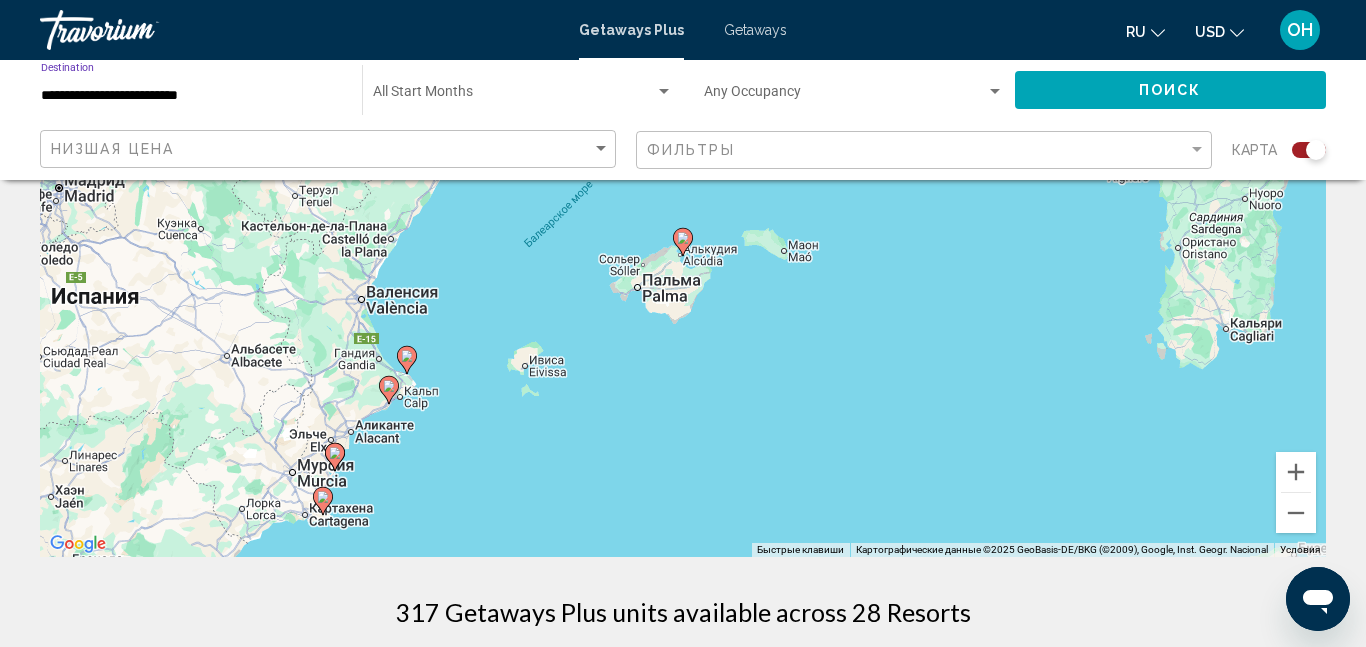 click on "**********" at bounding box center (191, 96) 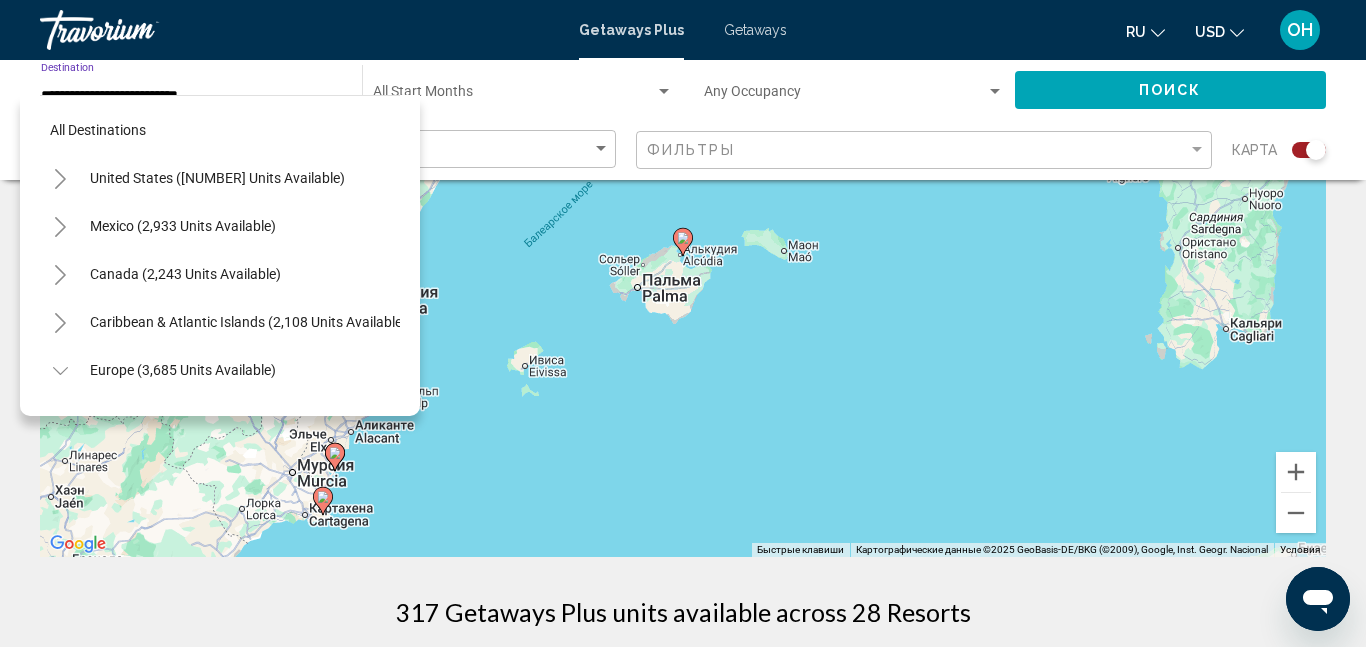 scroll, scrollTop: 647, scrollLeft: 0, axis: vertical 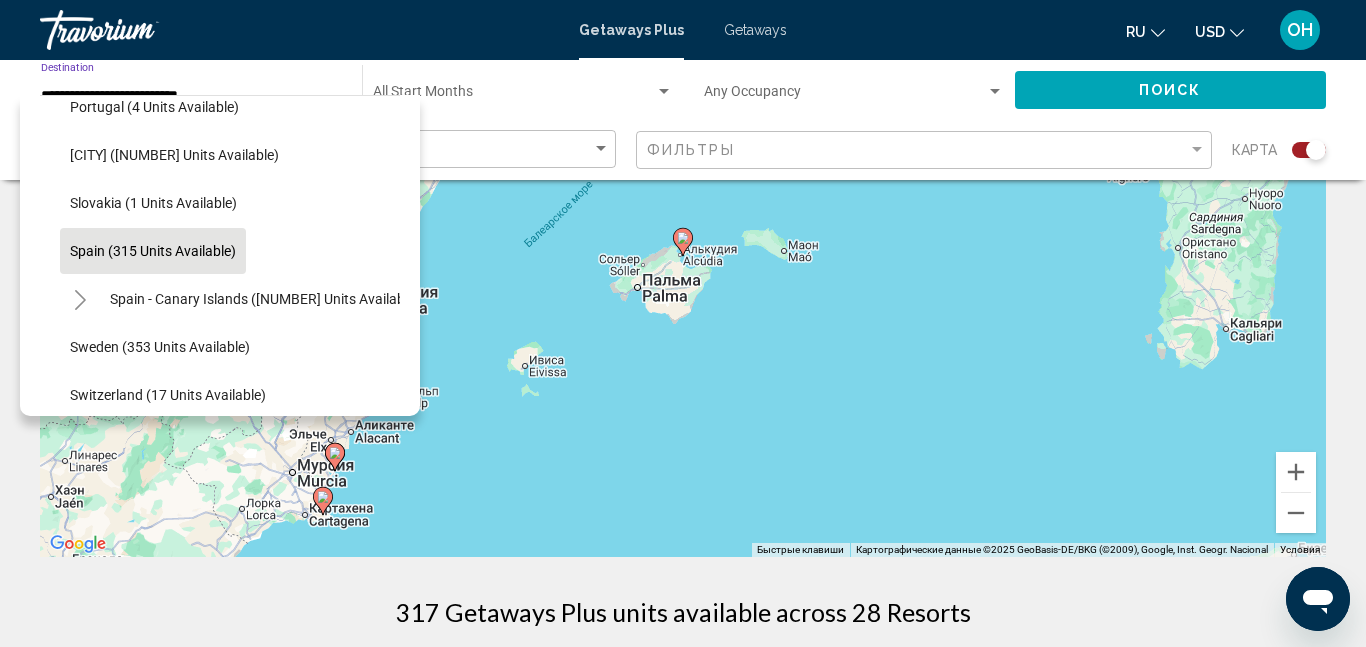 click on "Spain (315 units available)" 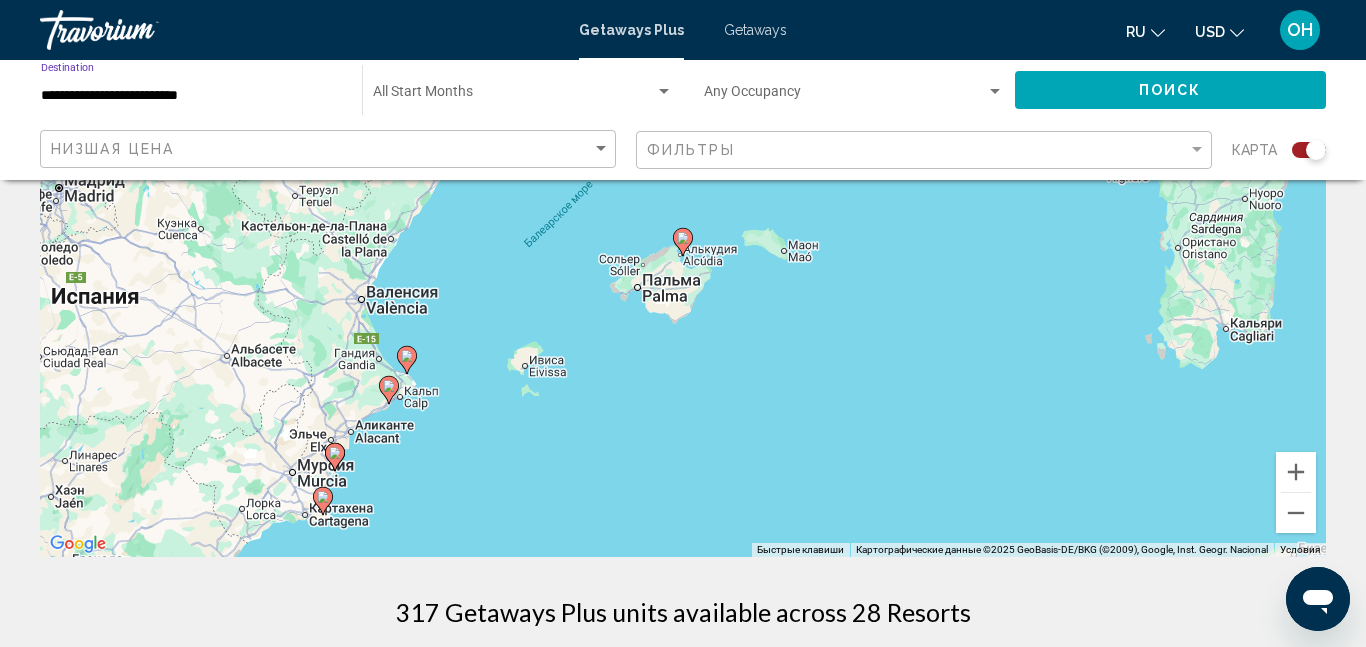 click on "**********" at bounding box center (191, 96) 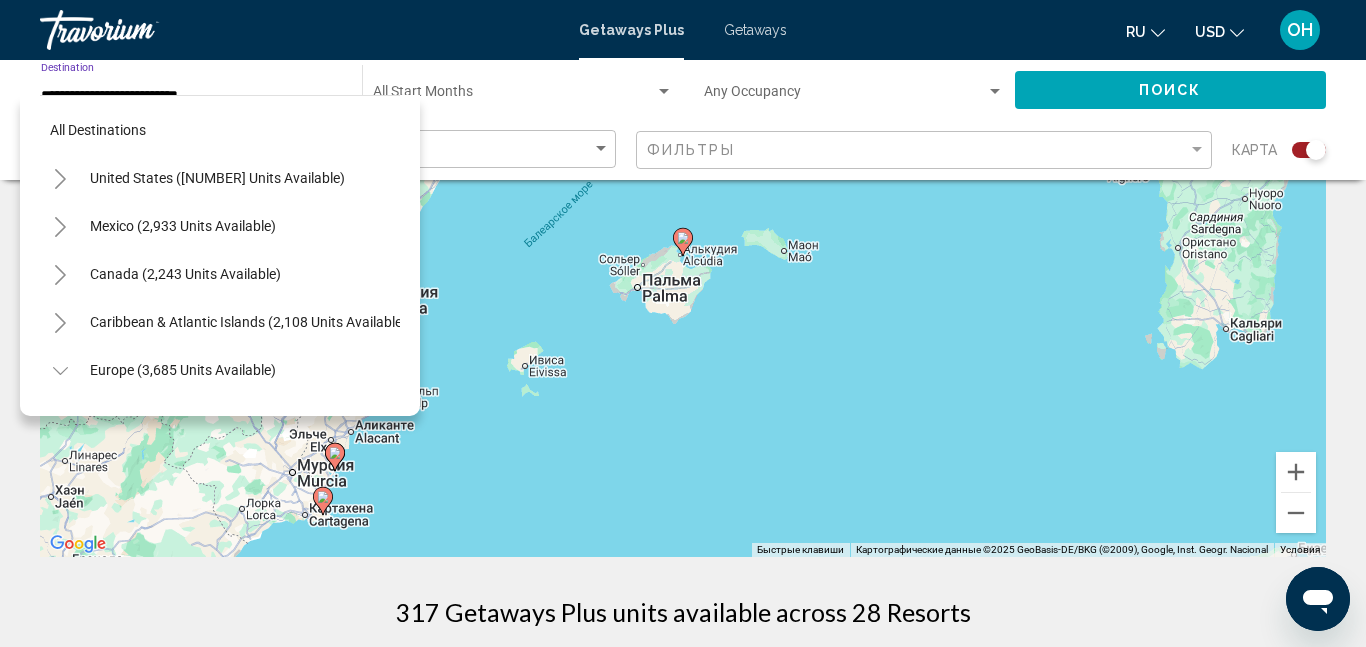 scroll, scrollTop: 647, scrollLeft: 0, axis: vertical 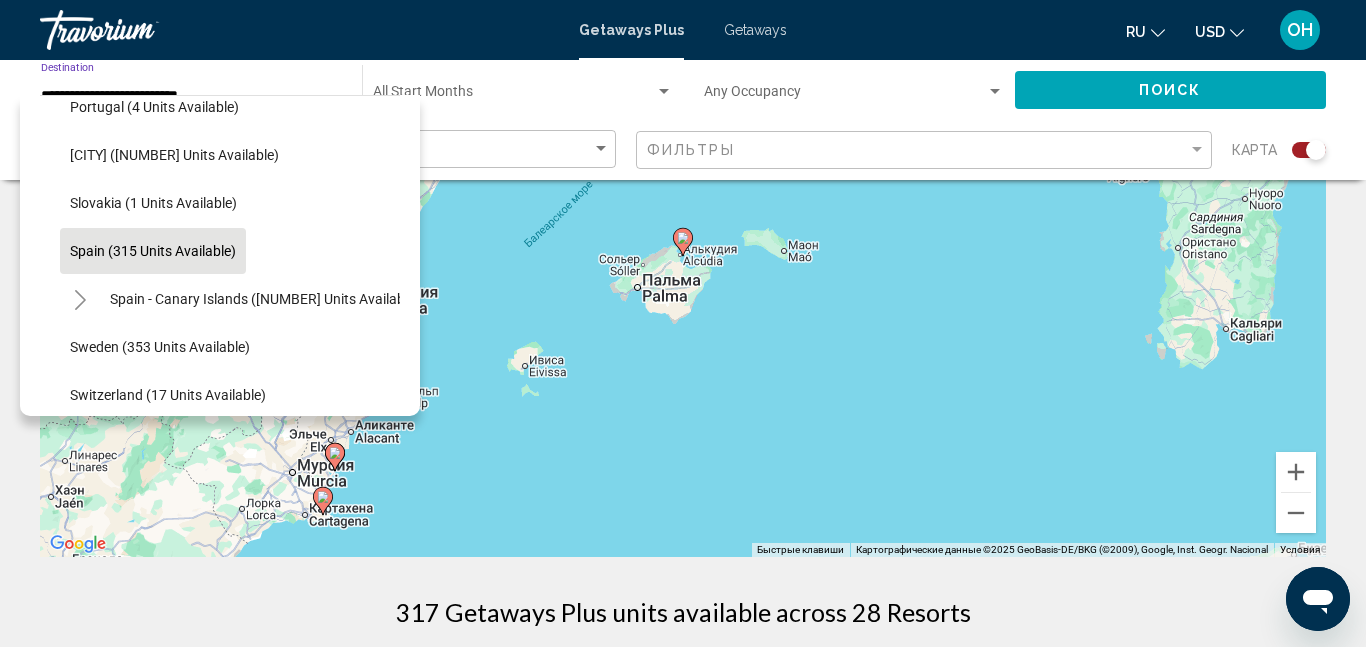 click on "Spain (315 units available)" 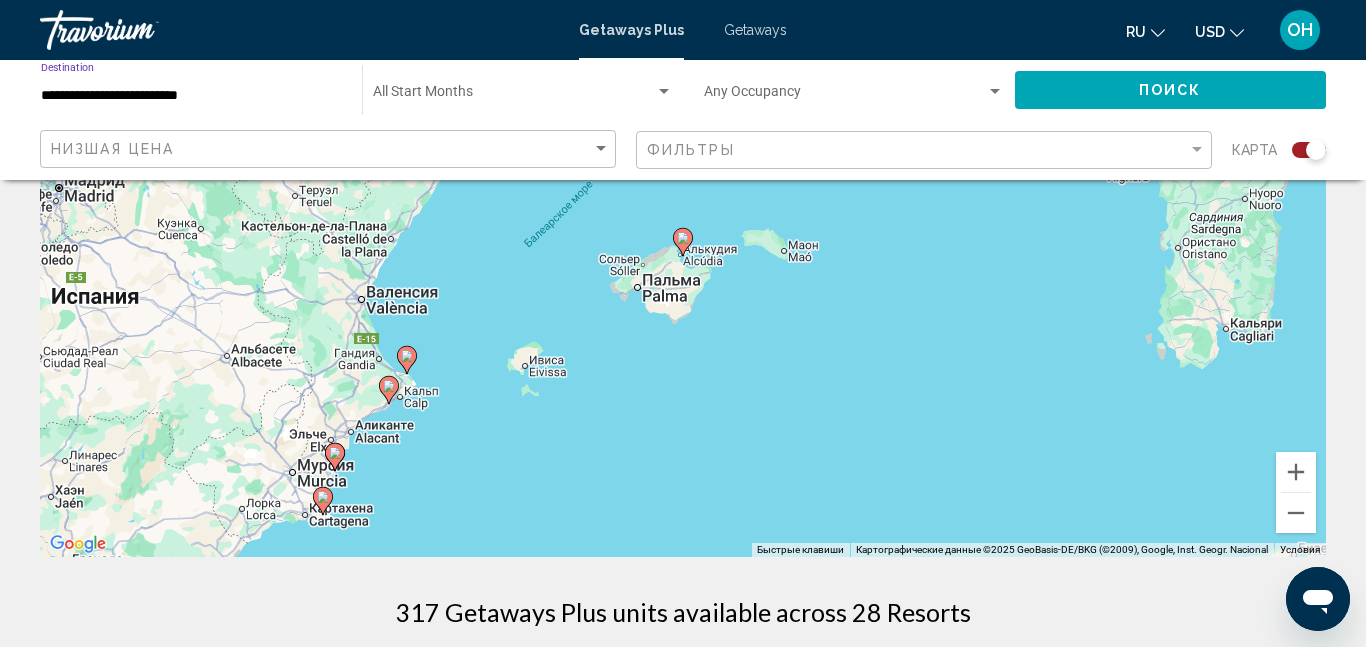 click on "Чтобы активировать перетаскивание с помощью клавиатуры, нажмите Alt + Ввод. После этого перемещайте маркер, используя клавиши со стрелками. Чтобы завершить перетаскивание, нажмите клавишу Ввод. Чтобы отменить действие, нажмите клавишу Esc." at bounding box center [683, 257] 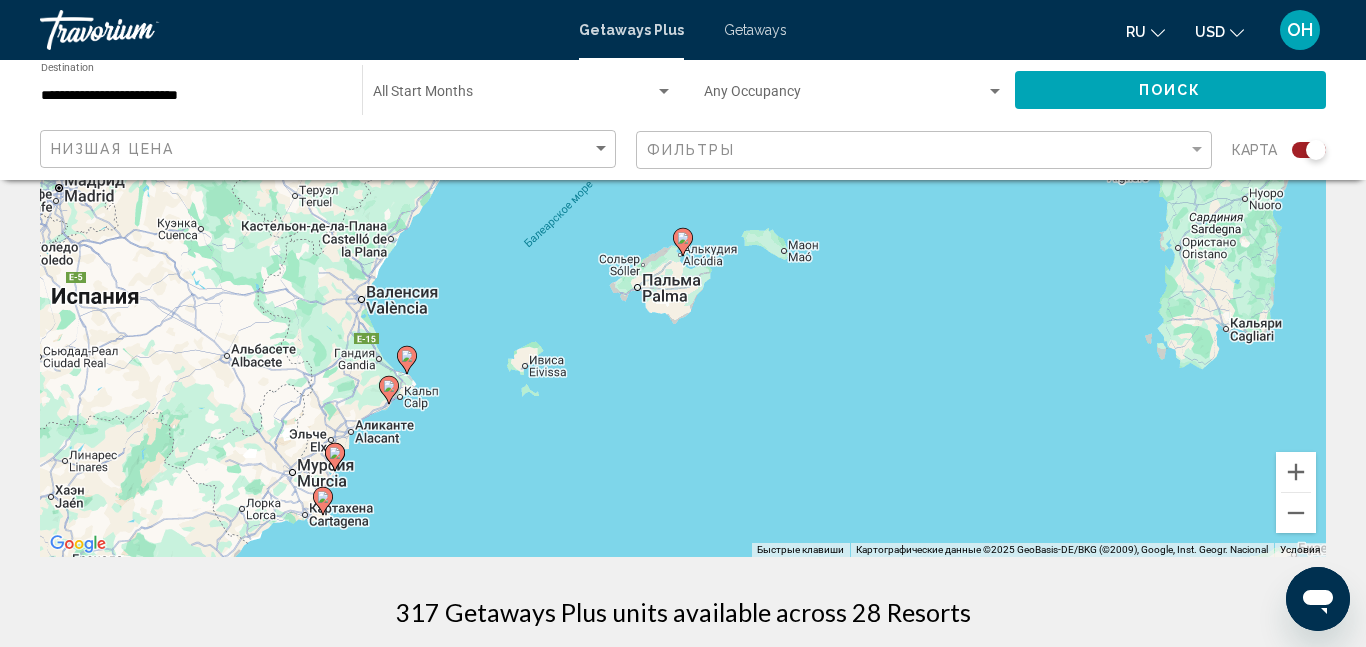 click on "Чтобы активировать перетаскивание с помощью клавиатуры, нажмите Alt + Ввод. После этого перемещайте маркер, используя клавиши со стрелками. Чтобы завершить перетаскивание, нажмите клавишу Ввод. Чтобы отменить действие, нажмите клавишу Esc." at bounding box center (683, 257) 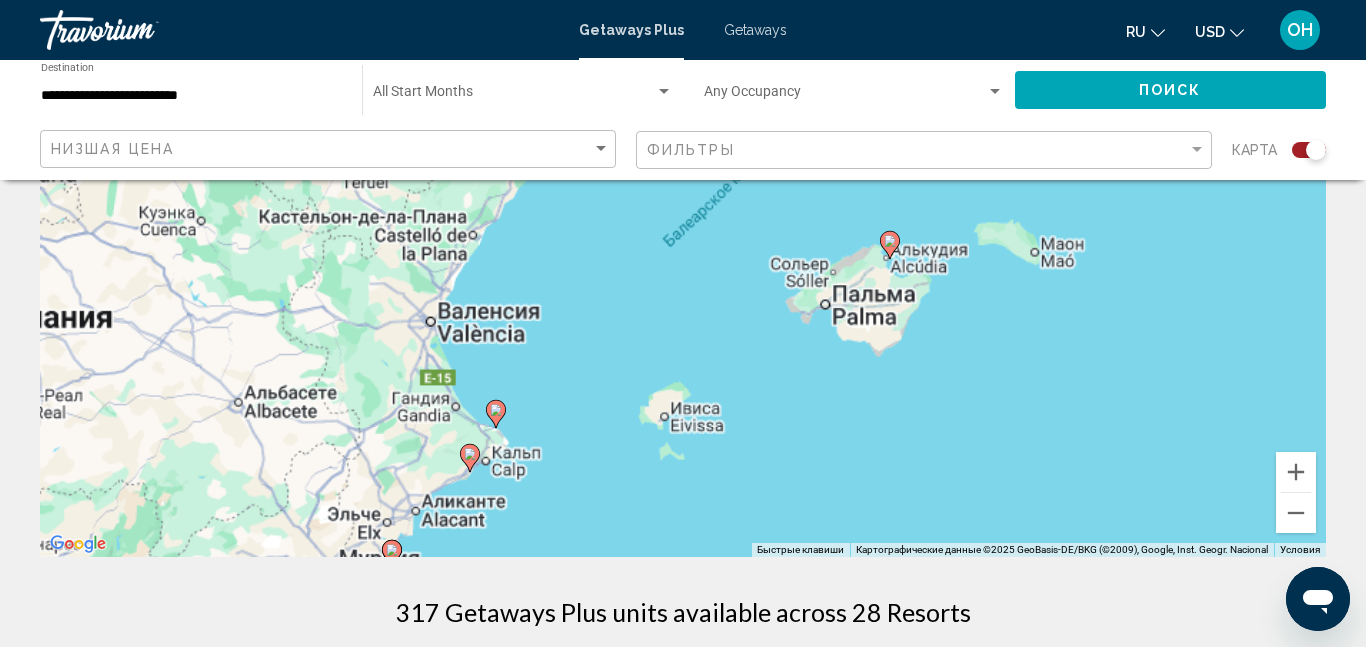 click on "Чтобы активировать перетаскивание с помощью клавиатуры, нажмите Alt + Ввод. После этого перемещайте маркер, используя клавиши со стрелками. Чтобы завершить перетаскивание, нажмите клавишу Ввод. Чтобы отменить действие, нажмите клавишу Esc." at bounding box center (683, 257) 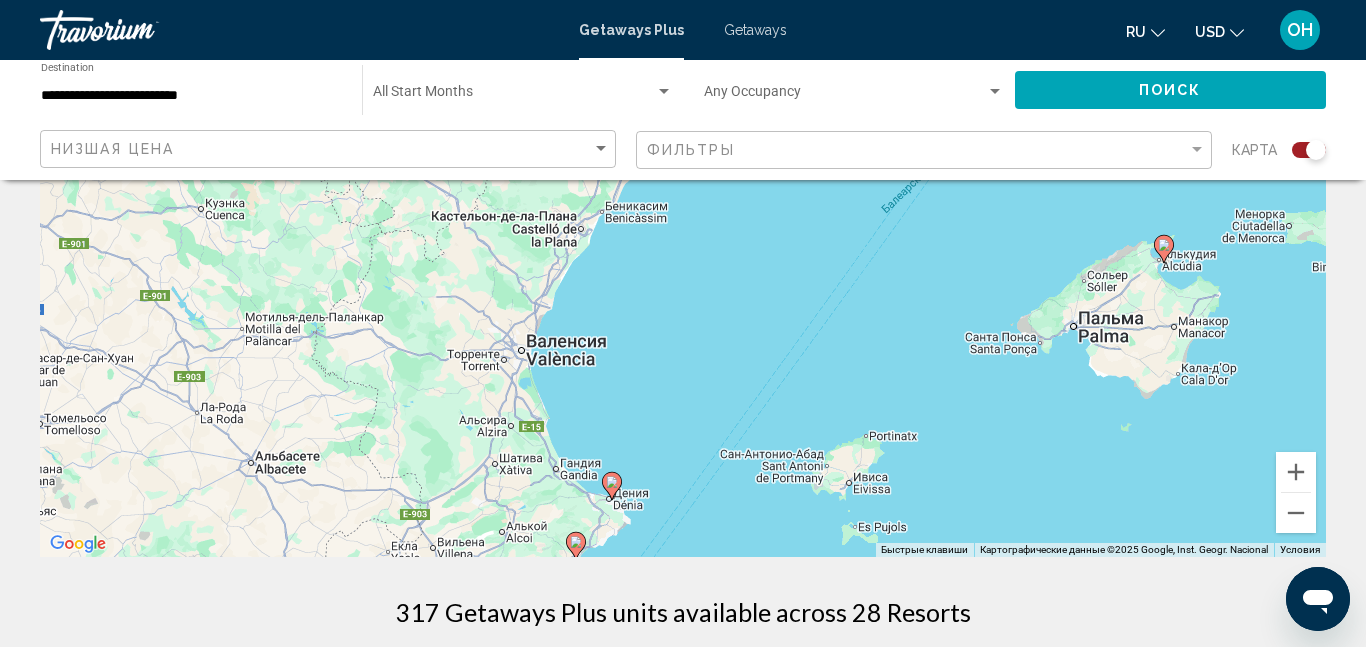 drag, startPoint x: 202, startPoint y: 250, endPoint x: 180, endPoint y: 210, distance: 45.65085 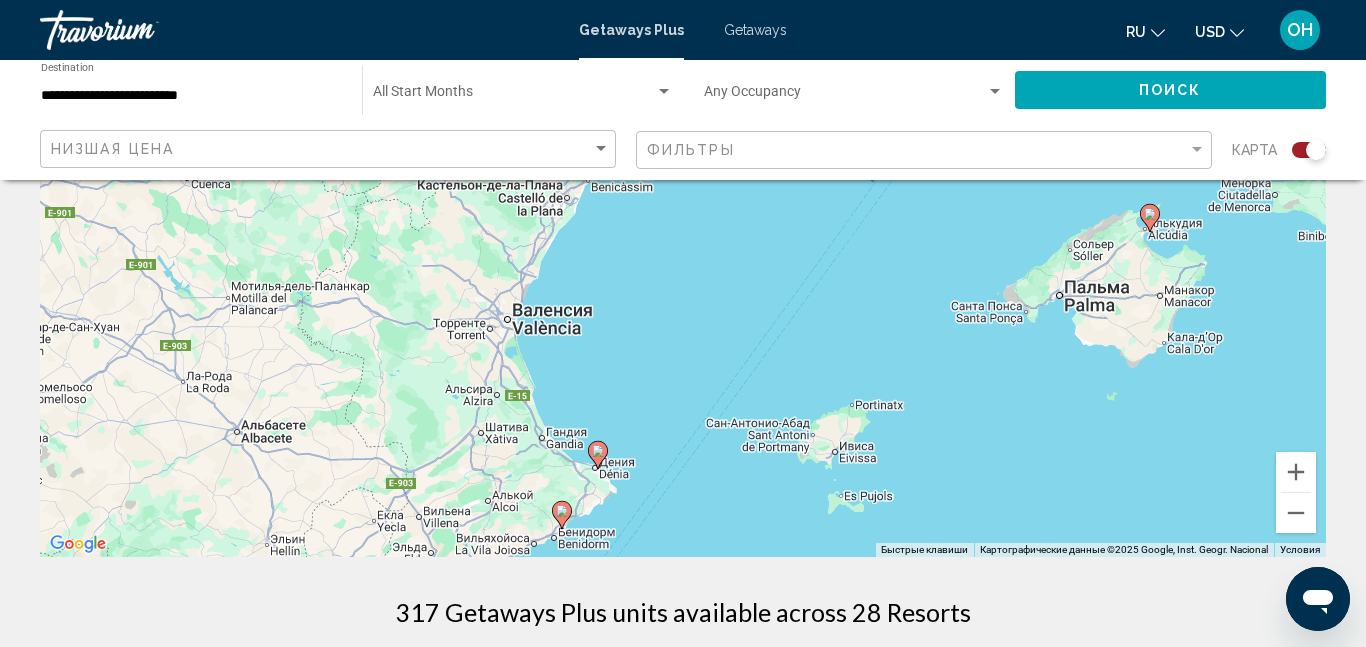 click on "**********" 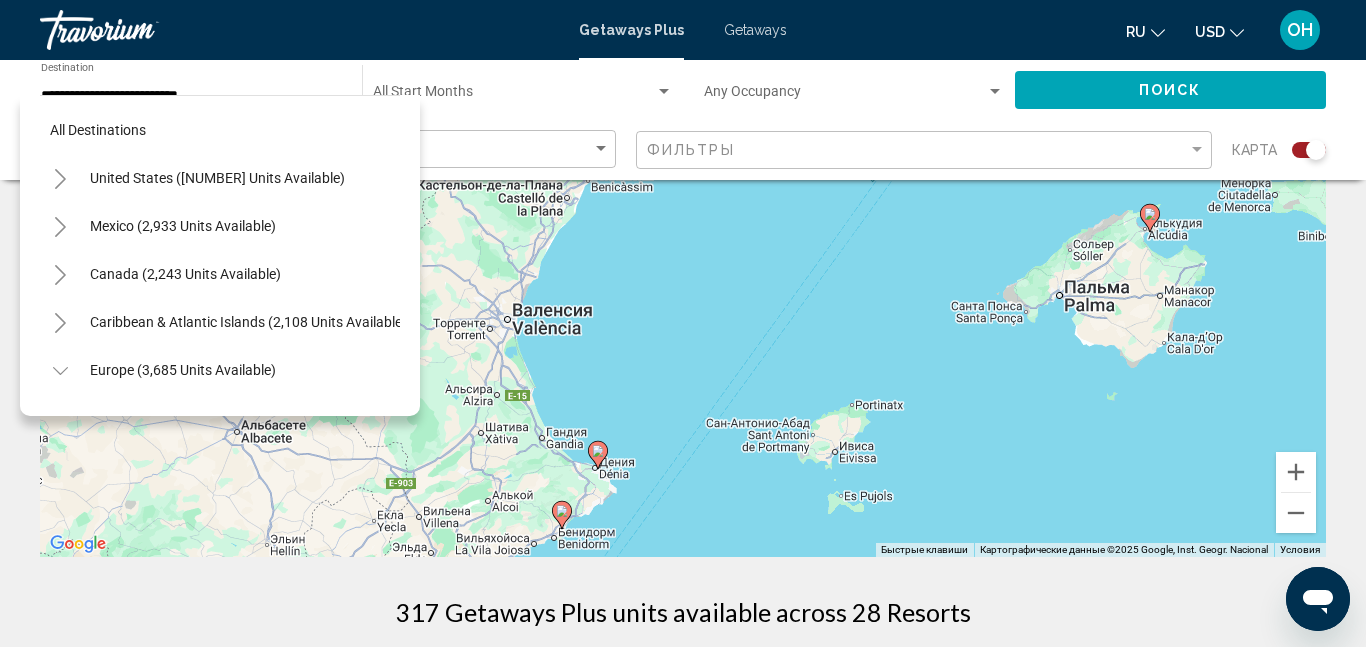 scroll, scrollTop: 647, scrollLeft: 0, axis: vertical 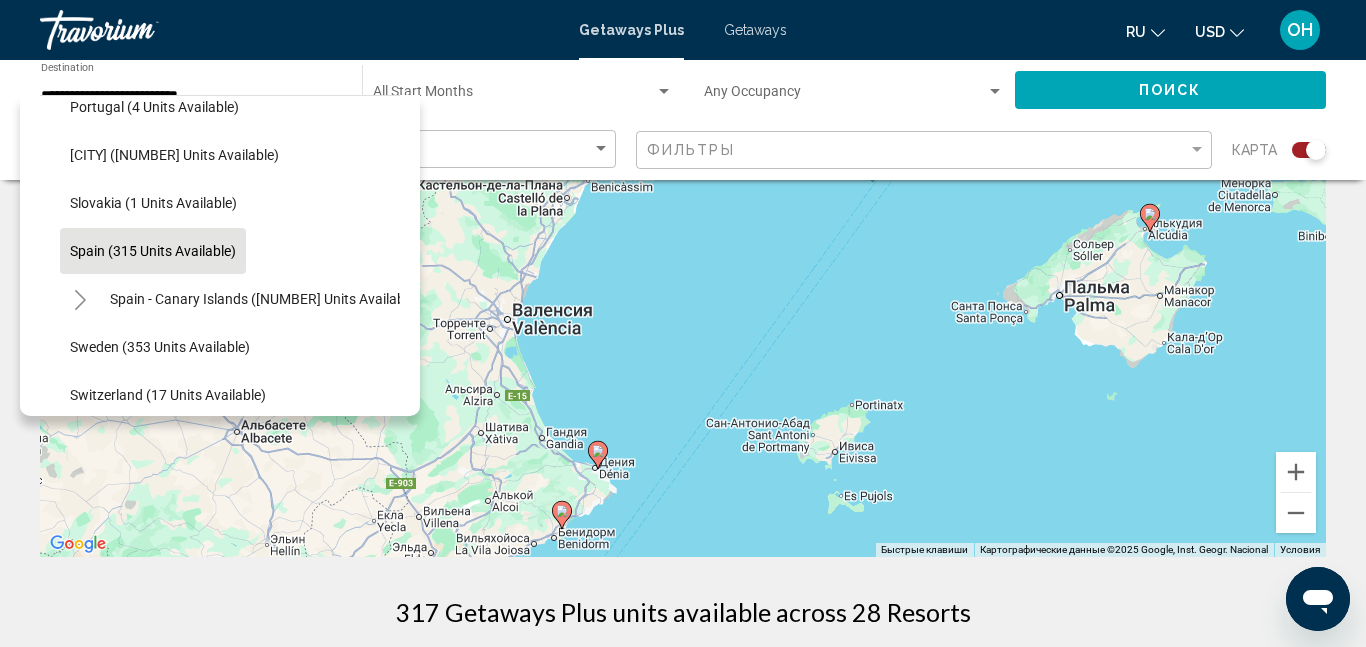 click on "Portugal (4 units available)" 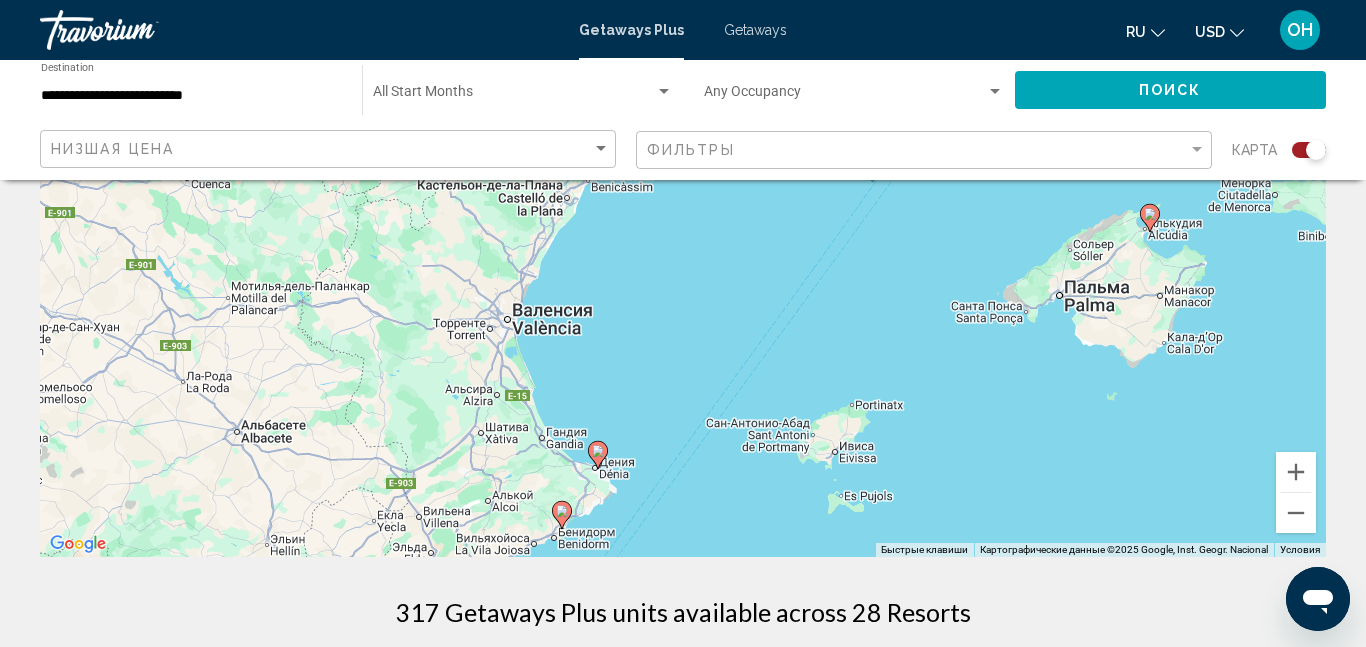 click on "**********" 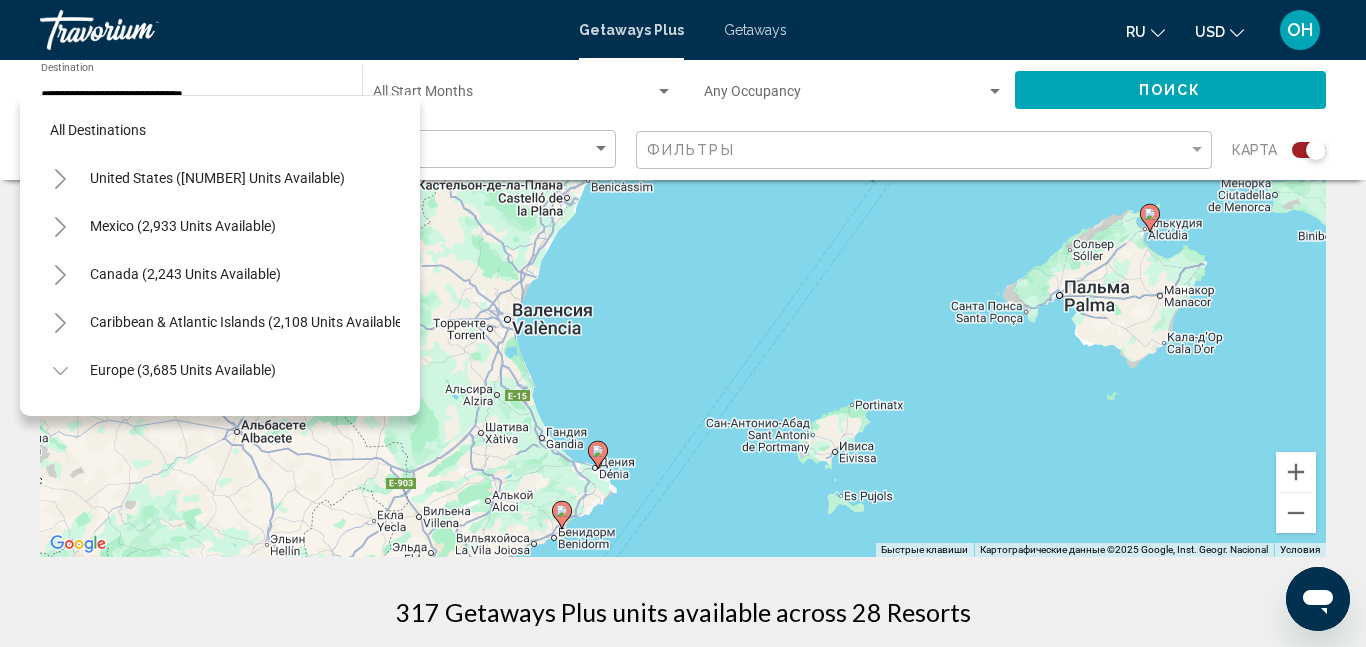 scroll, scrollTop: 503, scrollLeft: 0, axis: vertical 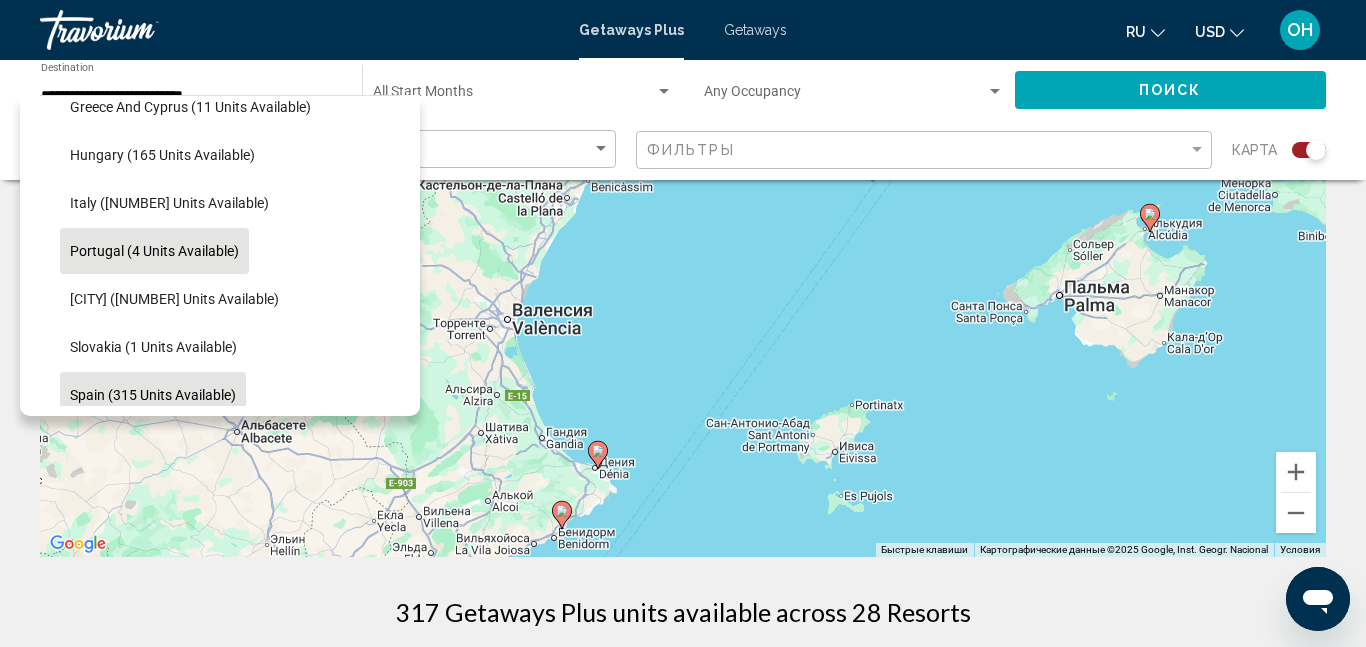 click on "All destinations
United States ([NUMBER] units available)
Mexico ([NUMBER] units available)
Canada ([NUMBER] units available)
Caribbean & Atlantic Islands ([NUMBER] units available)
Europe ([NUMBER] units available)   Andorra ([NUMBER] units available)   Austria ([NUMBER] units available)   Croatia ([NUMBER] units available)   Finland ([NUMBER] units available)   Greece and Cyprus ([NUMBER] units available)   Hungary ([NUMBER] units available)   Italy ([NUMBER] units available)   Portugal ([NUMBER] units available)   Serbia ([NUMBER] units available)   Slovakia ([NUMBER] units available)   Spain ([NUMBER] units available)
Spain - Canary Islands ([NUMBER] units available)   Sweden ([NUMBER] units available)   Switzerland ([NUMBER] units available)   Turkey ([NUMBER] units available)   UK - England ([NUMBER] units available)   UK - Scotland ([NUMBER] units available)
Australia ([NUMBER] units available)" at bounding box center [220, 251] 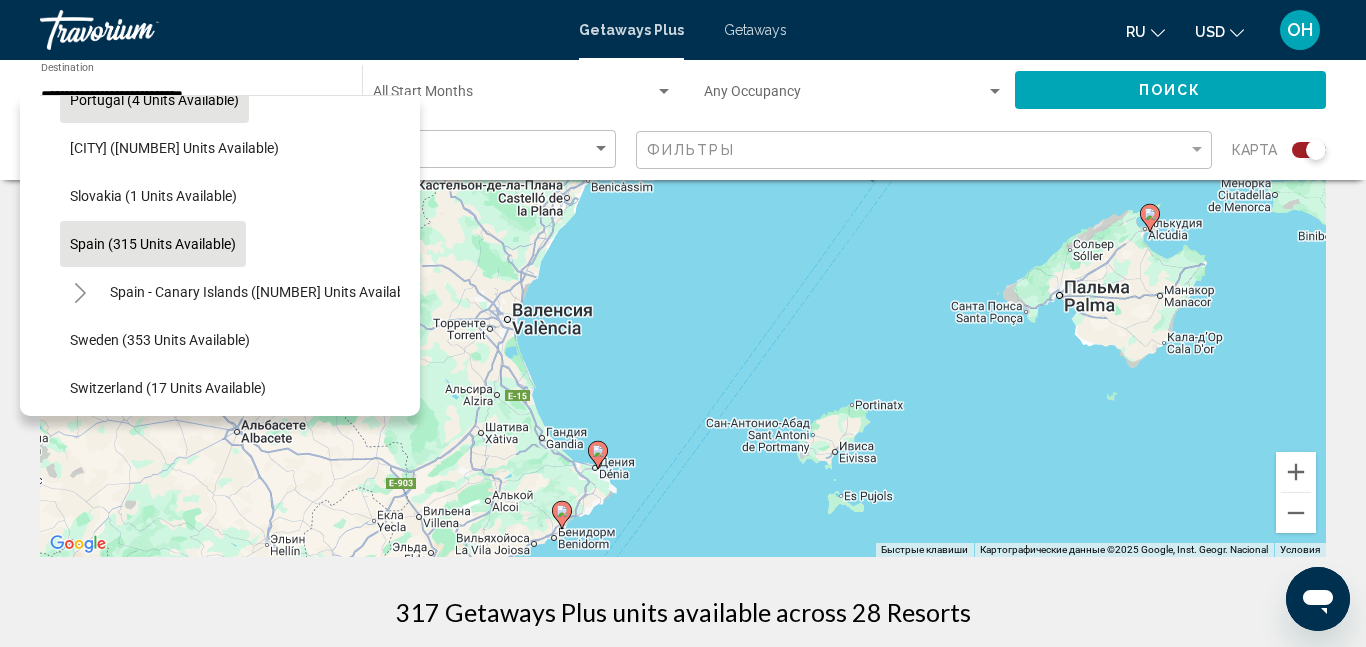 scroll, scrollTop: 658, scrollLeft: 0, axis: vertical 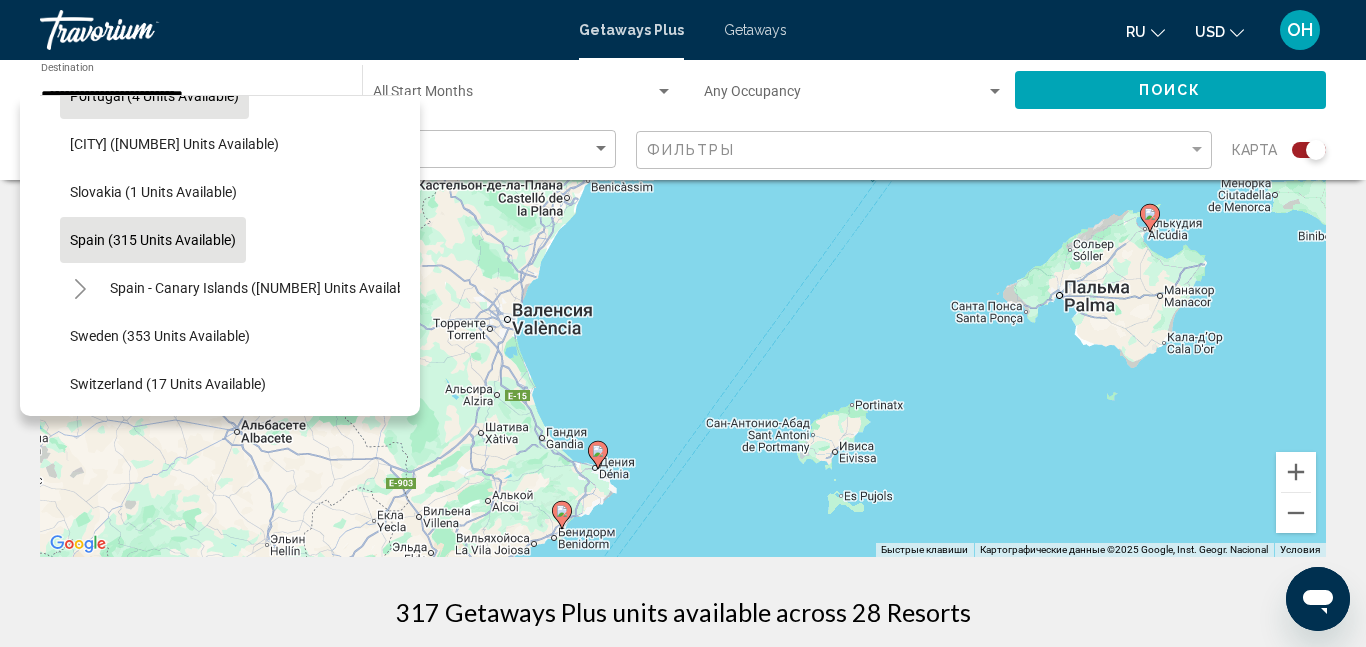 click on "Spain (315 units available)" 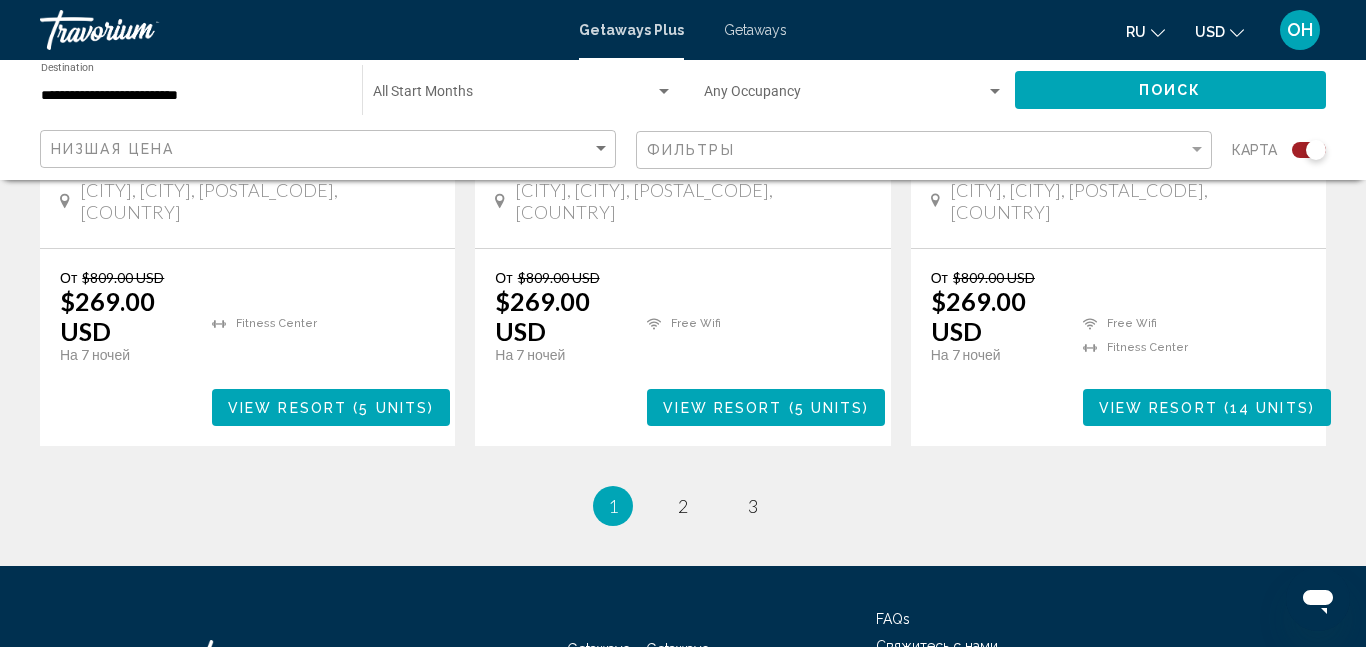 scroll, scrollTop: 3388, scrollLeft: 0, axis: vertical 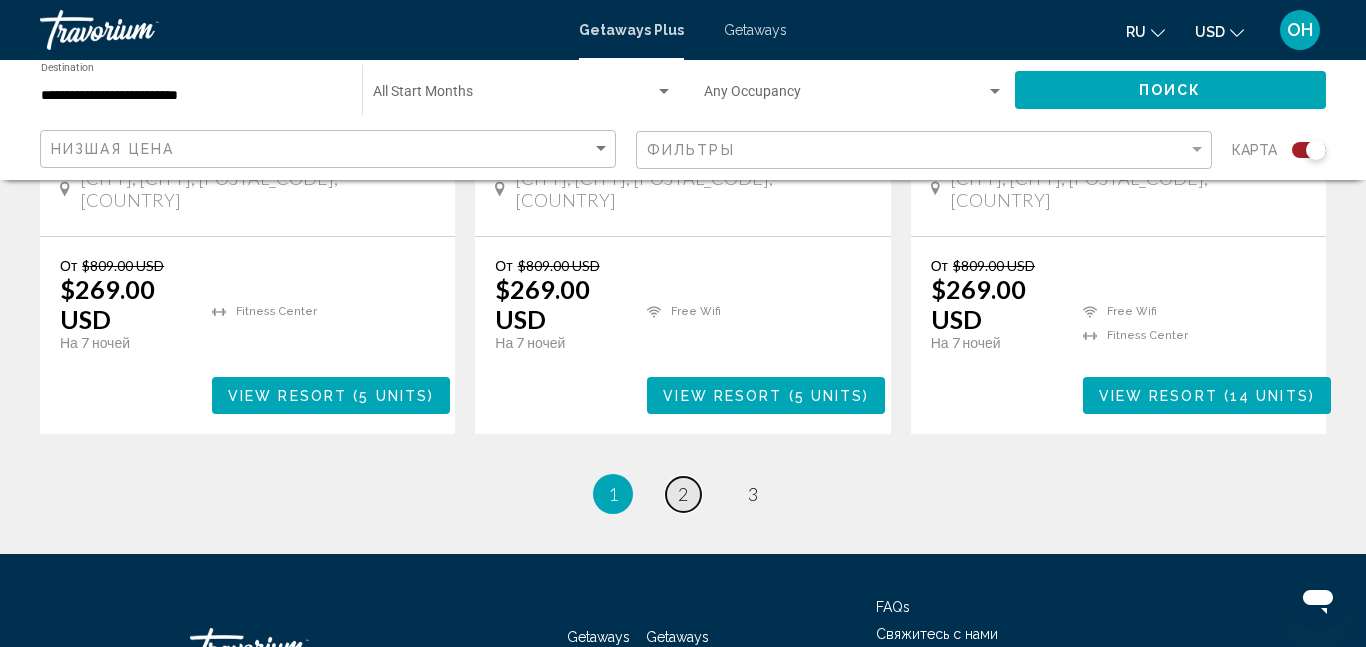 click on "2" at bounding box center [683, 494] 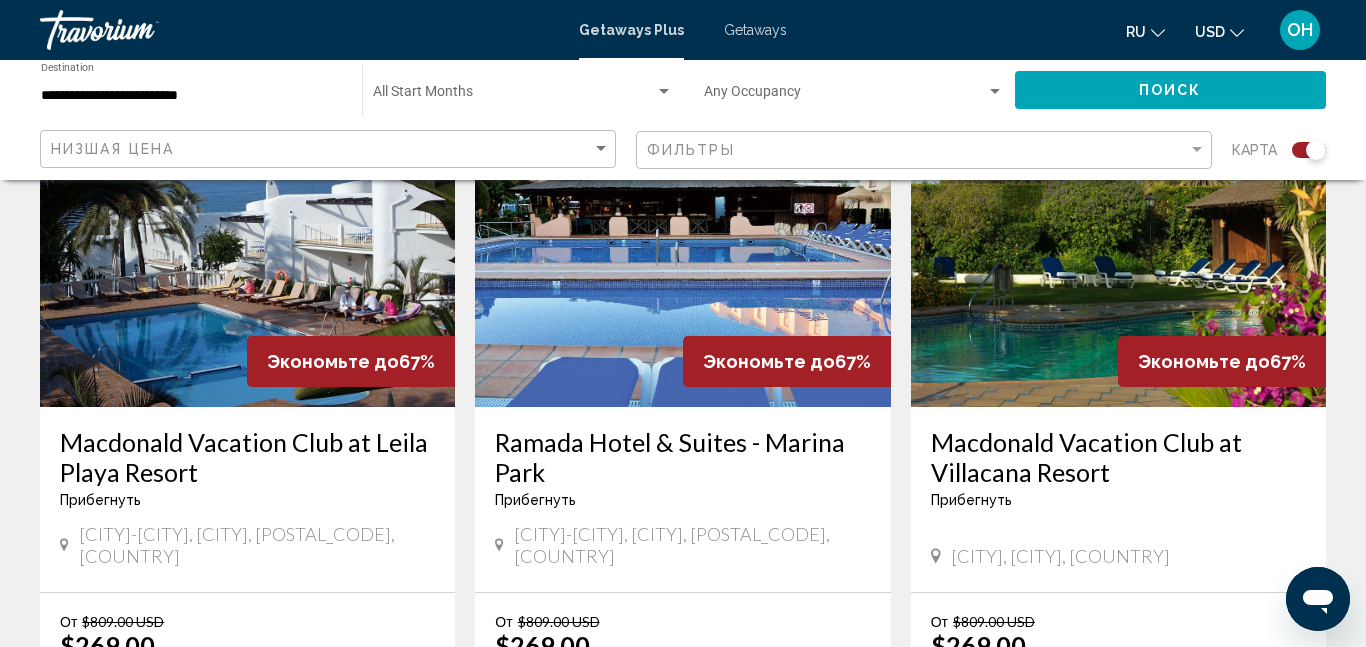 scroll, scrollTop: 813, scrollLeft: 0, axis: vertical 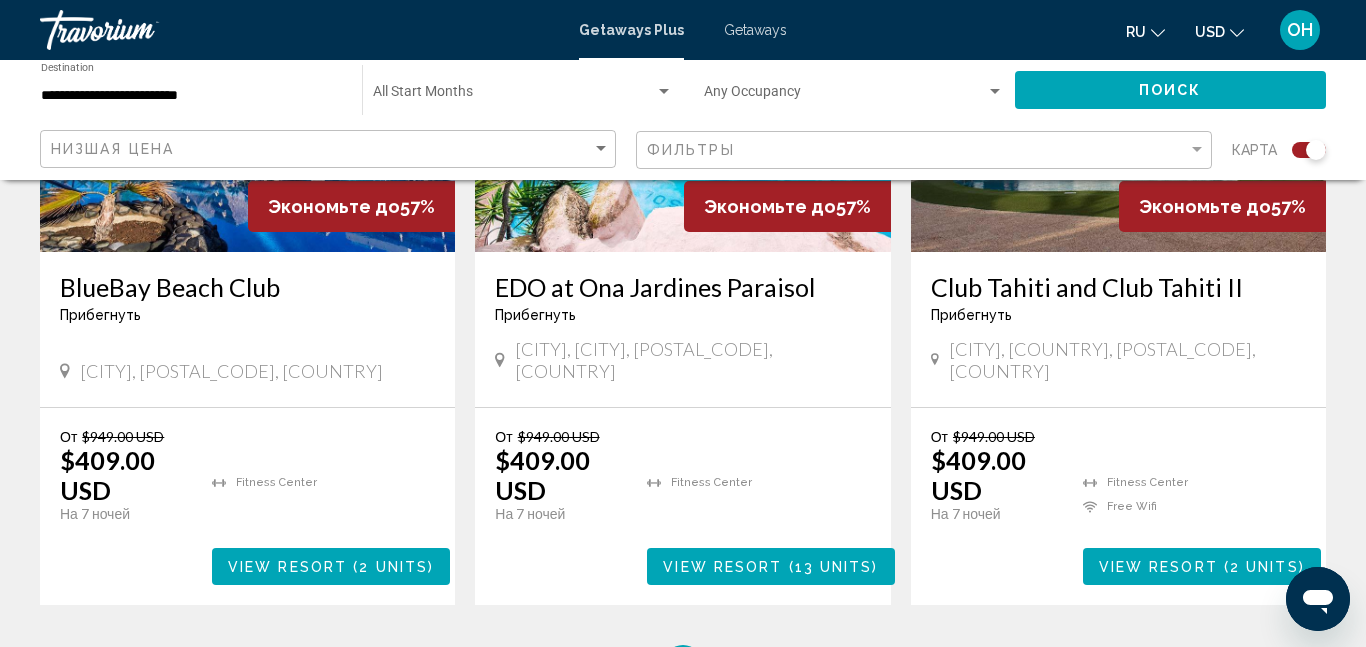 click on "2 / 3  page  1 You're on page  2 page  3" at bounding box center [683, 665] 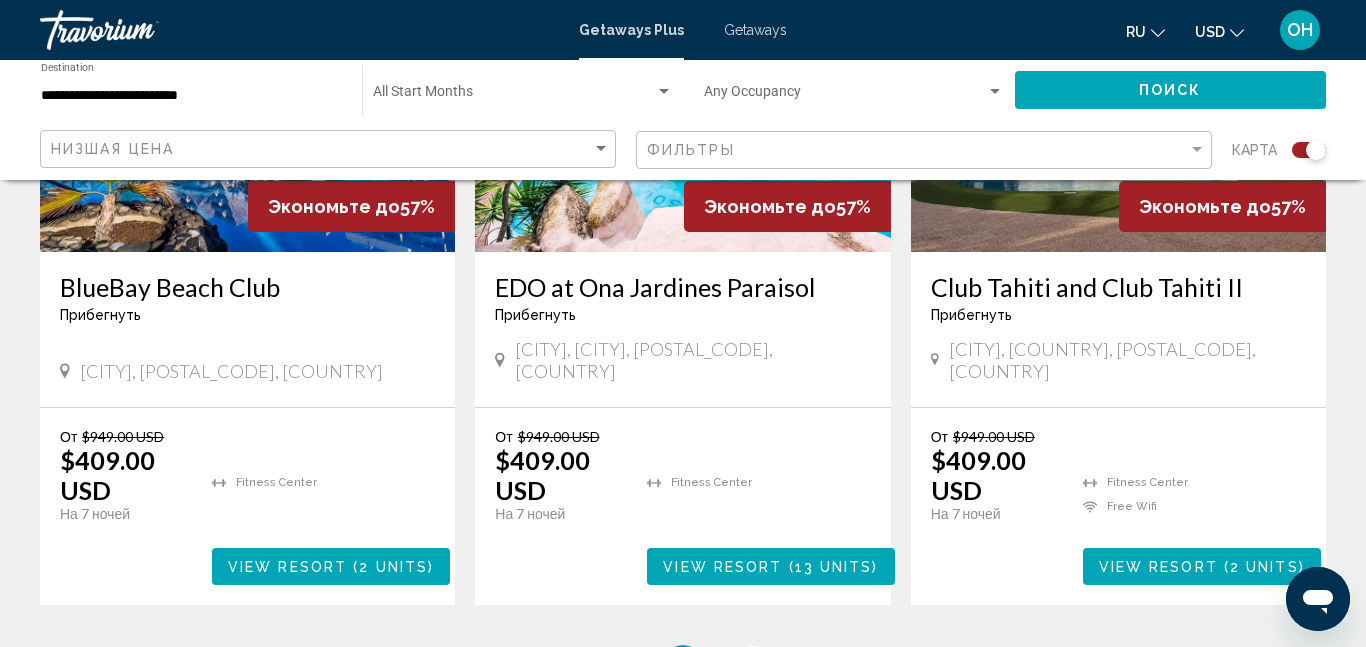 click on "page  3" at bounding box center (753, 665) 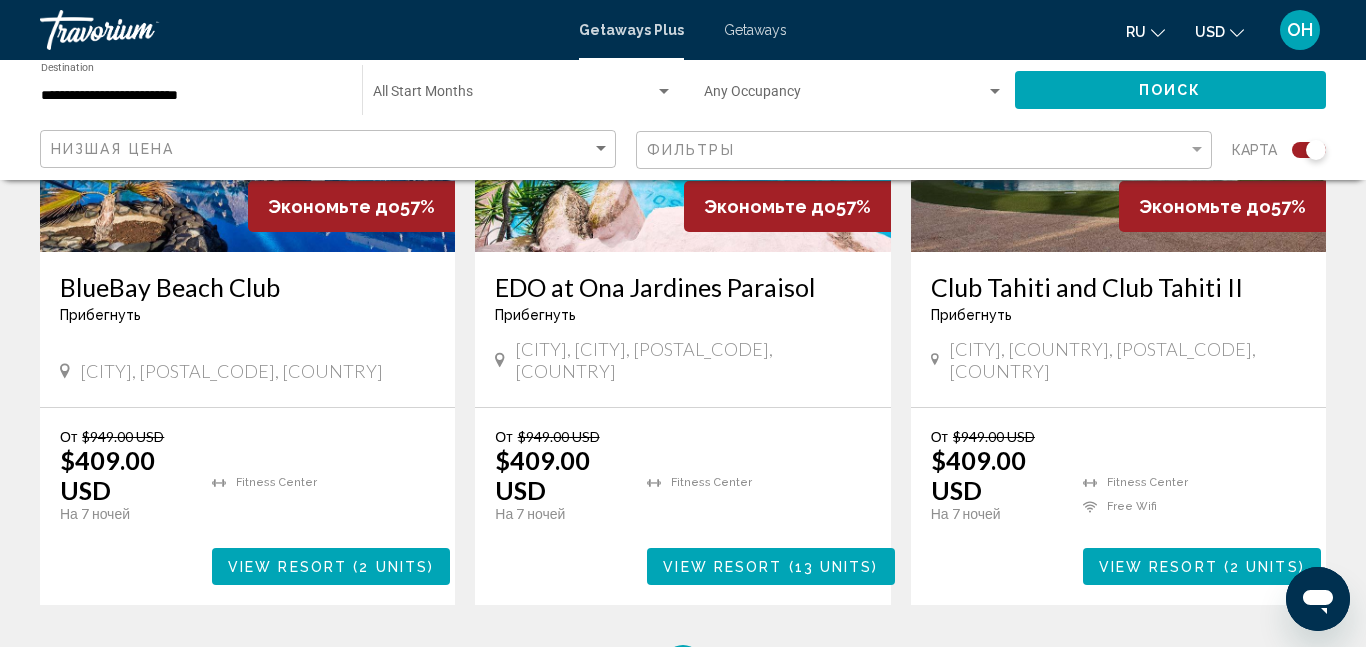 scroll, scrollTop: 0, scrollLeft: 0, axis: both 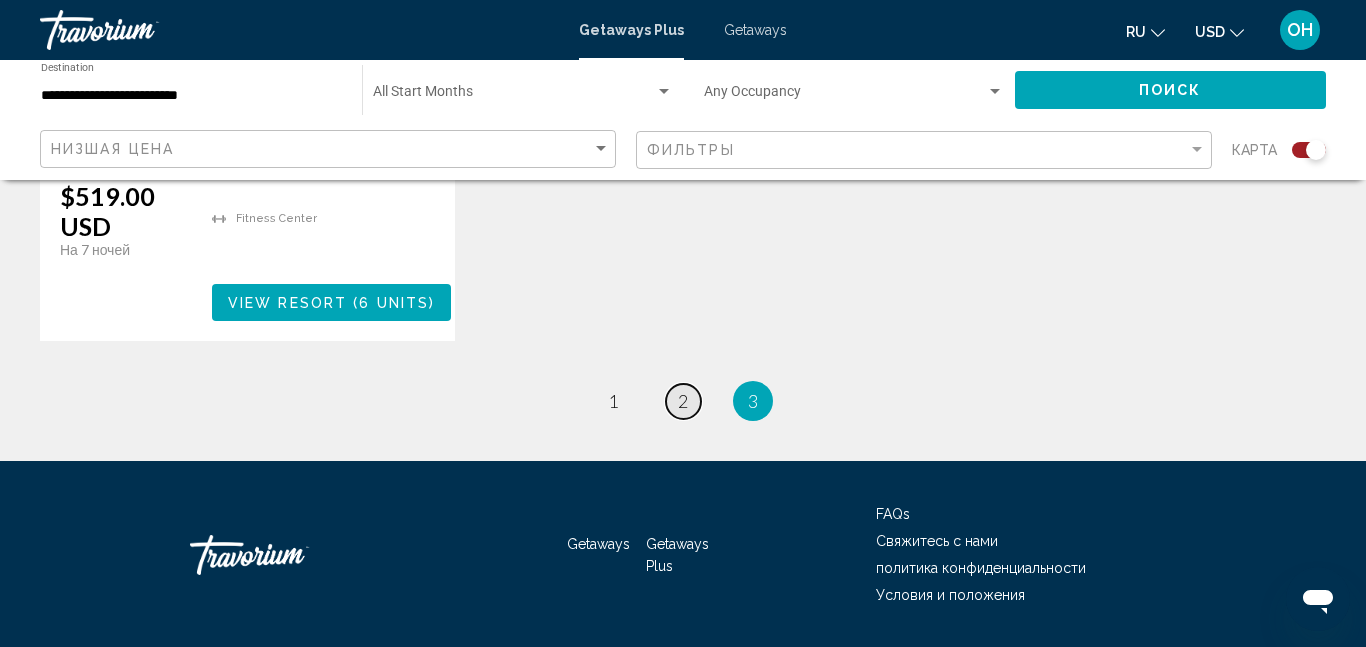 click on "page  2" at bounding box center [683, 401] 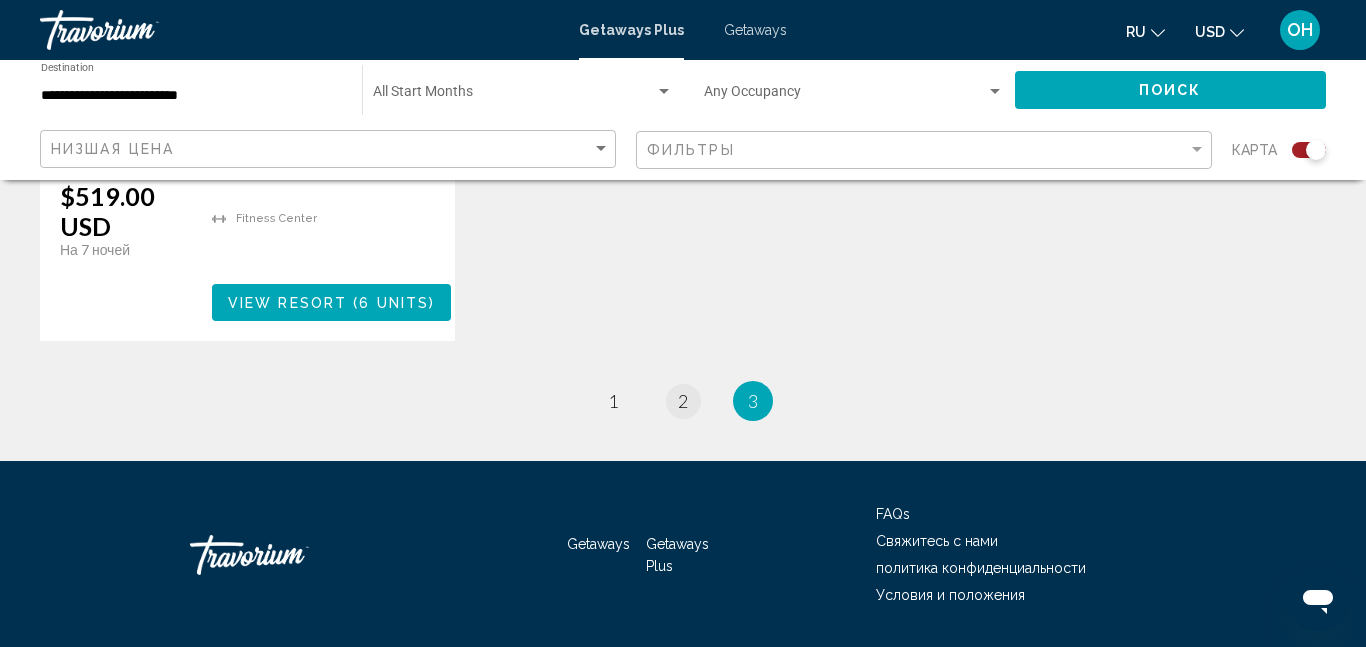 scroll, scrollTop: 0, scrollLeft: 0, axis: both 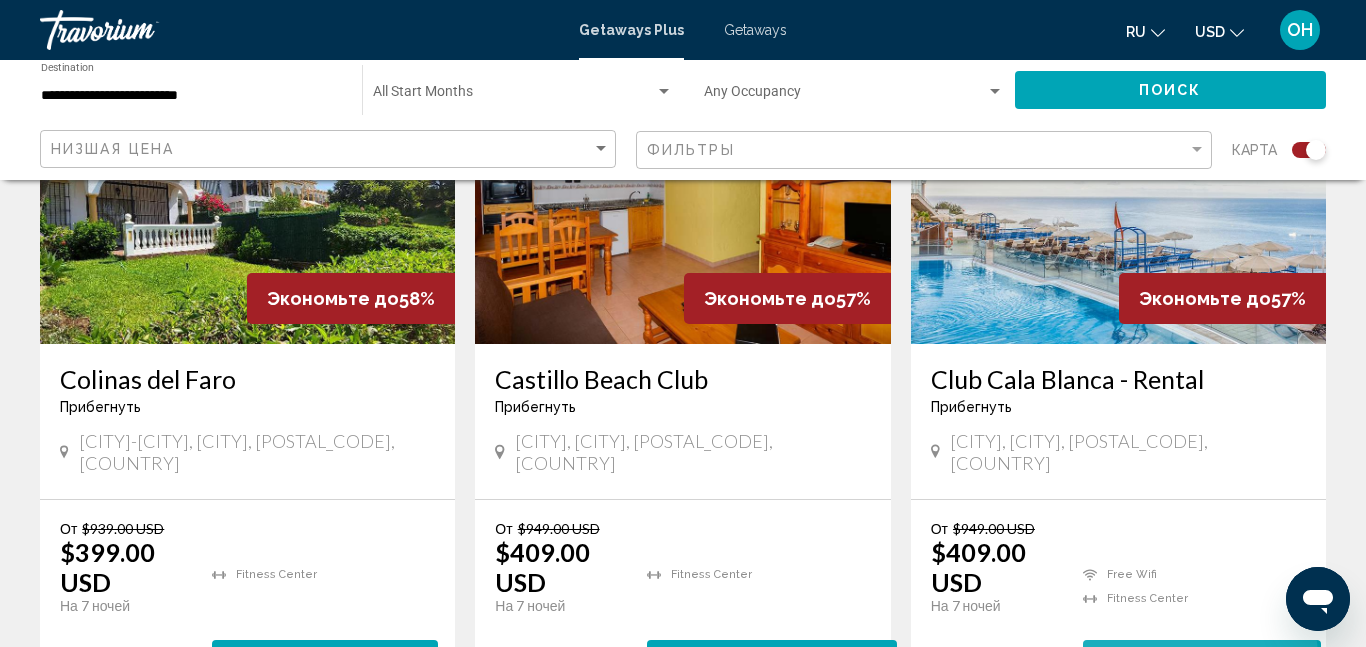 click on "View Resort" at bounding box center (1158, 659) 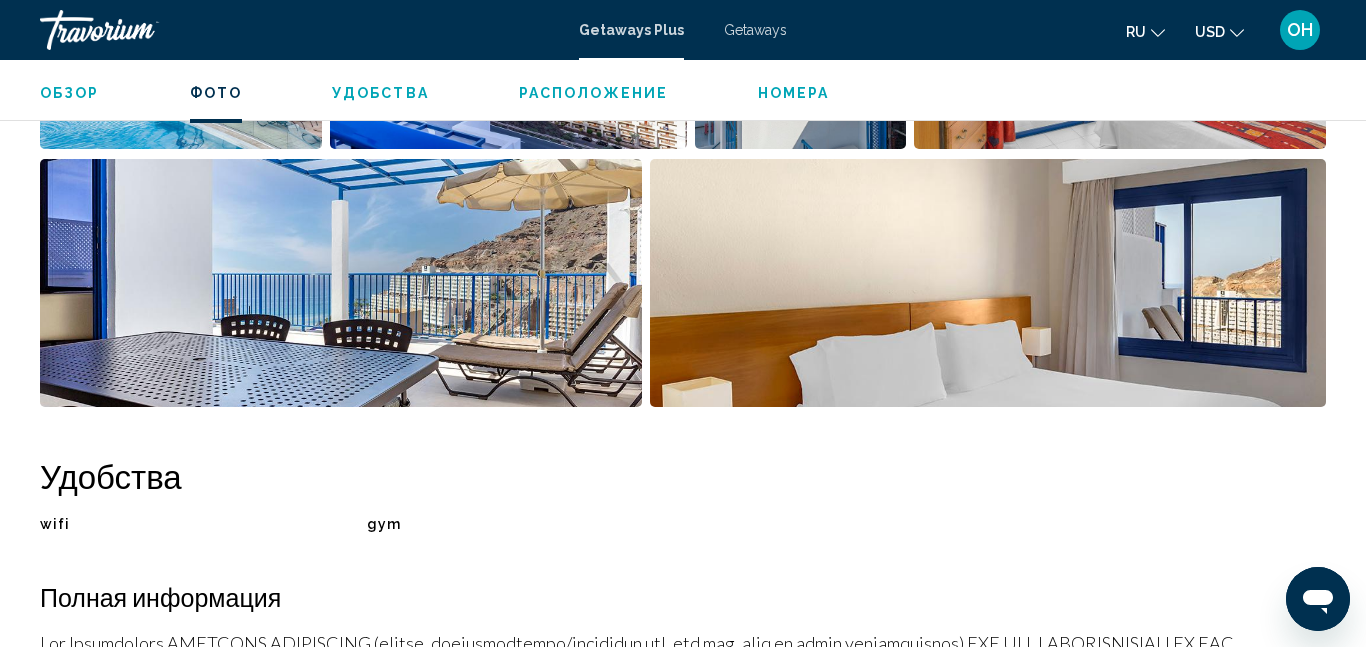 scroll, scrollTop: 1584, scrollLeft: 0, axis: vertical 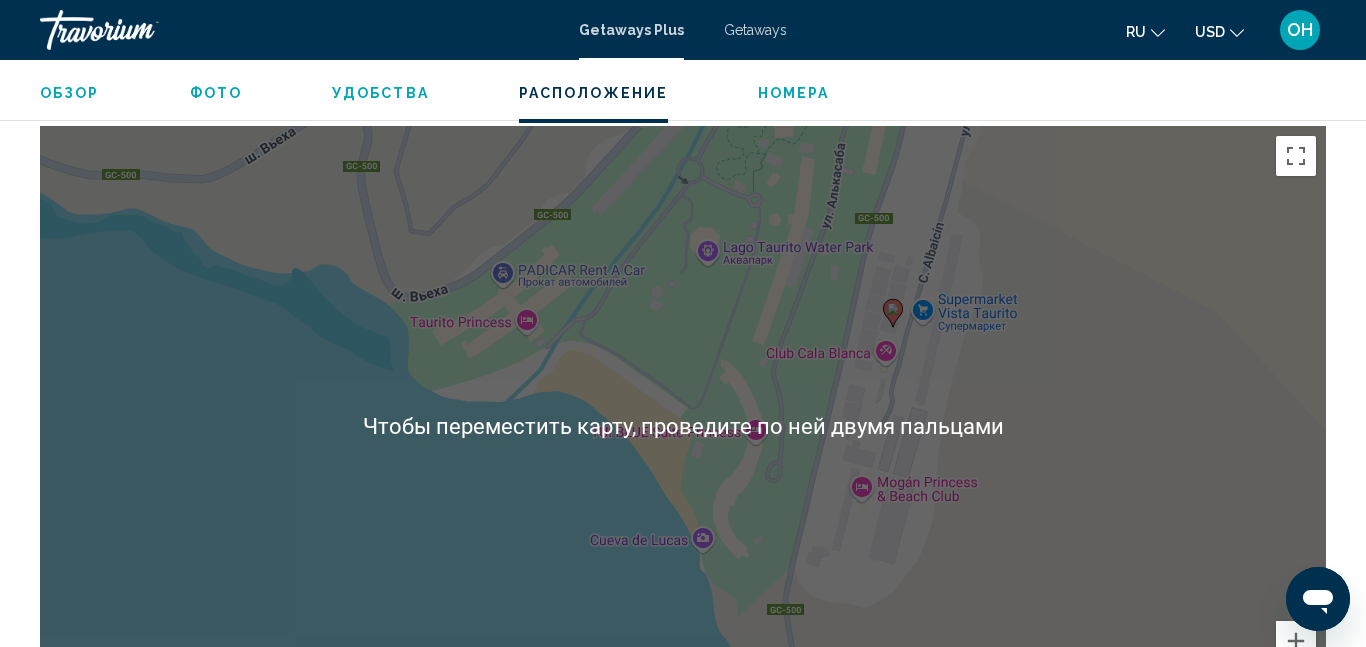click on "Чтобы активировать перетаскивание с помощью клавиатуры, нажмите Alt + Ввод. После этого перемещайте маркер, используя клавиши со стрелками. Чтобы завершить перетаскивание, нажмите клавишу Ввод. Чтобы отменить действие, нажмите клавишу Esc." at bounding box center (683, 426) 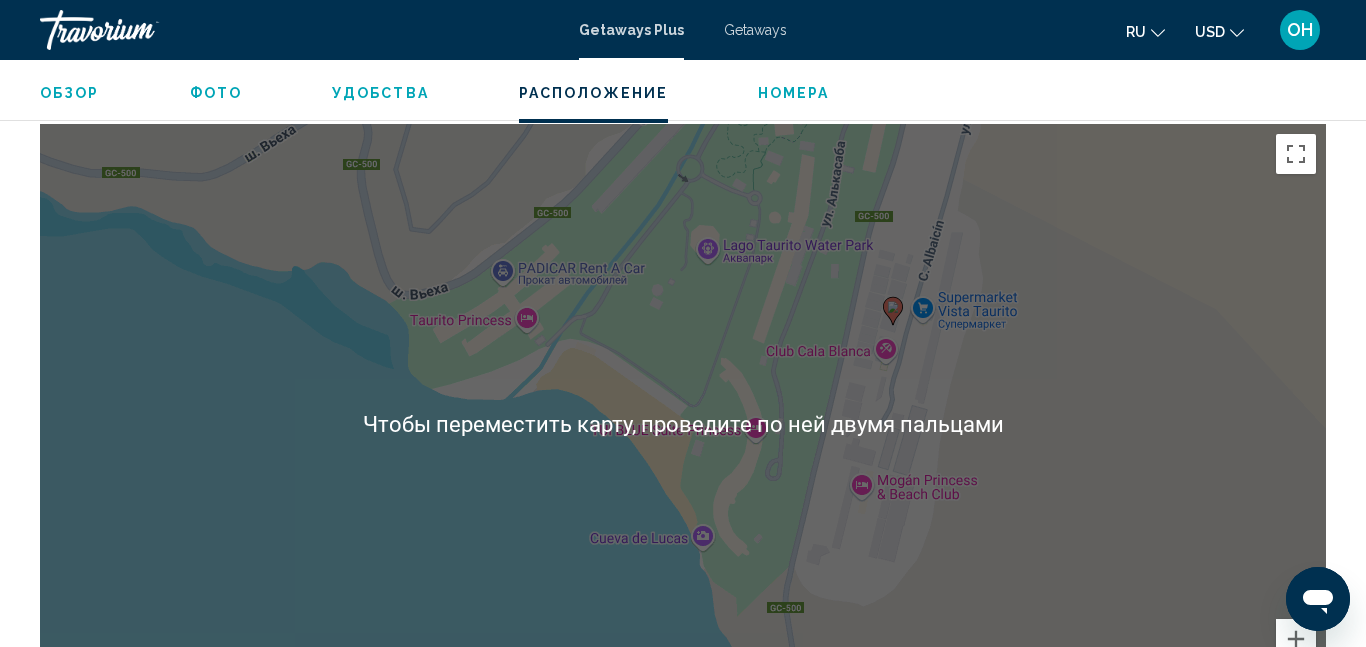 scroll, scrollTop: 2767, scrollLeft: 0, axis: vertical 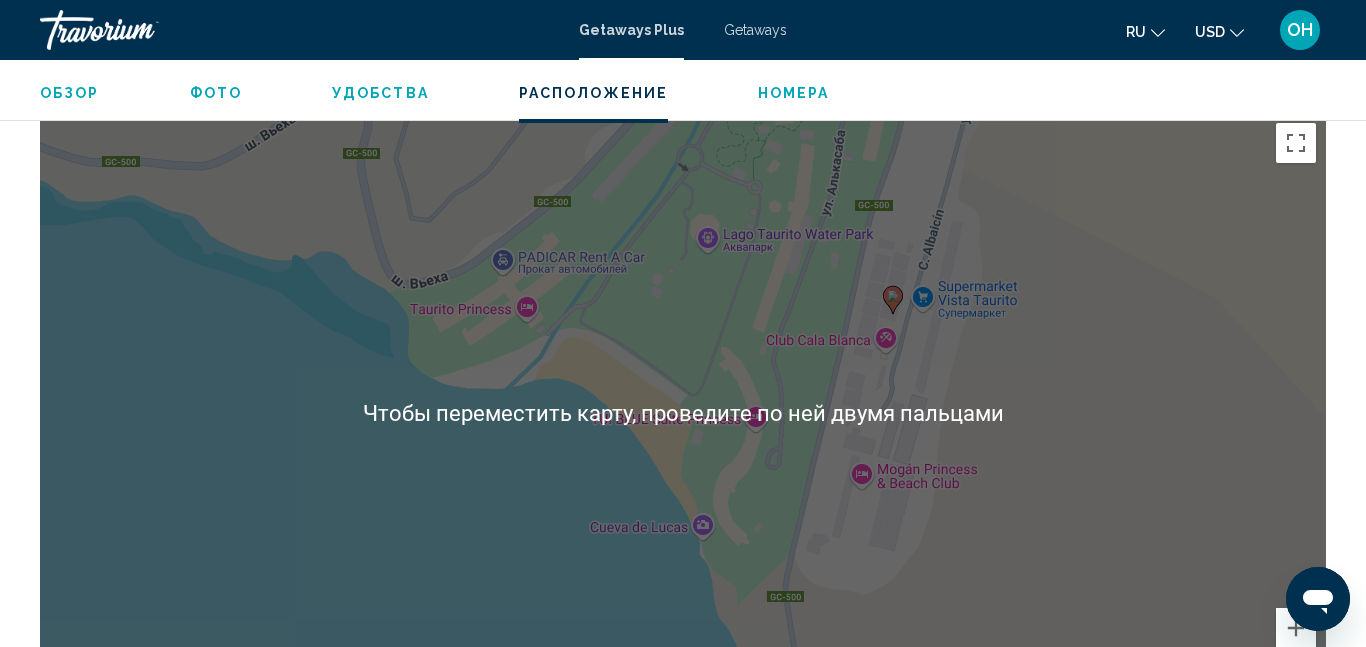 click on "Чтобы активировать перетаскивание с помощью клавиатуры, нажмите Alt + Ввод. После этого перемещайте маркер, используя клавиши со стрелками. Чтобы завершить перетаскивание, нажмите клавишу Ввод. Чтобы отменить действие, нажмите клавишу Esc." at bounding box center (683, 413) 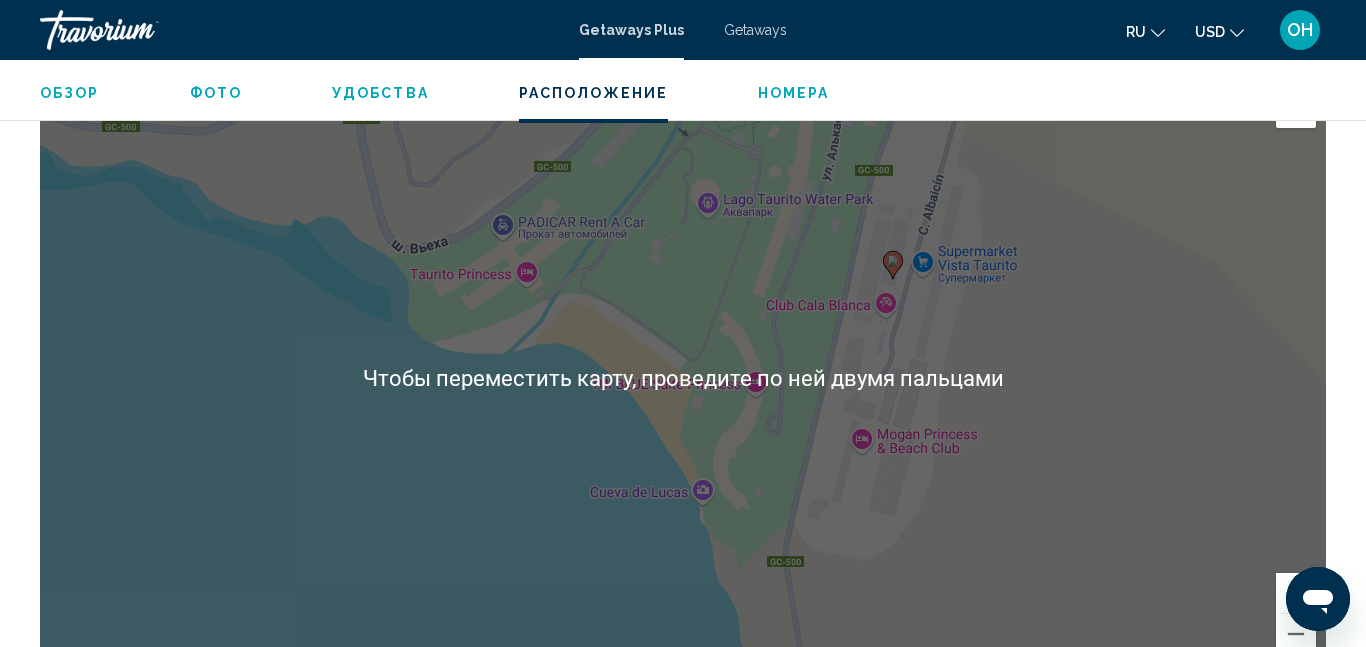 scroll, scrollTop: 2785, scrollLeft: 0, axis: vertical 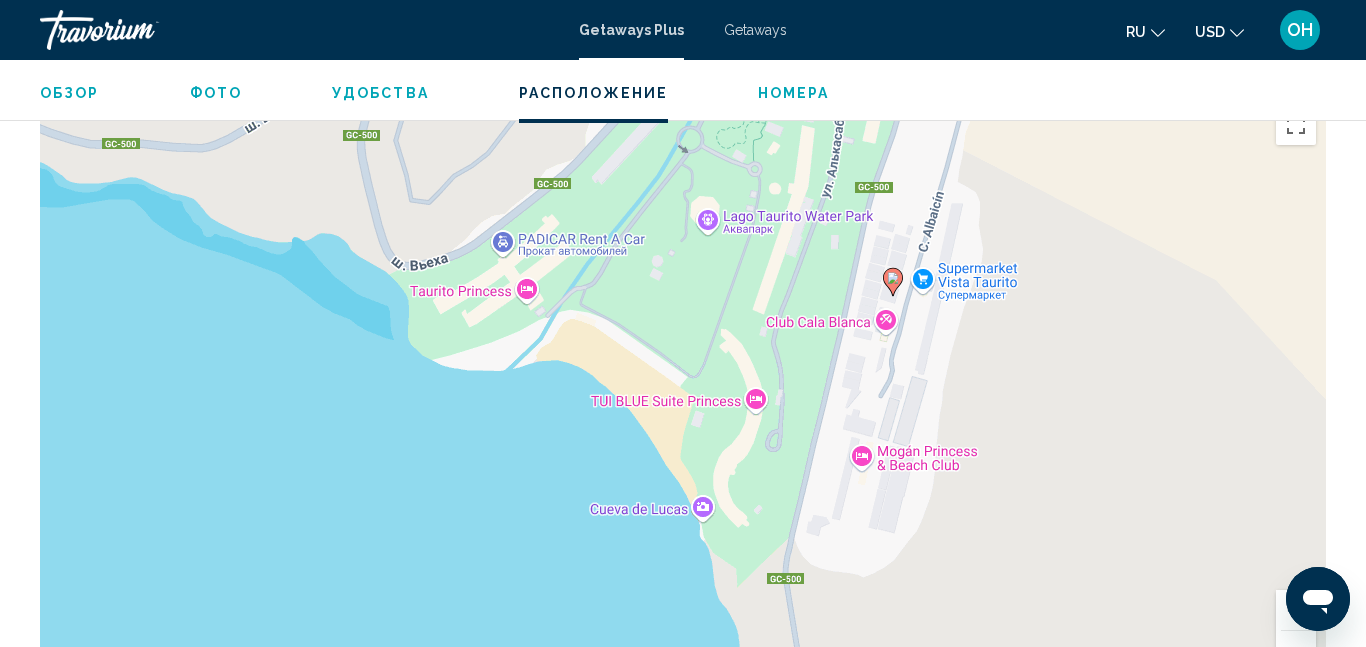 click on "Чтобы активировать перетаскивание с помощью клавиатуры, нажмите Alt + Ввод. После этого перемещайте маркер, используя клавиши со стрелками. Чтобы завершить перетаскивание, нажмите клавишу Ввод. Чтобы отменить действие, нажмите клавишу Esc." at bounding box center (683, 395) 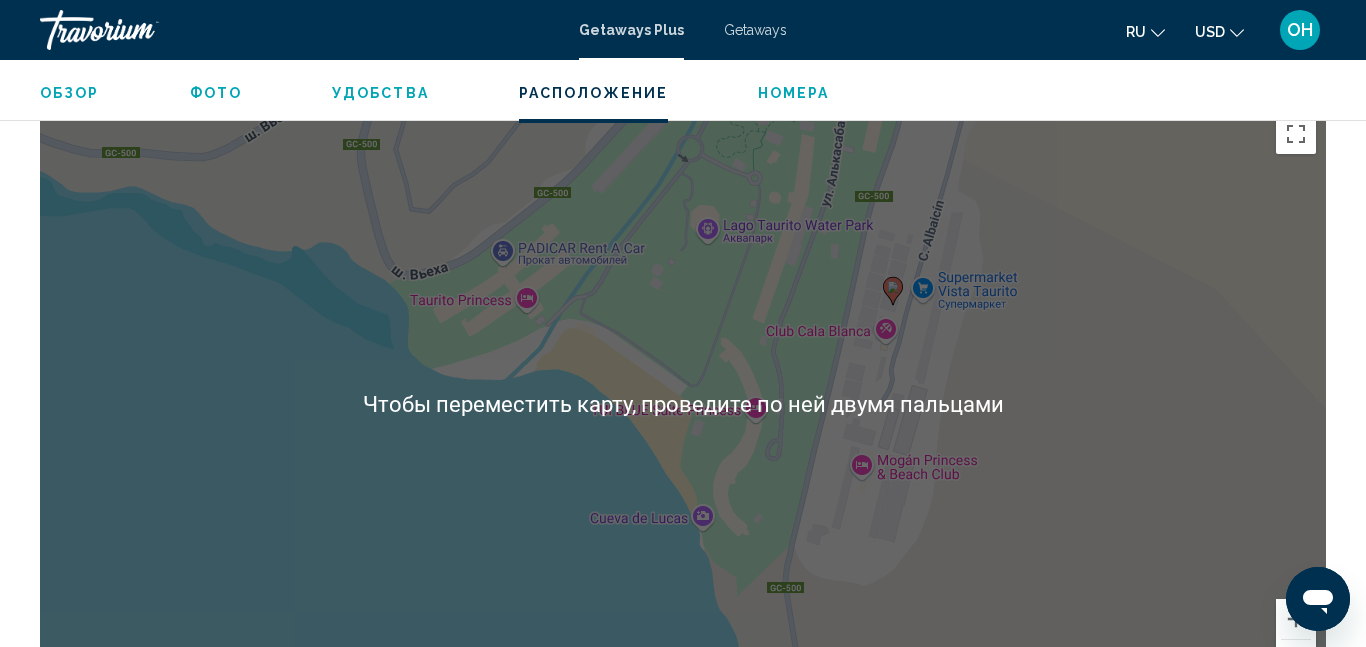 scroll, scrollTop: 2788, scrollLeft: 0, axis: vertical 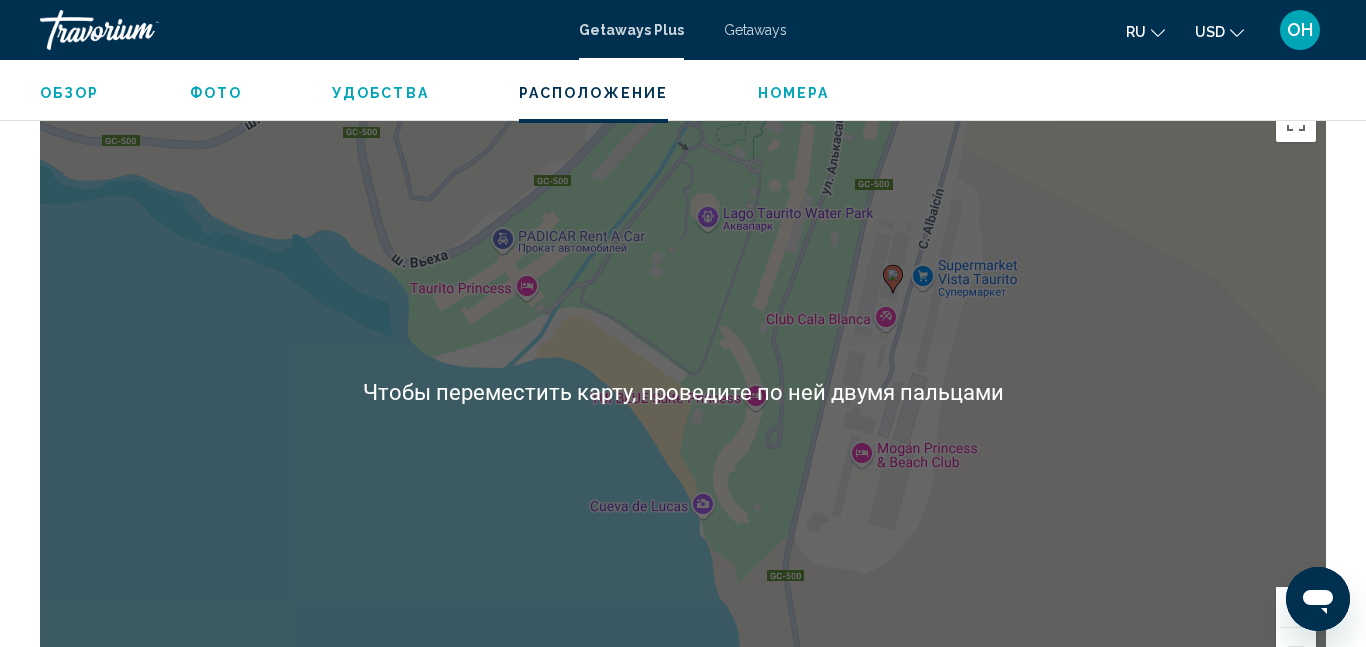 click on "Чтобы активировать перетаскивание с помощью клавиатуры, нажмите Alt + Ввод. После этого перемещайте маркер, используя клавиши со стрелками. Чтобы завершить перетаскивание, нажмите клавишу Ввод. Чтобы отменить действие, нажмите клавишу Esc." at bounding box center [683, 392] 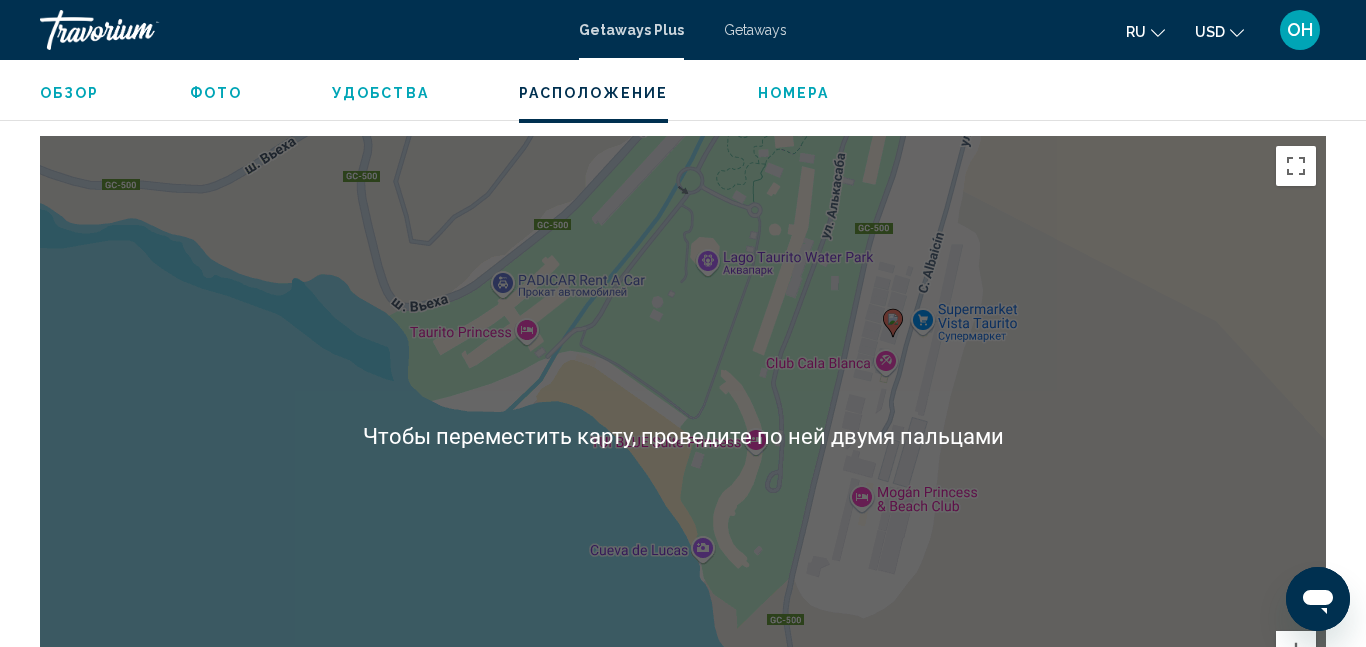 scroll, scrollTop: 2745, scrollLeft: 0, axis: vertical 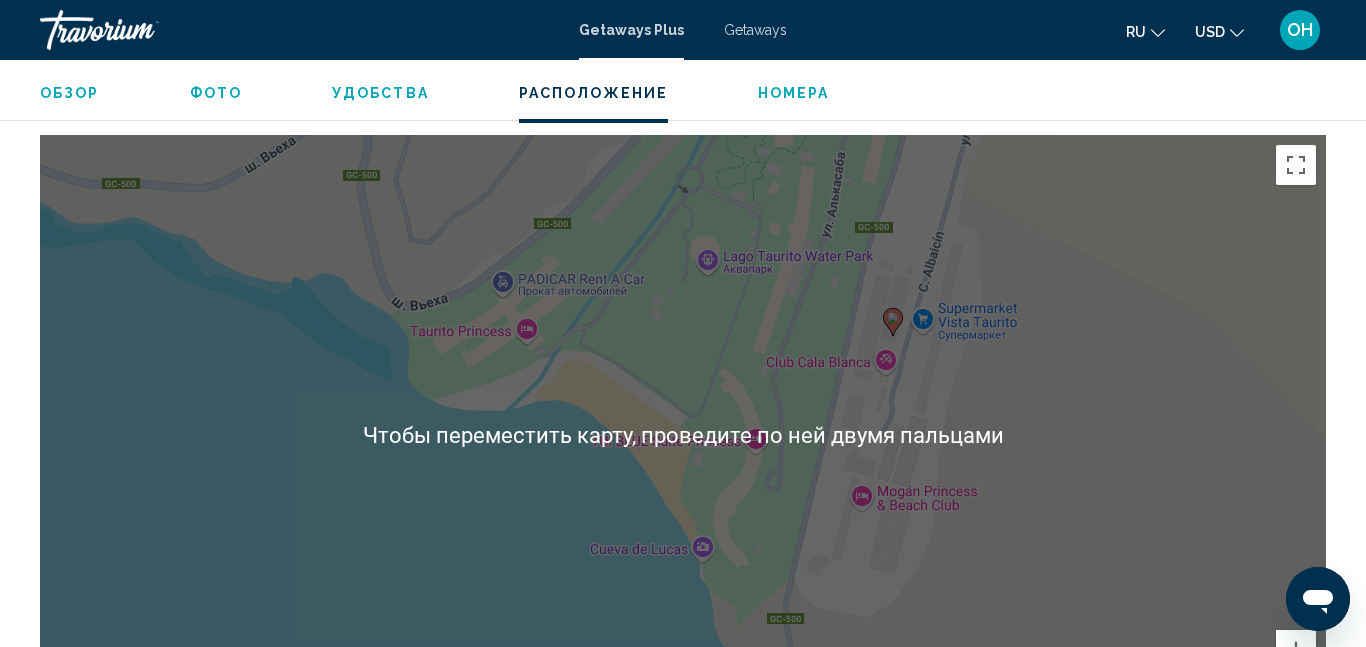 click on "Чтобы активировать перетаскивание с помощью клавиатуры, нажмите Alt + Ввод. После этого перемещайте маркер, используя клавиши со стрелками. Чтобы завершить перетаскивание, нажмите клавишу Ввод. Чтобы отменить действие, нажмите клавишу Esc." at bounding box center (683, 435) 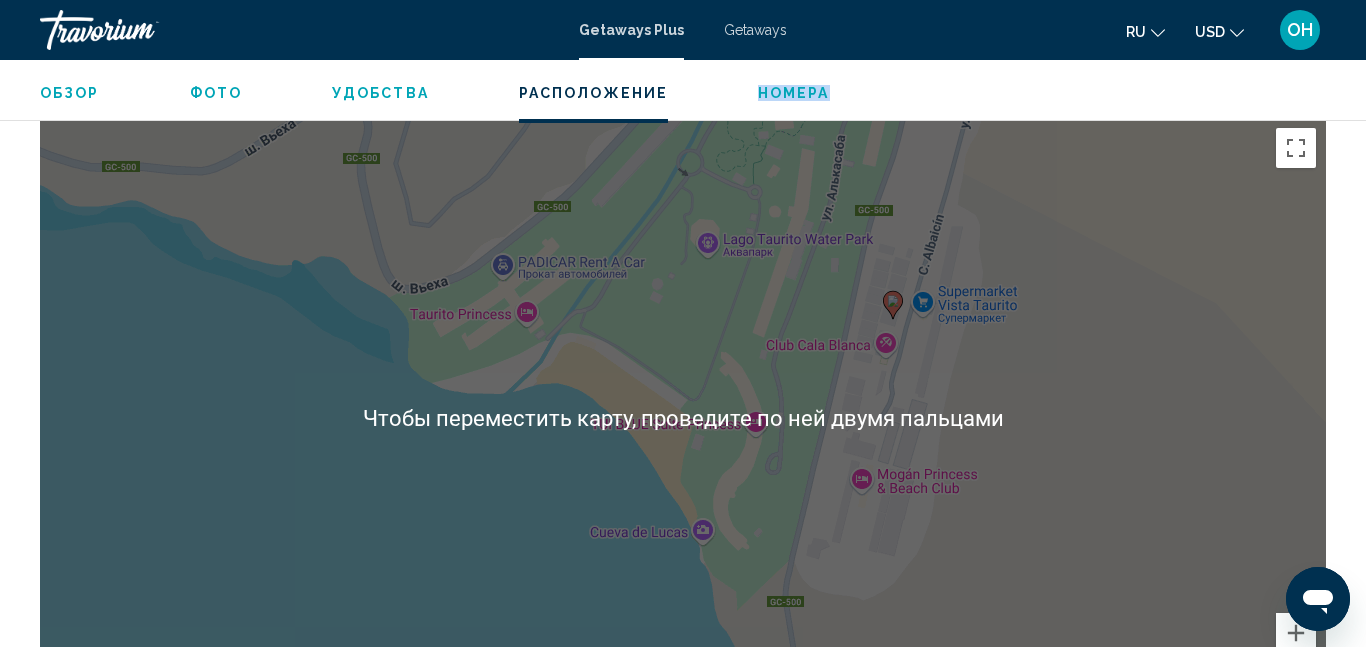 scroll, scrollTop: 2735, scrollLeft: 0, axis: vertical 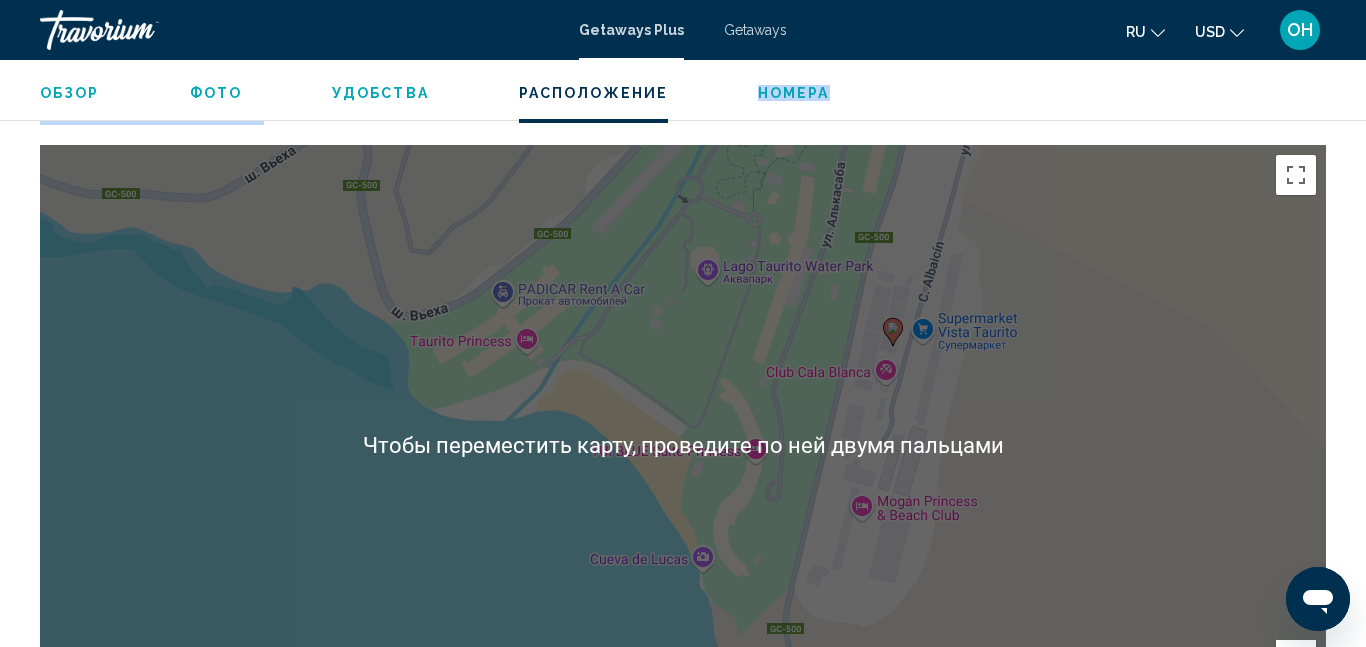 click on "Чтобы активировать перетаскивание с помощью клавиатуры, нажмите Alt + Ввод. После этого перемещайте маркер, используя клавиши со стрелками. Чтобы завершить перетаскивание, нажмите клавишу Ввод. Чтобы отменить действие, нажмите клавишу Esc." at bounding box center [683, 445] 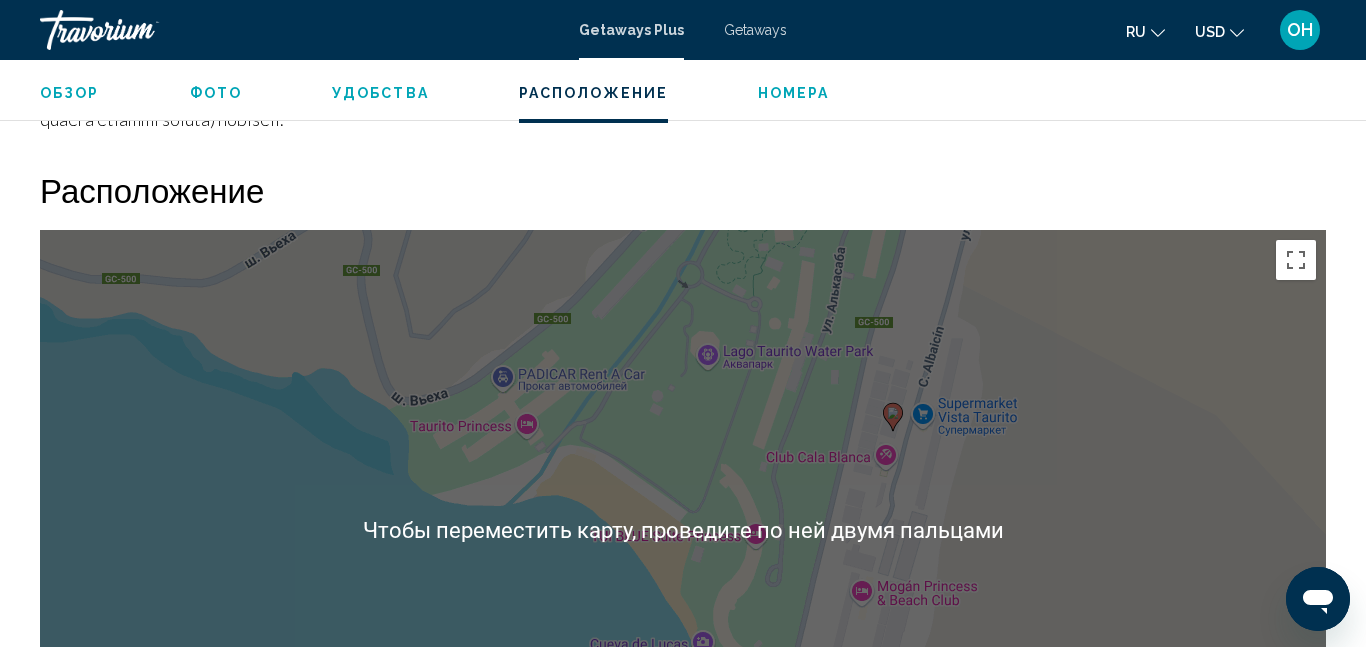 scroll, scrollTop: 2685, scrollLeft: 0, axis: vertical 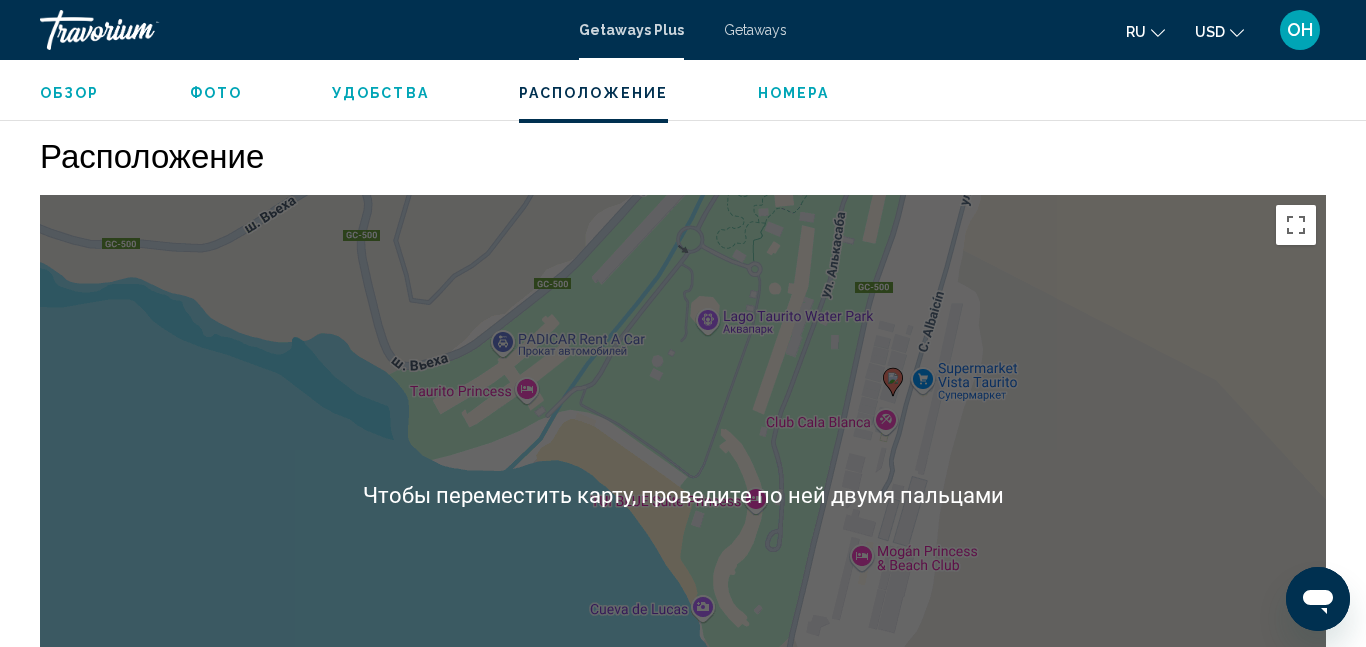 click on "Чтобы активировать перетаскивание с помощью клавиатуры, нажмите Alt + Ввод. После этого перемещайте маркер, используя клавиши со стрелками. Чтобы завершить перетаскивание, нажмите клавишу Ввод. Чтобы отменить действие, нажмите клавишу Esc." at bounding box center (683, 495) 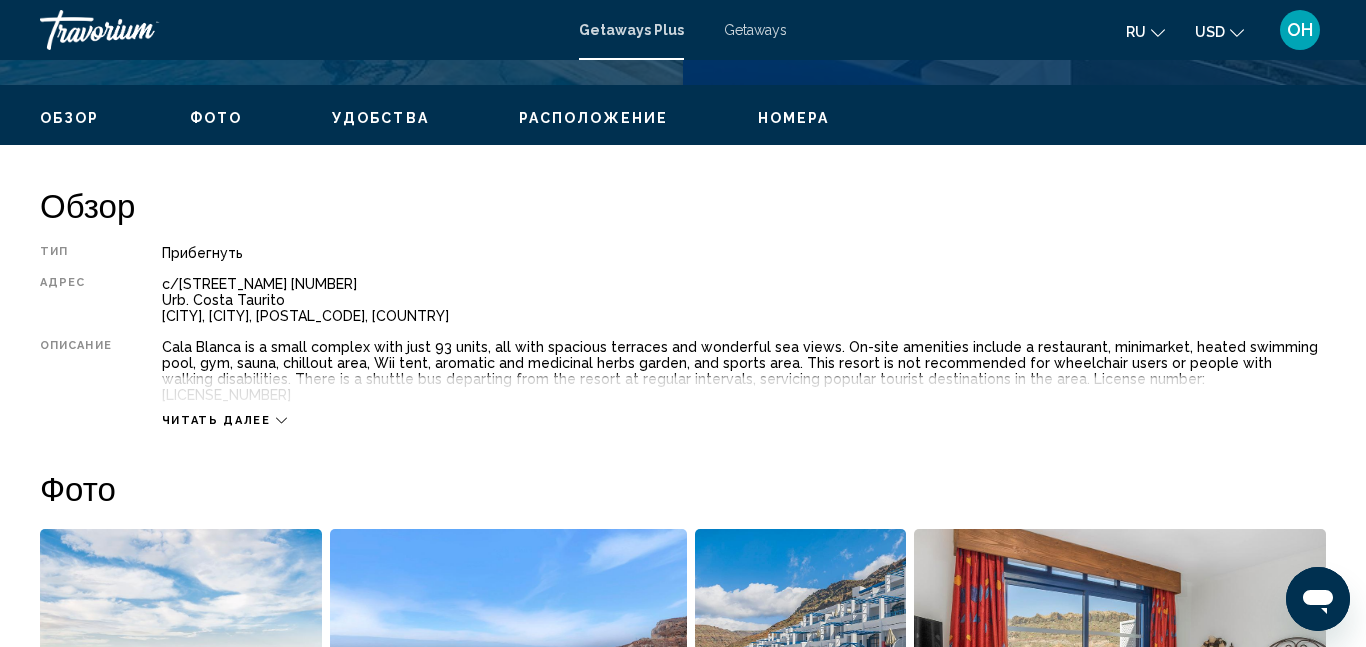 scroll, scrollTop: 923, scrollLeft: 0, axis: vertical 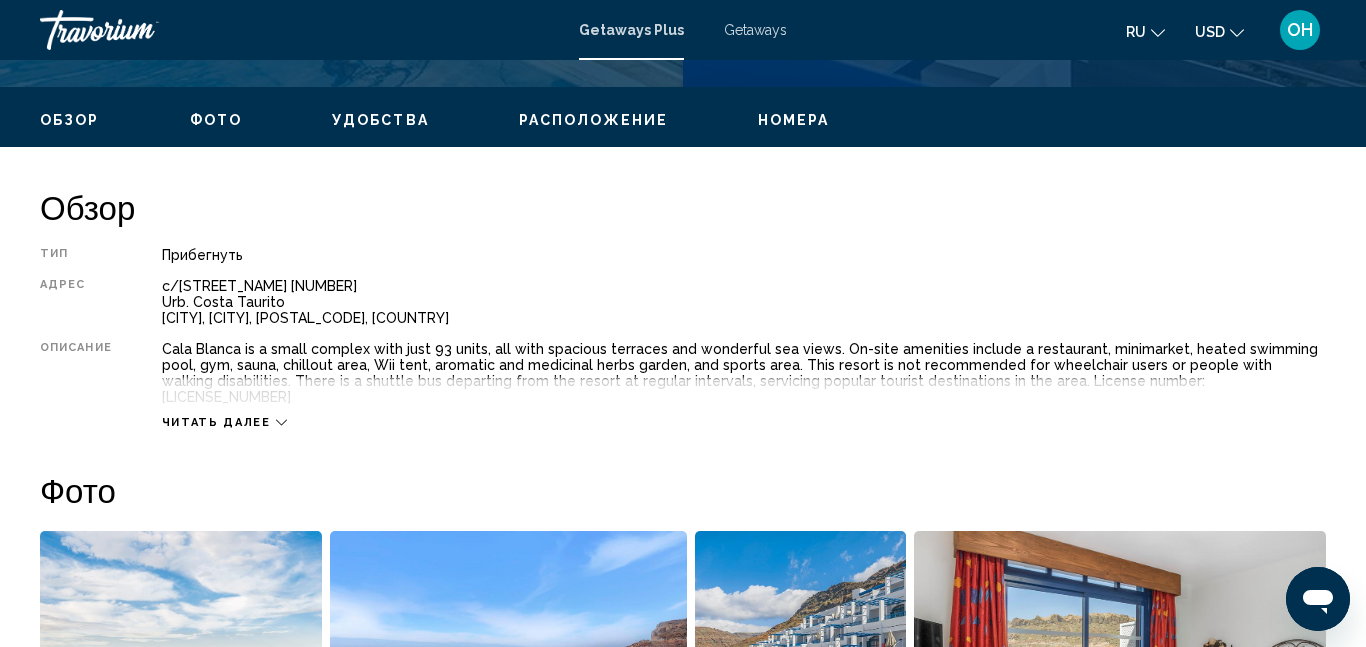 click on "Читать далее" at bounding box center [216, 422] 